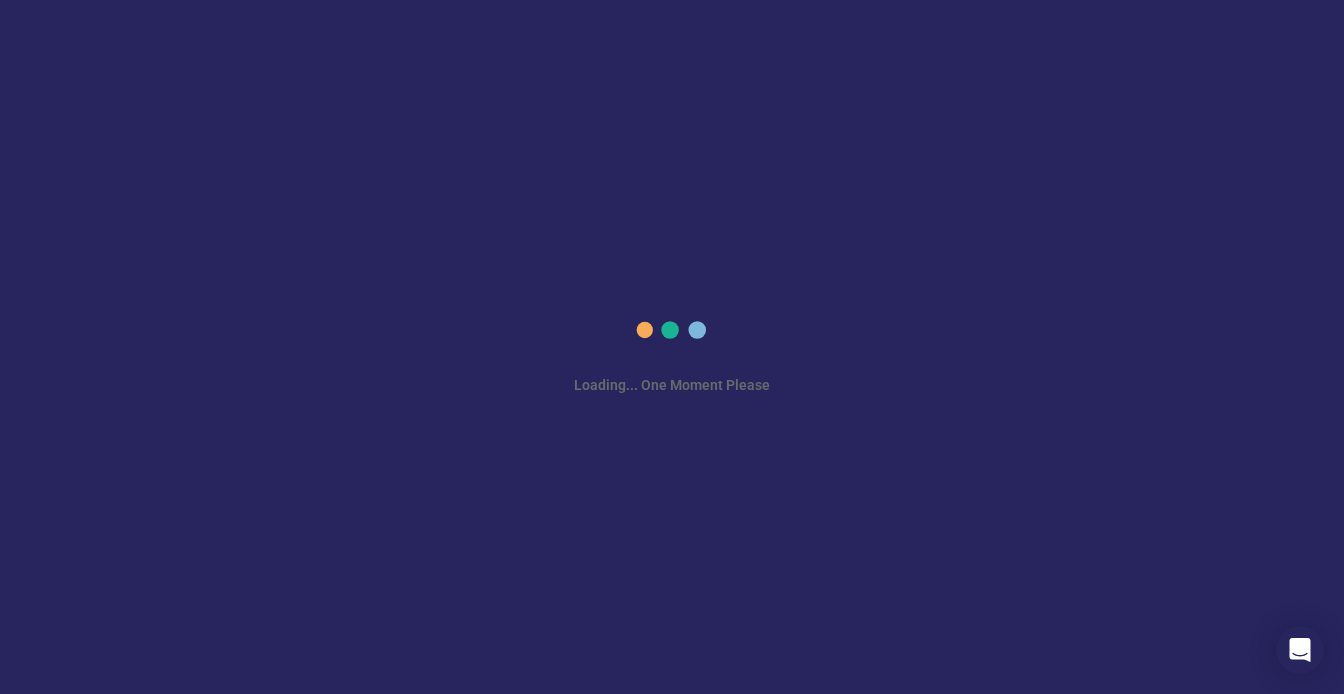 scroll, scrollTop: 0, scrollLeft: 0, axis: both 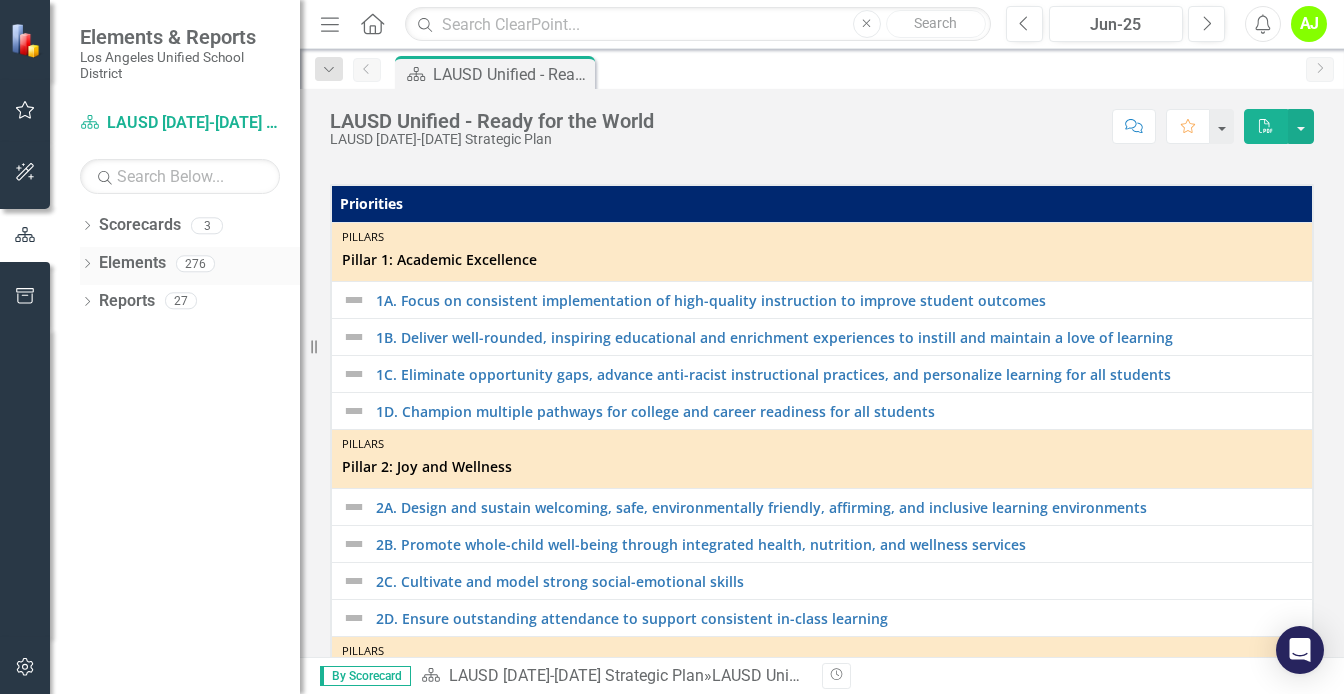 click on "Dropdown" 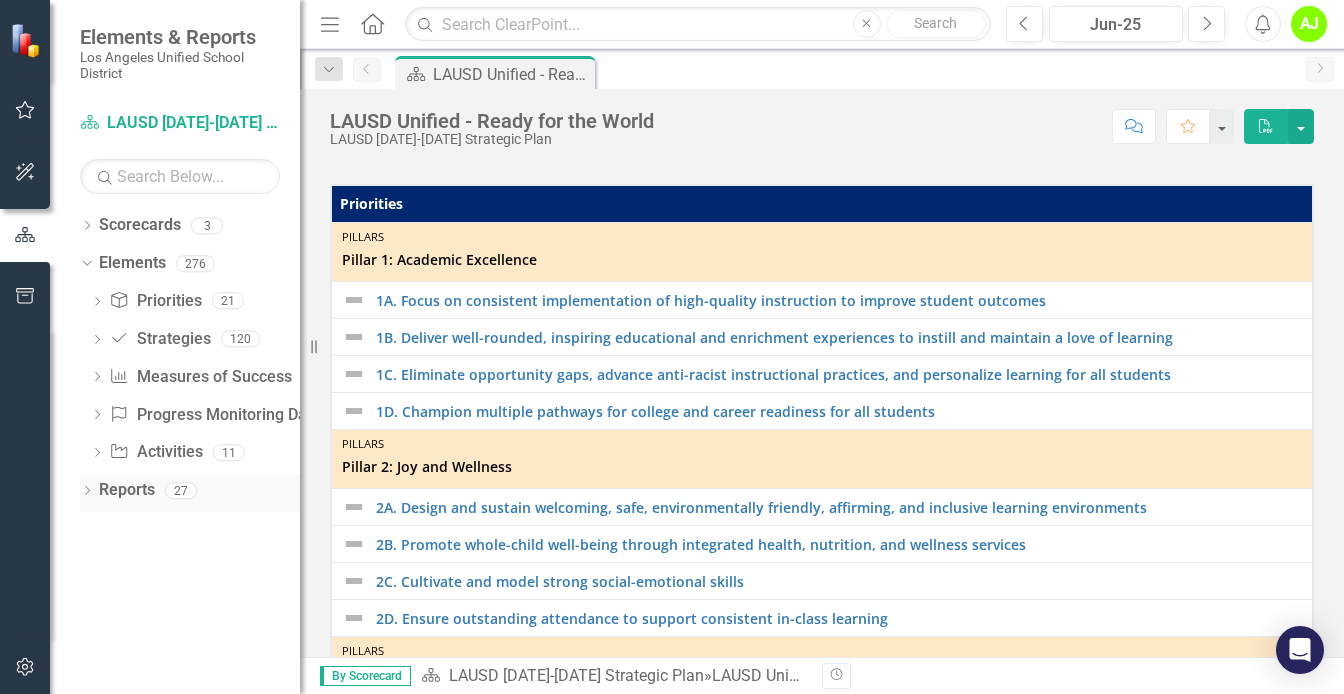 click on "Dropdown Reports 27" at bounding box center [190, 493] 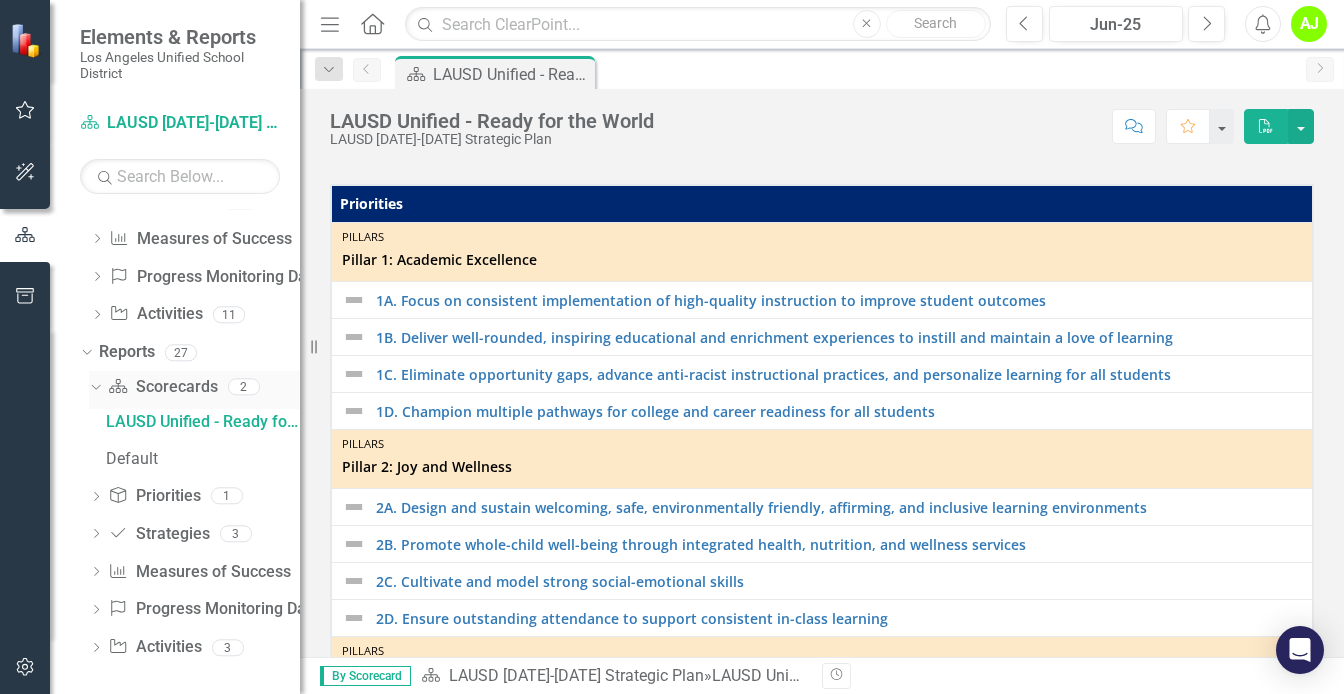 scroll, scrollTop: 143, scrollLeft: 0, axis: vertical 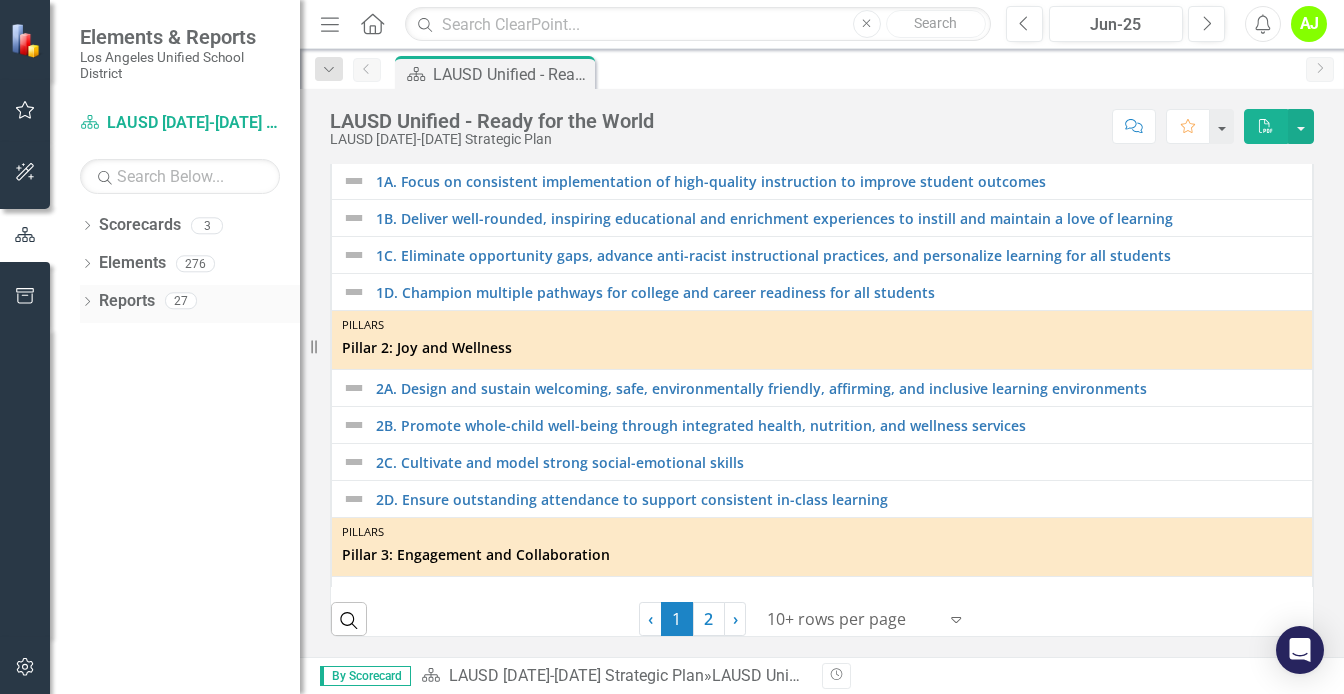 click 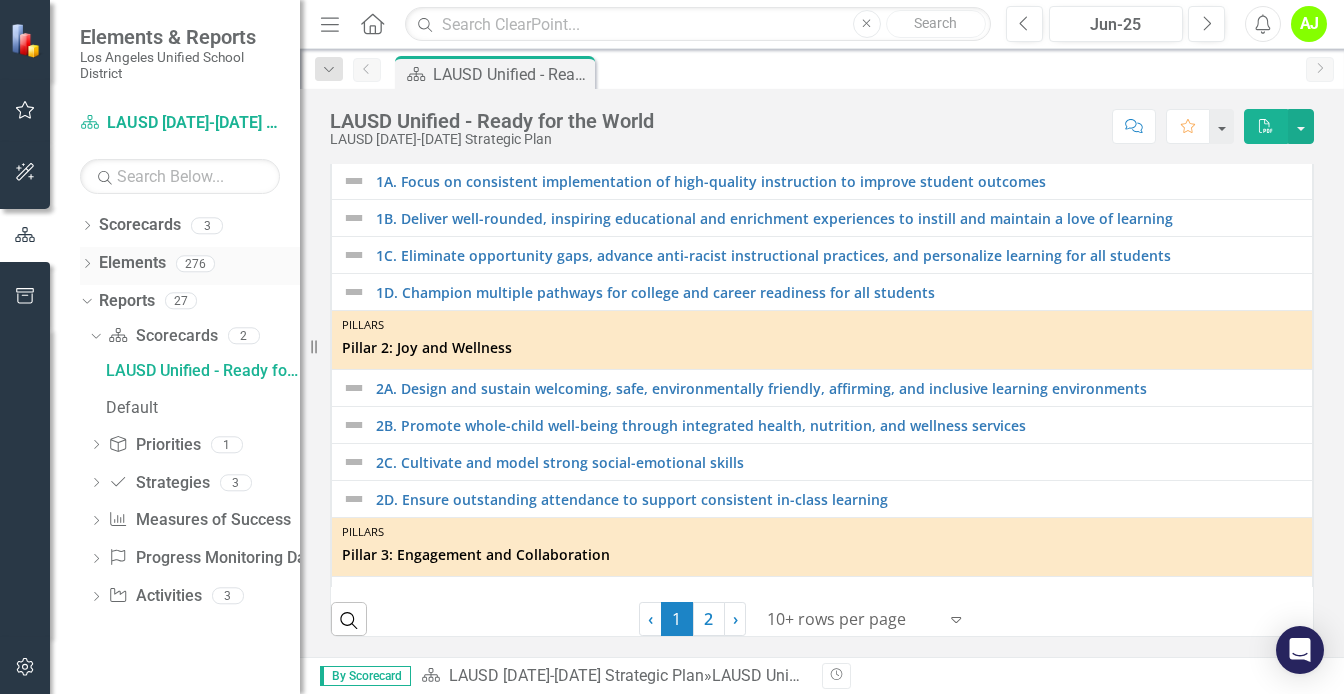 click on "Dropdown" at bounding box center [87, 266] 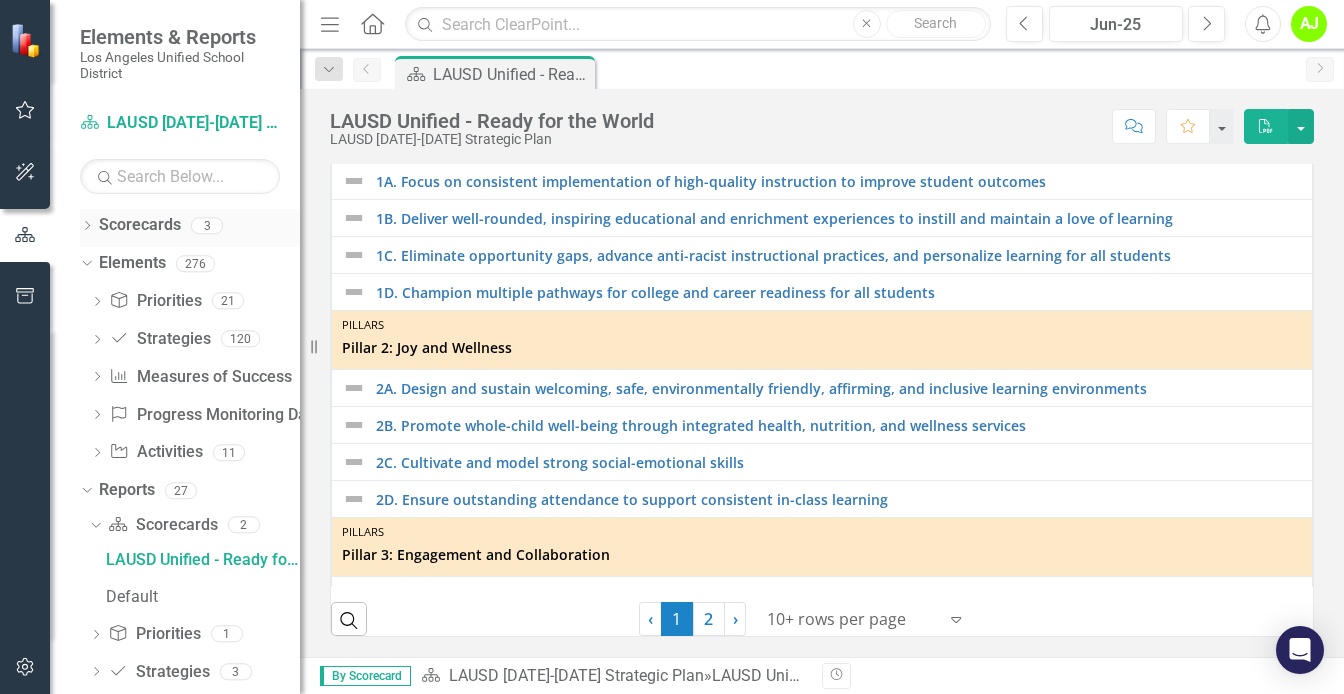 click on "Dropdown" at bounding box center [87, 228] 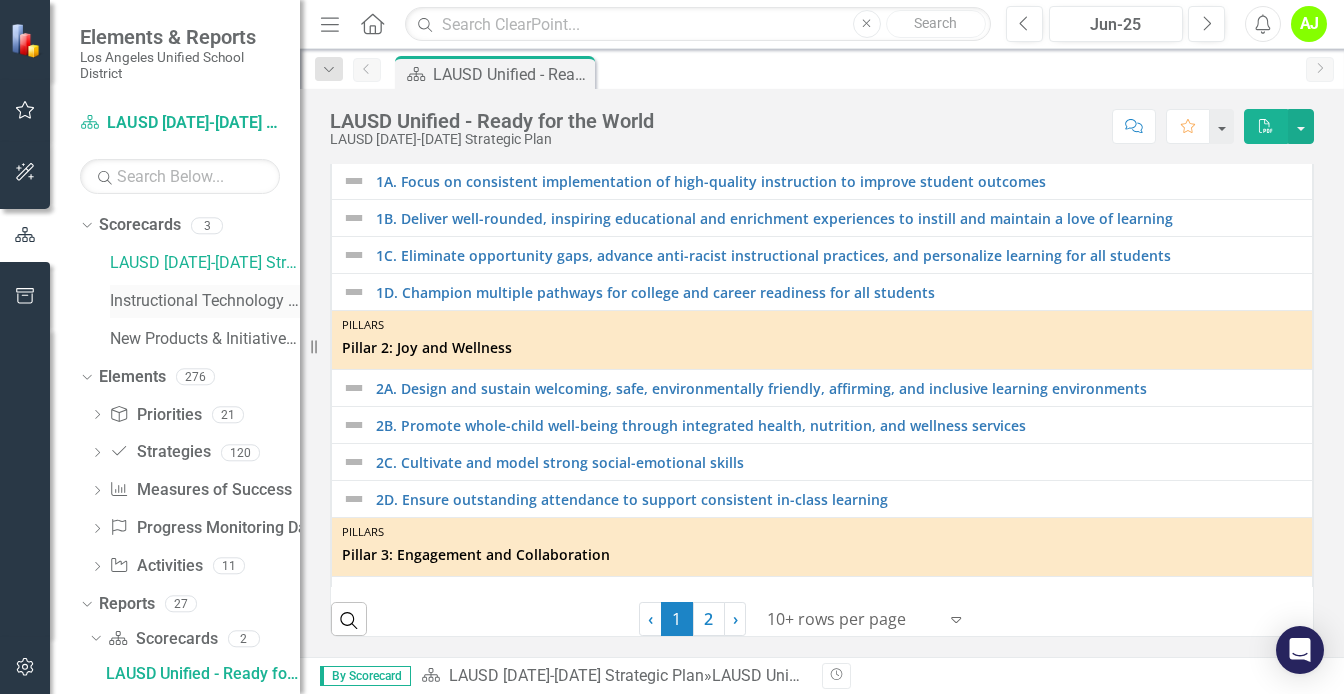 click on "Instructional Technology Initiative" at bounding box center [205, 301] 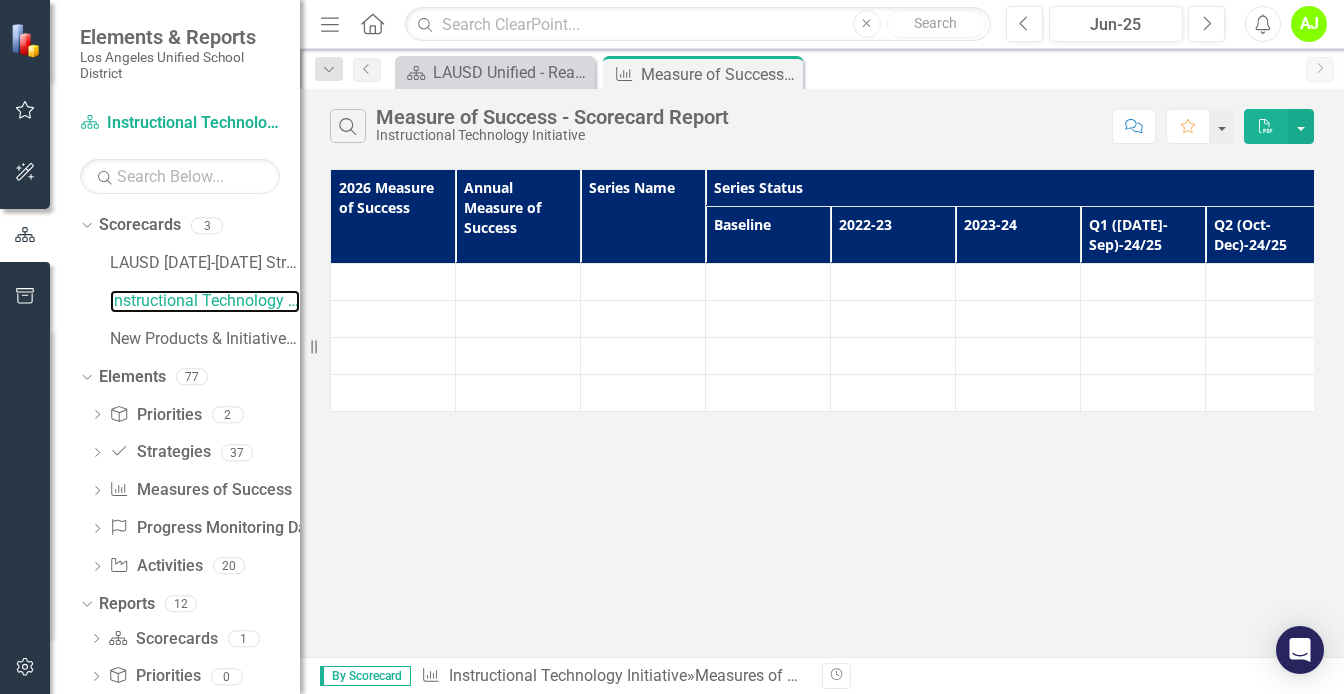 scroll, scrollTop: 257, scrollLeft: 0, axis: vertical 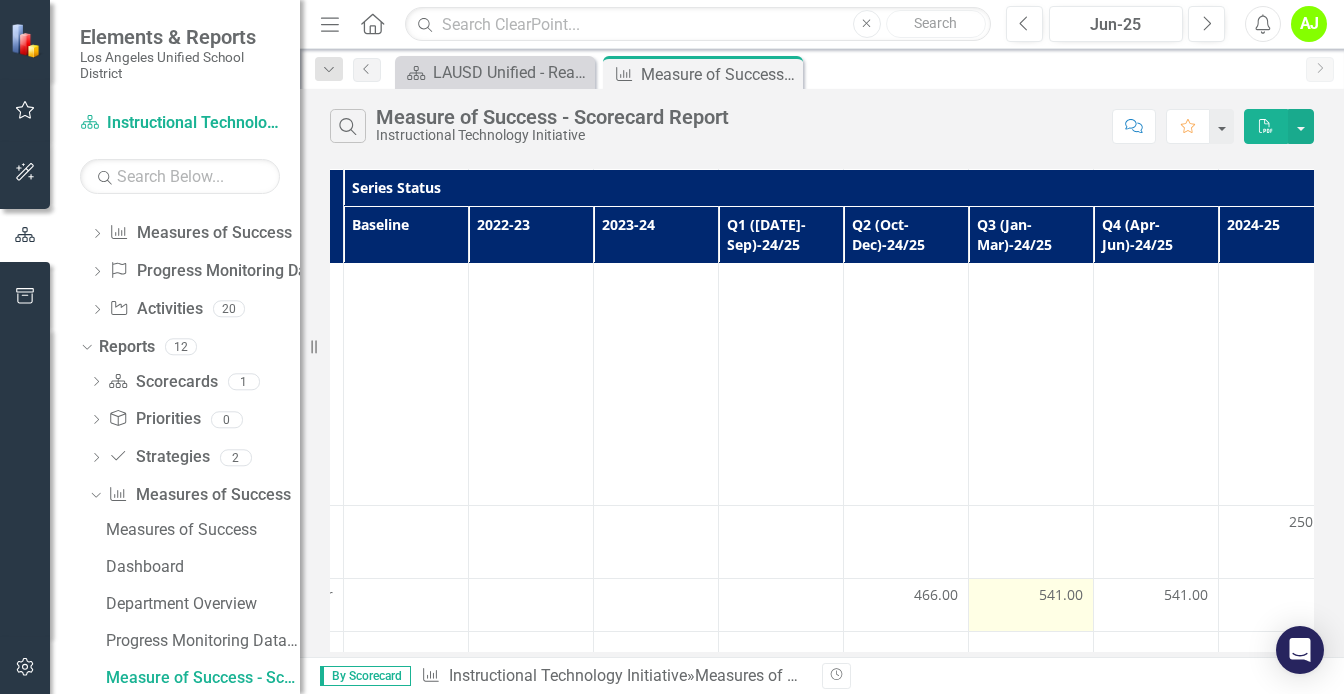 click on "541.00" at bounding box center (1061, 595) 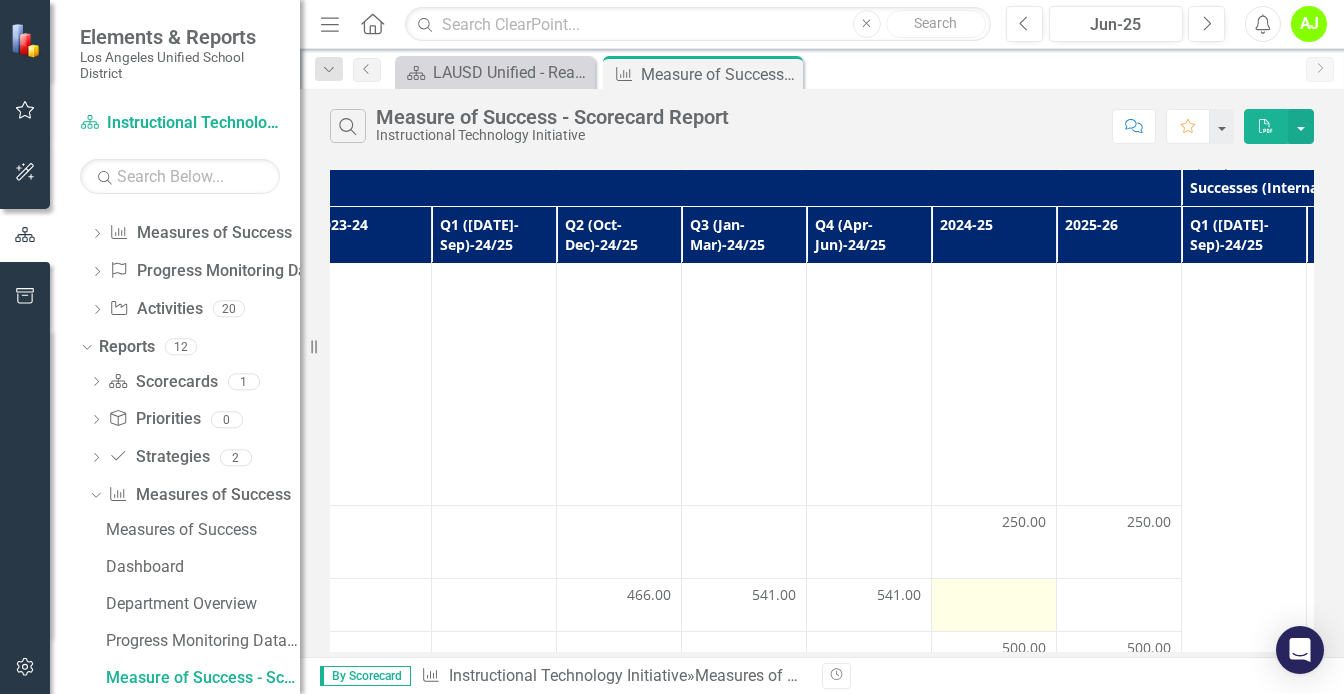scroll, scrollTop: 285, scrollLeft: 664, axis: both 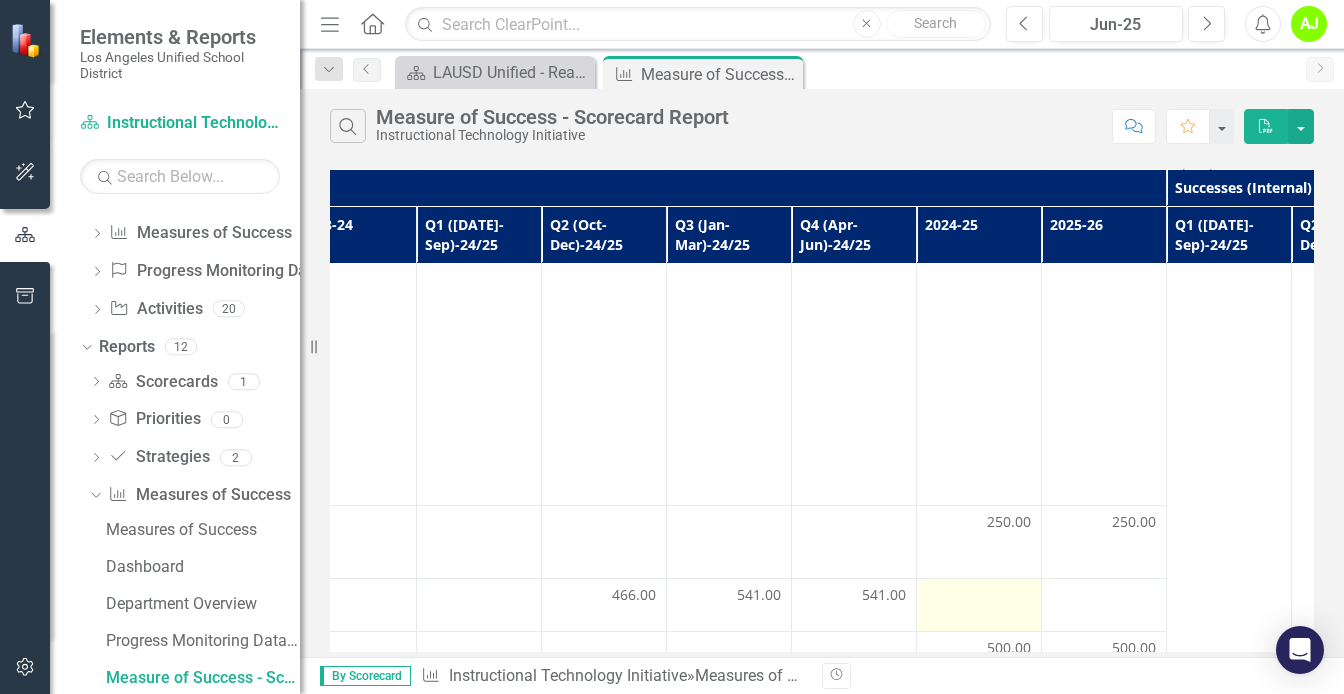 click at bounding box center [979, 605] 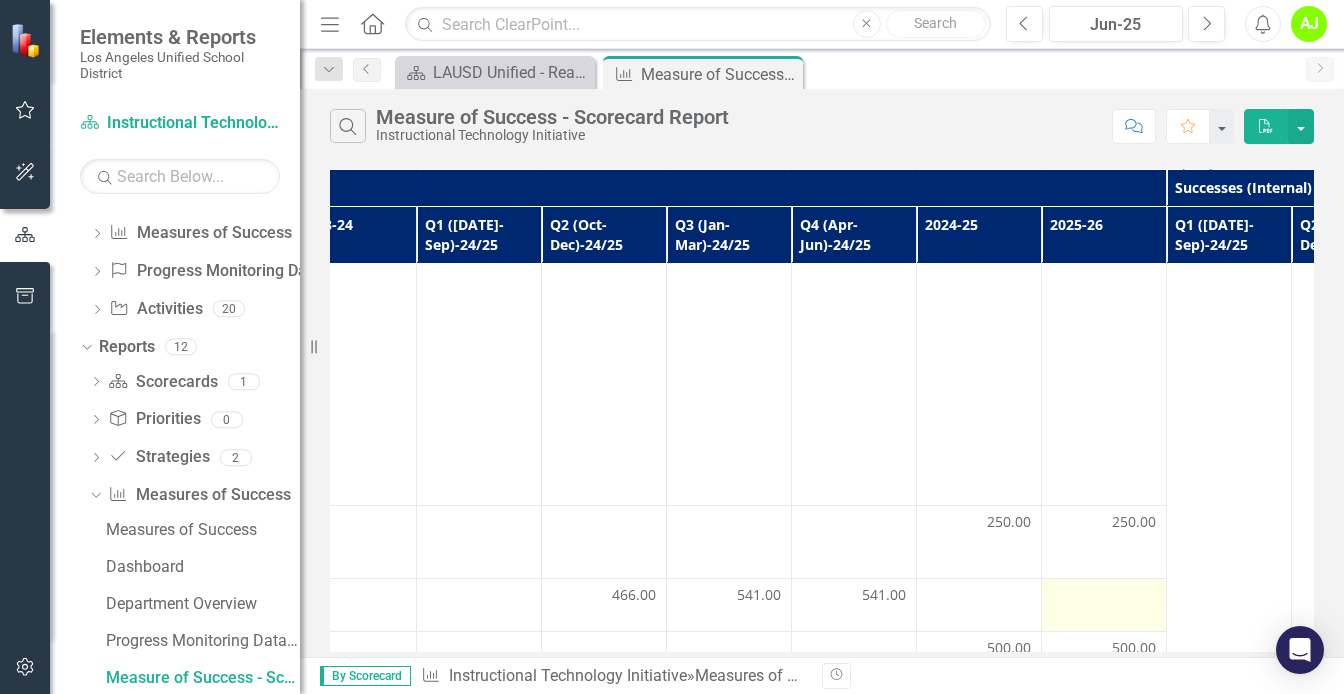 click at bounding box center (1104, 597) 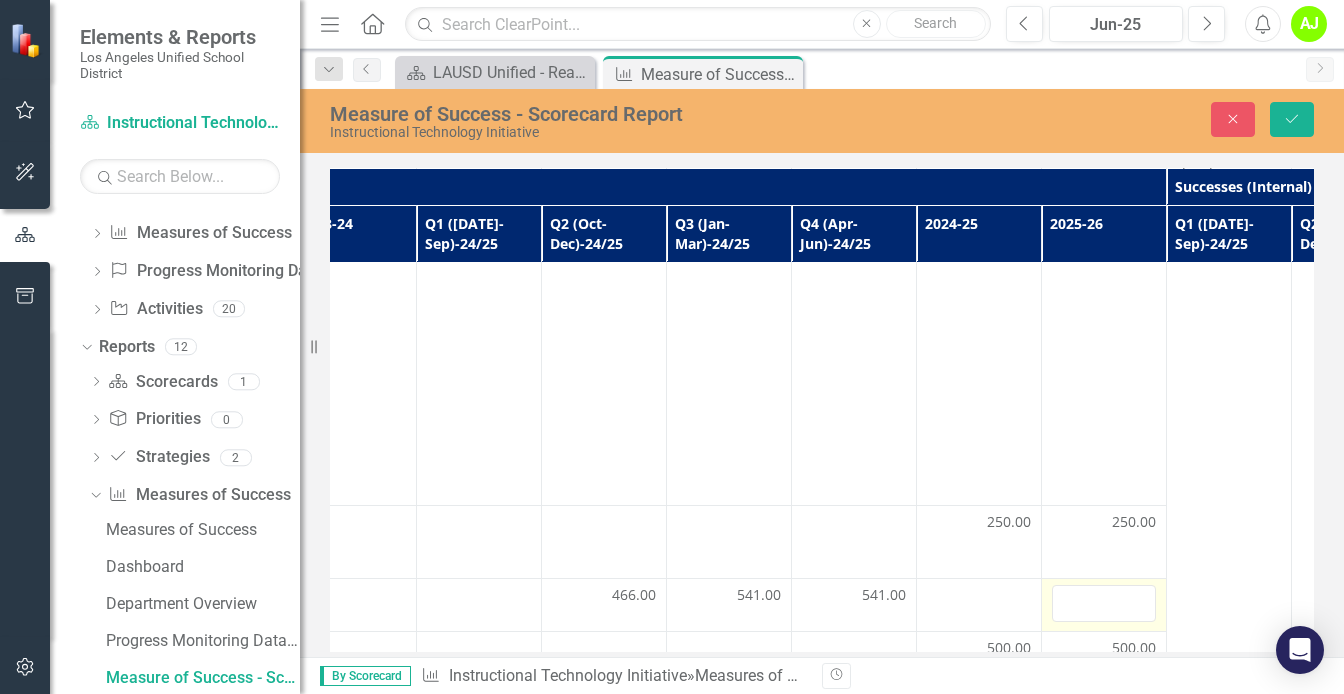 scroll, scrollTop: 284, scrollLeft: 664, axis: both 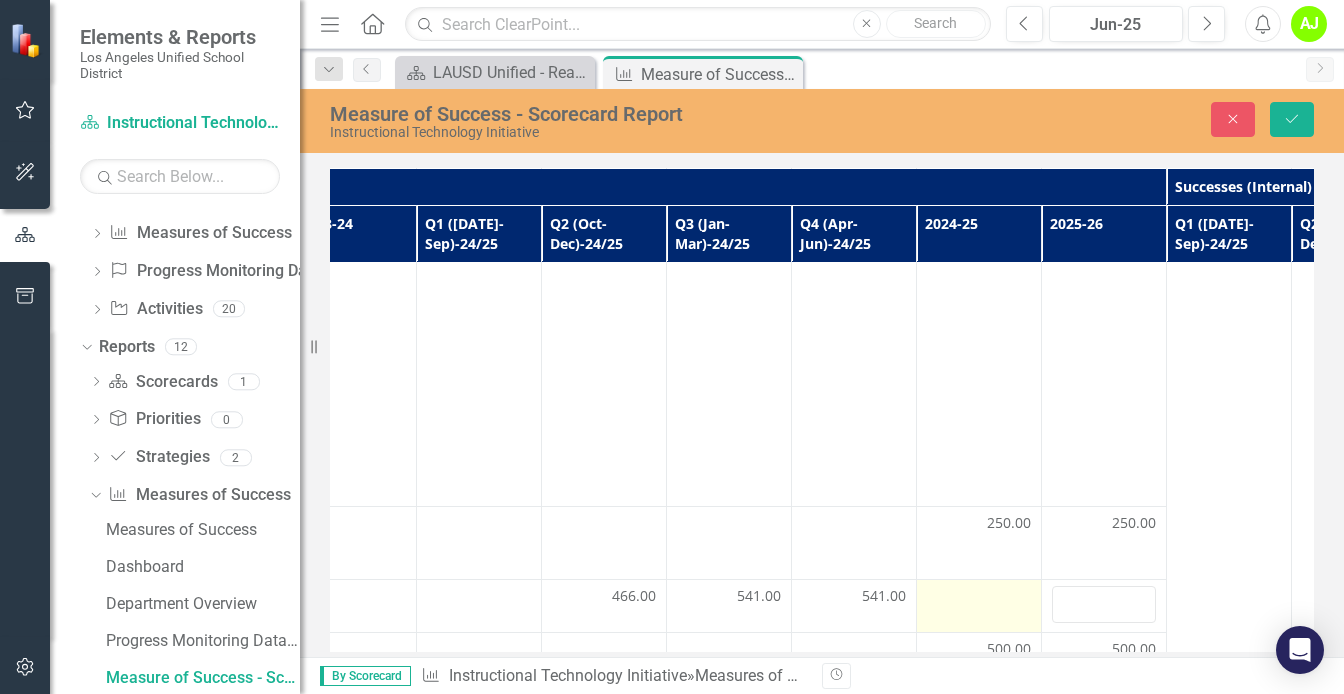 click at bounding box center (979, 598) 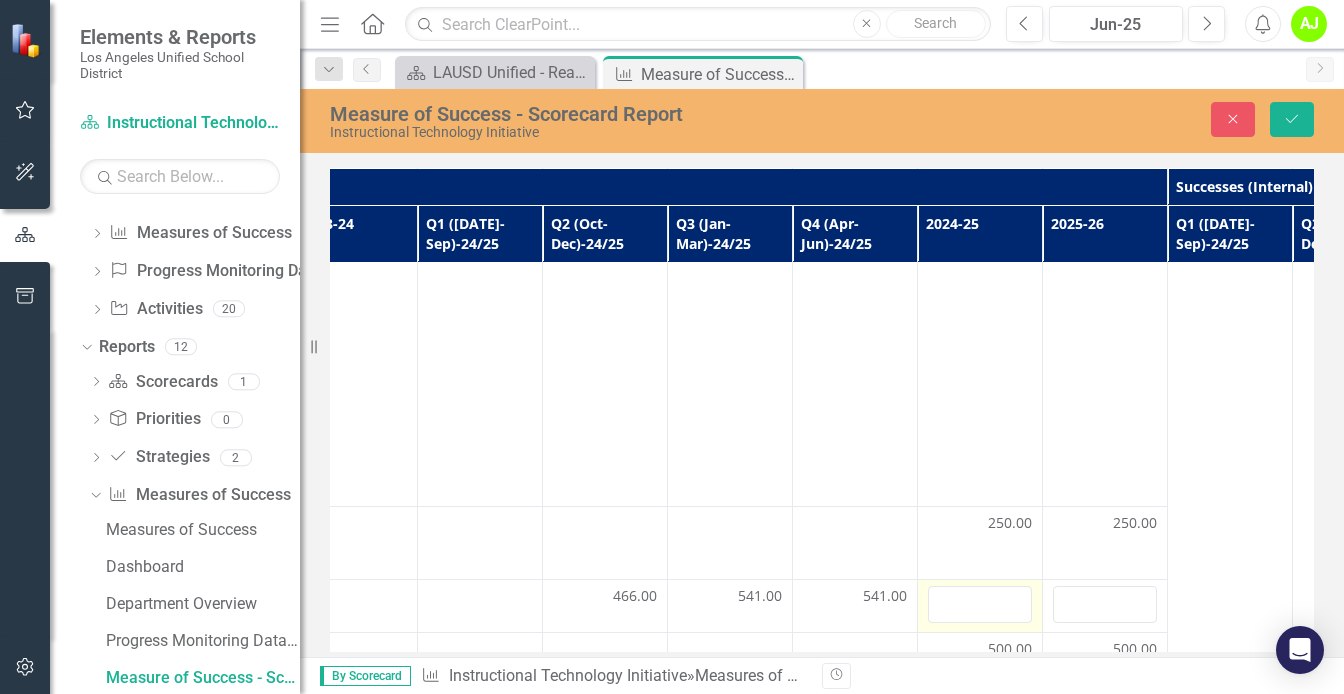 scroll, scrollTop: 284, scrollLeft: 673, axis: both 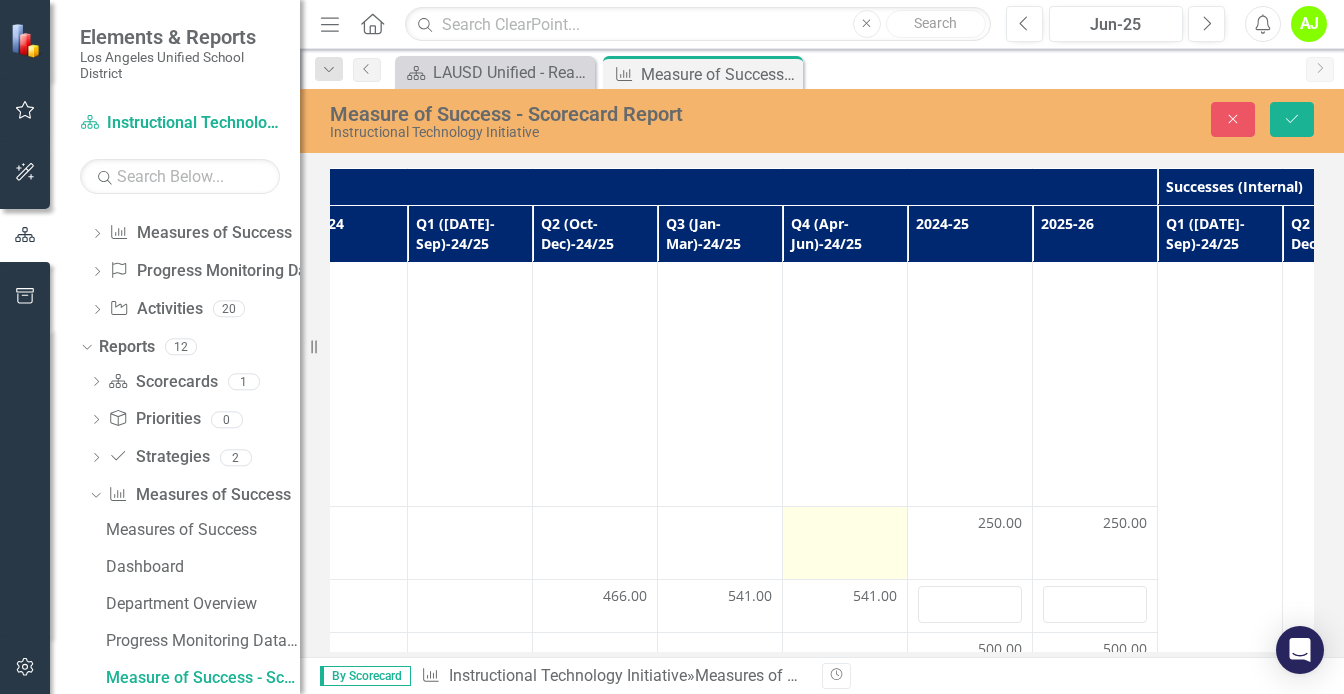 click at bounding box center (845, 525) 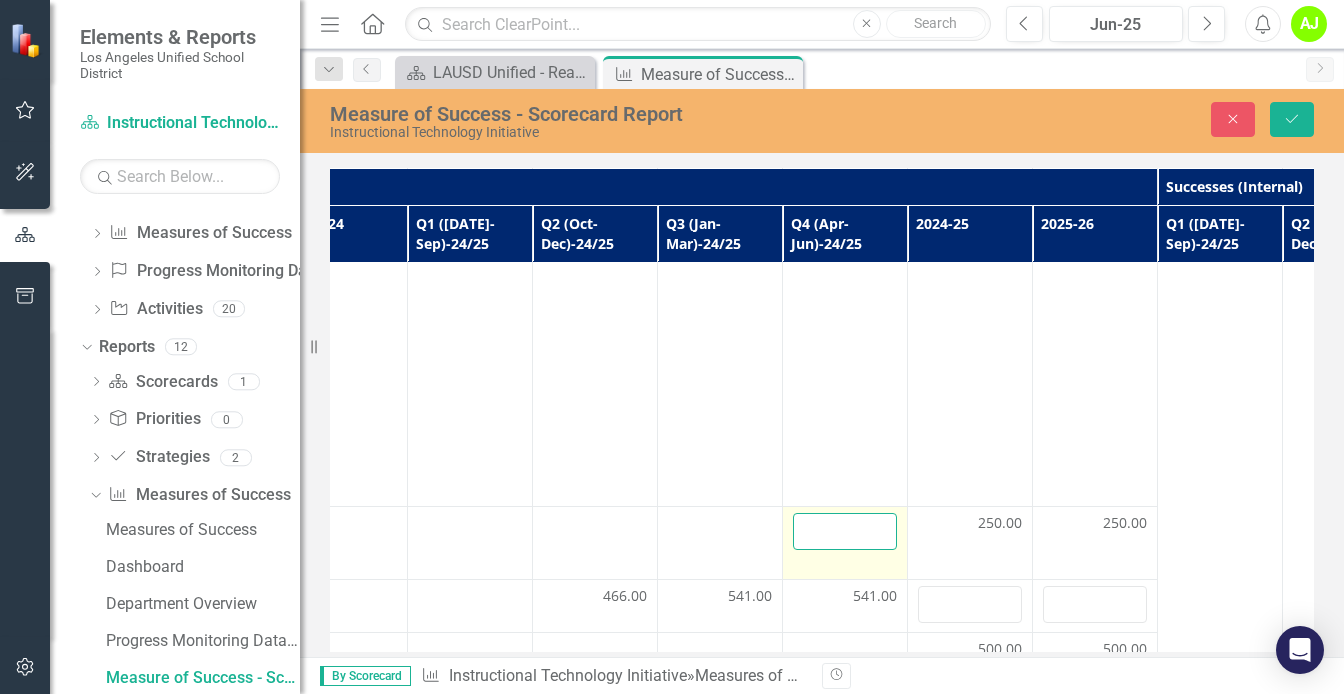 click at bounding box center (845, 531) 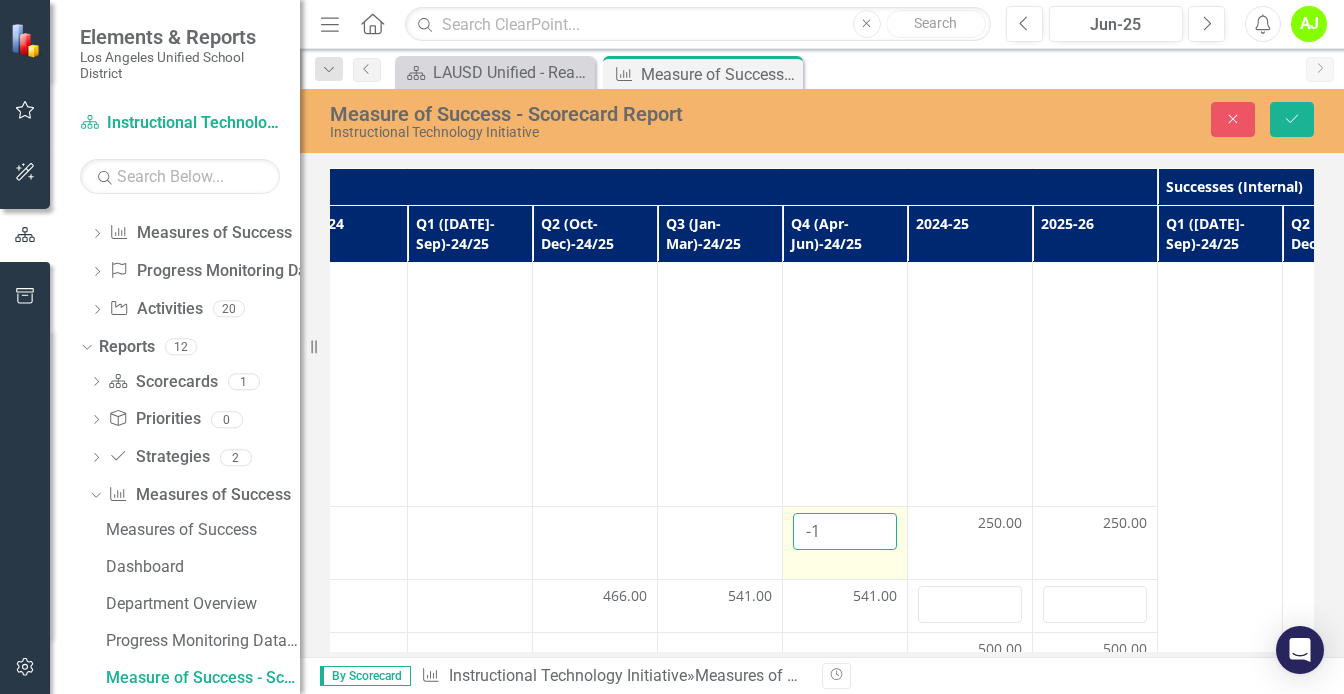 click on "-1" at bounding box center [845, 531] 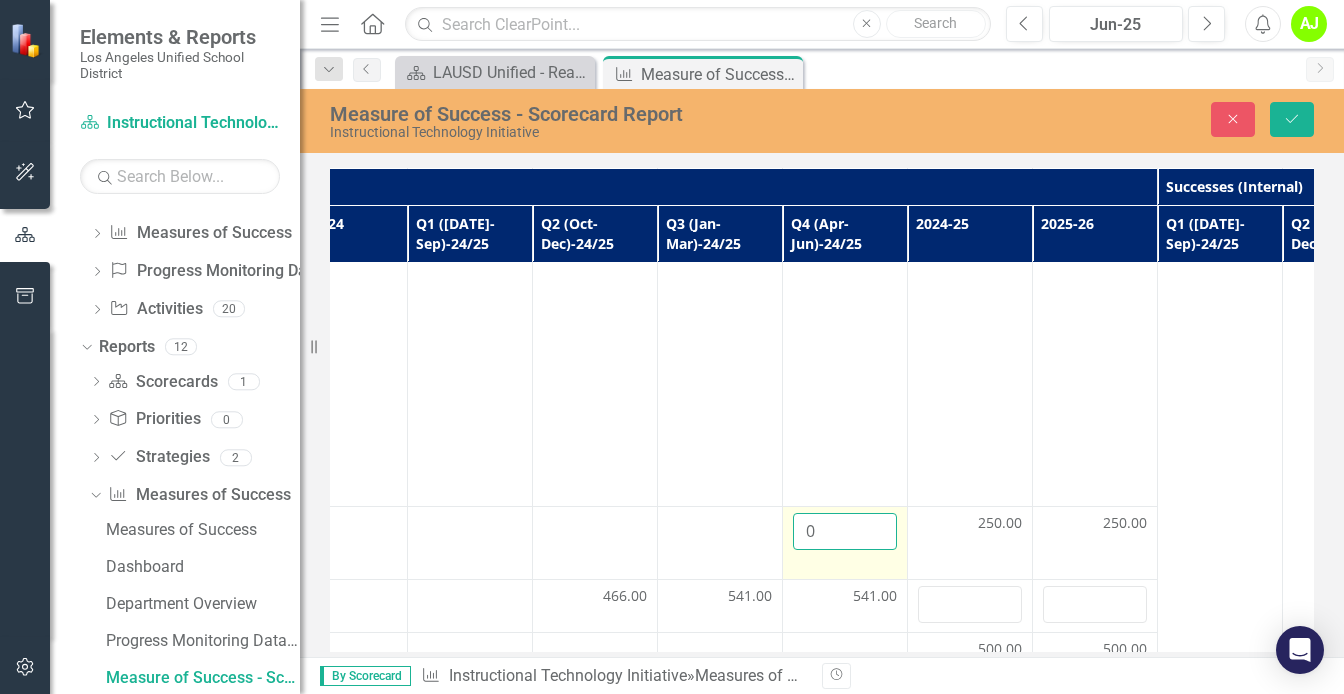 click on "0" at bounding box center (845, 531) 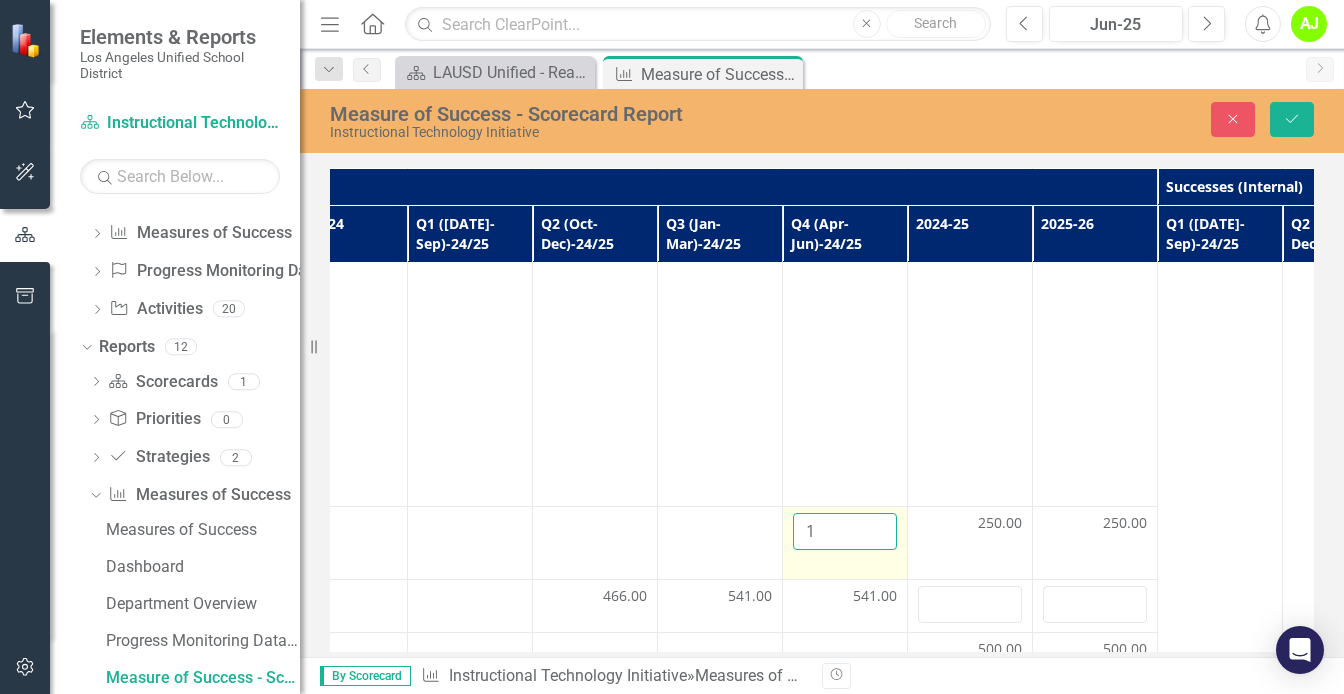 click on "1" at bounding box center (845, 531) 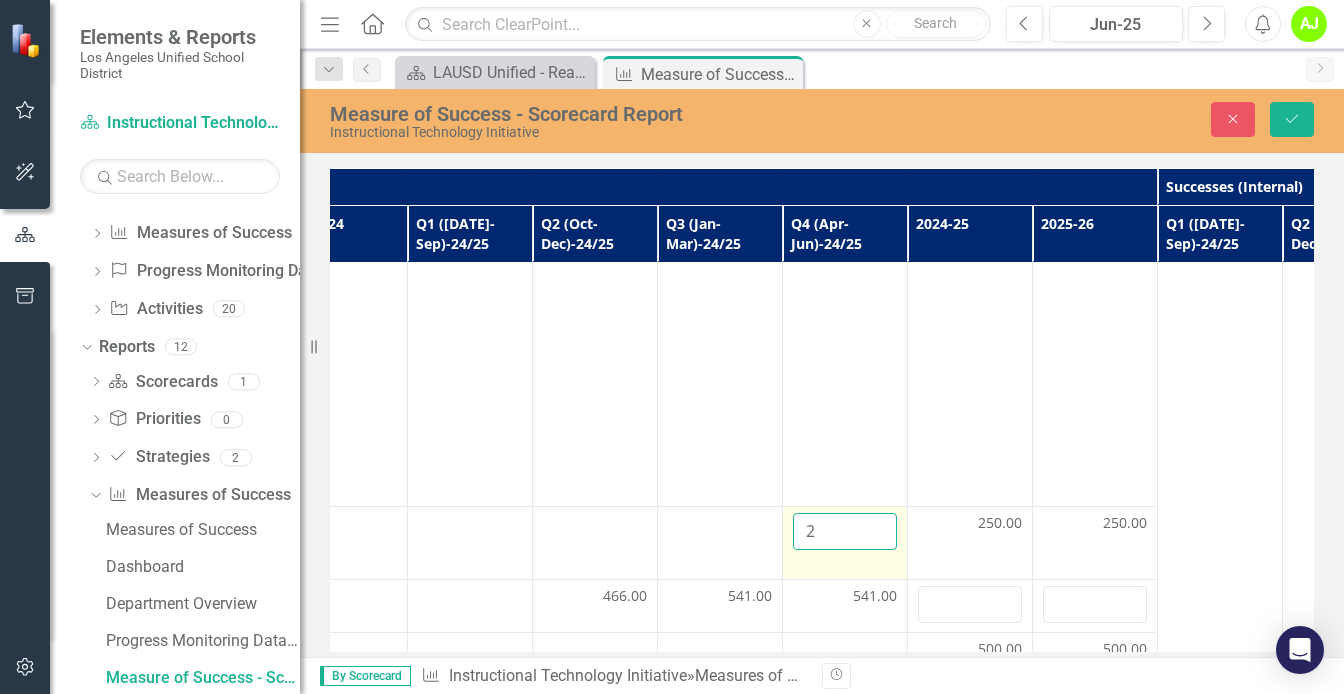 type on "2" 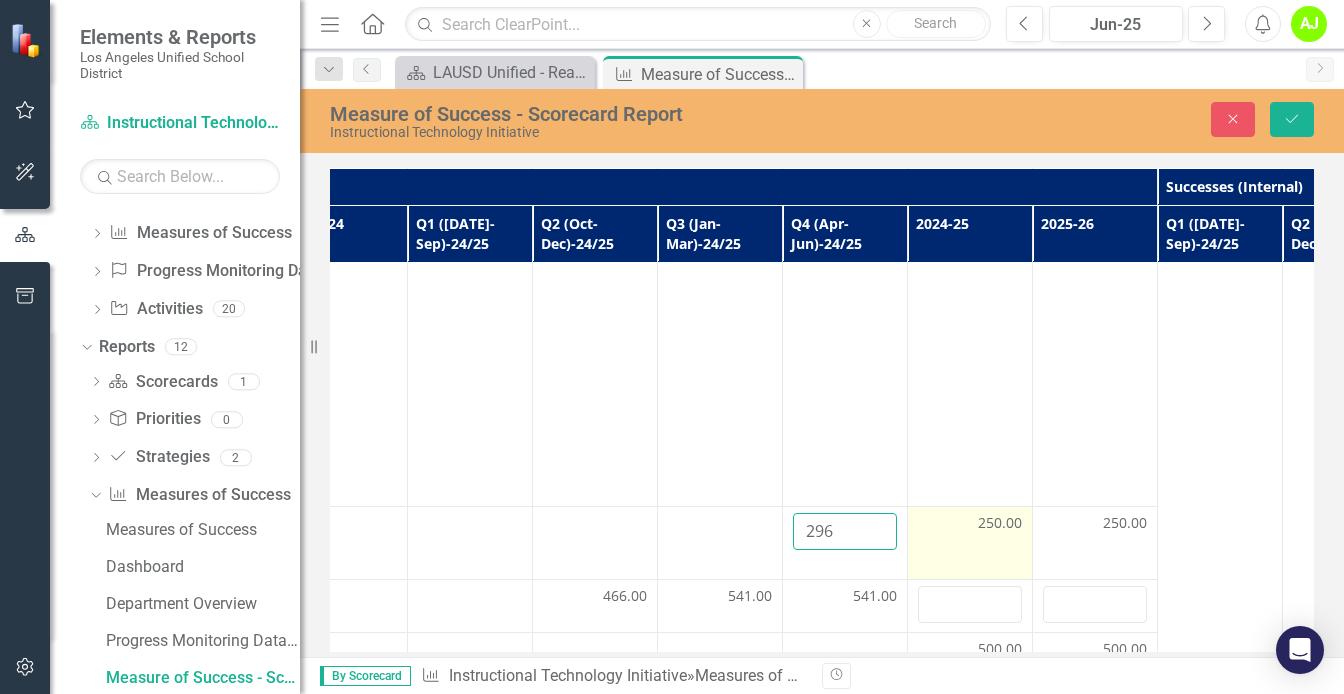 type on "296" 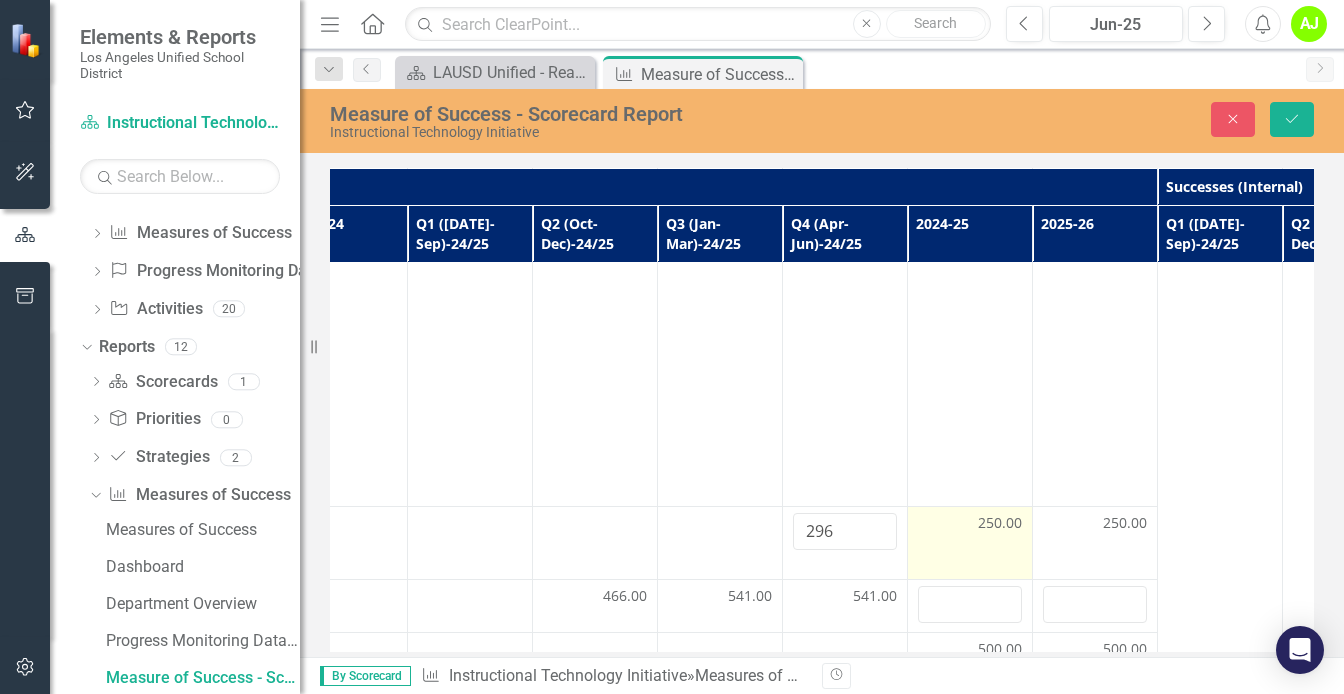 click on "250.00" at bounding box center (970, 523) 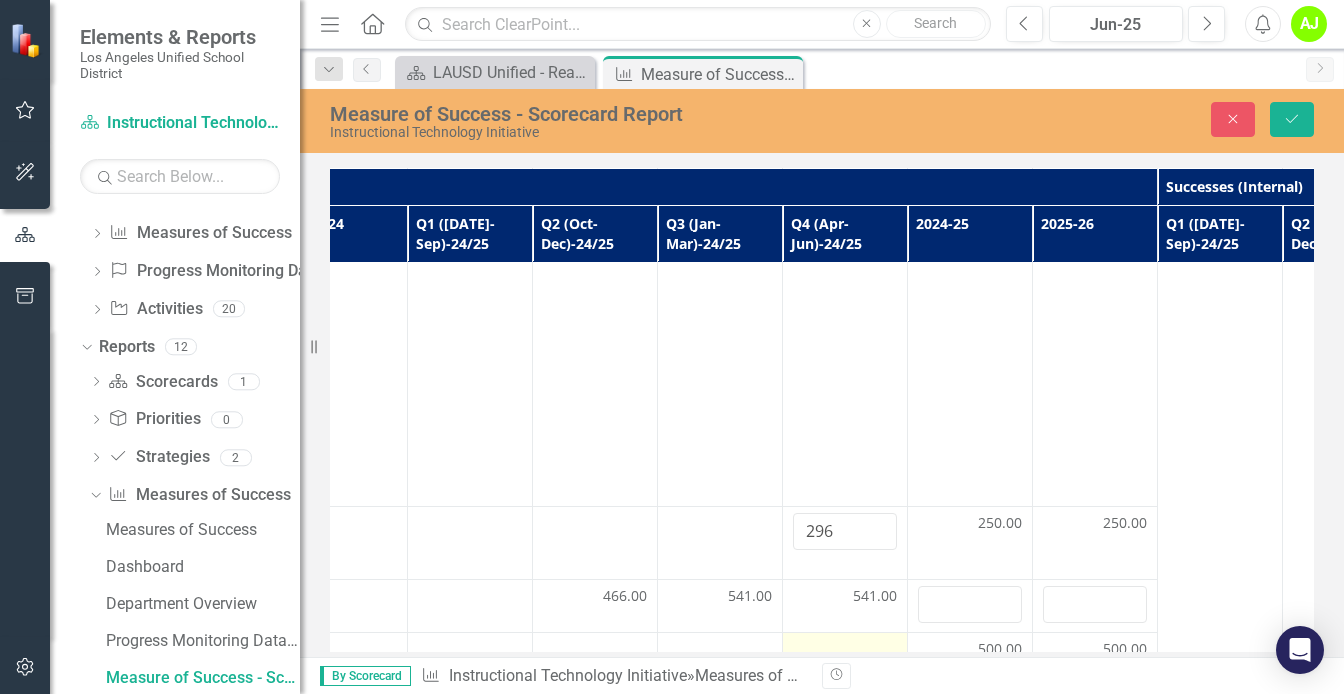 click at bounding box center (845, 651) 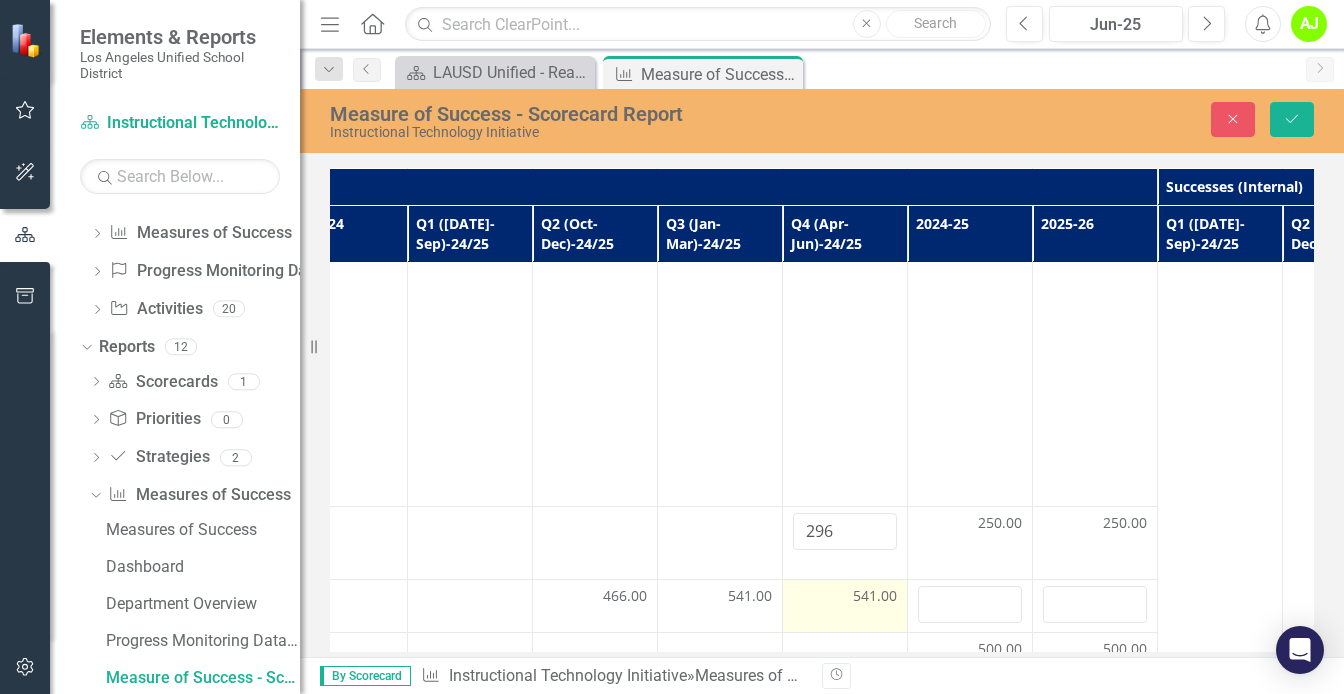click on "541.00" at bounding box center (845, 598) 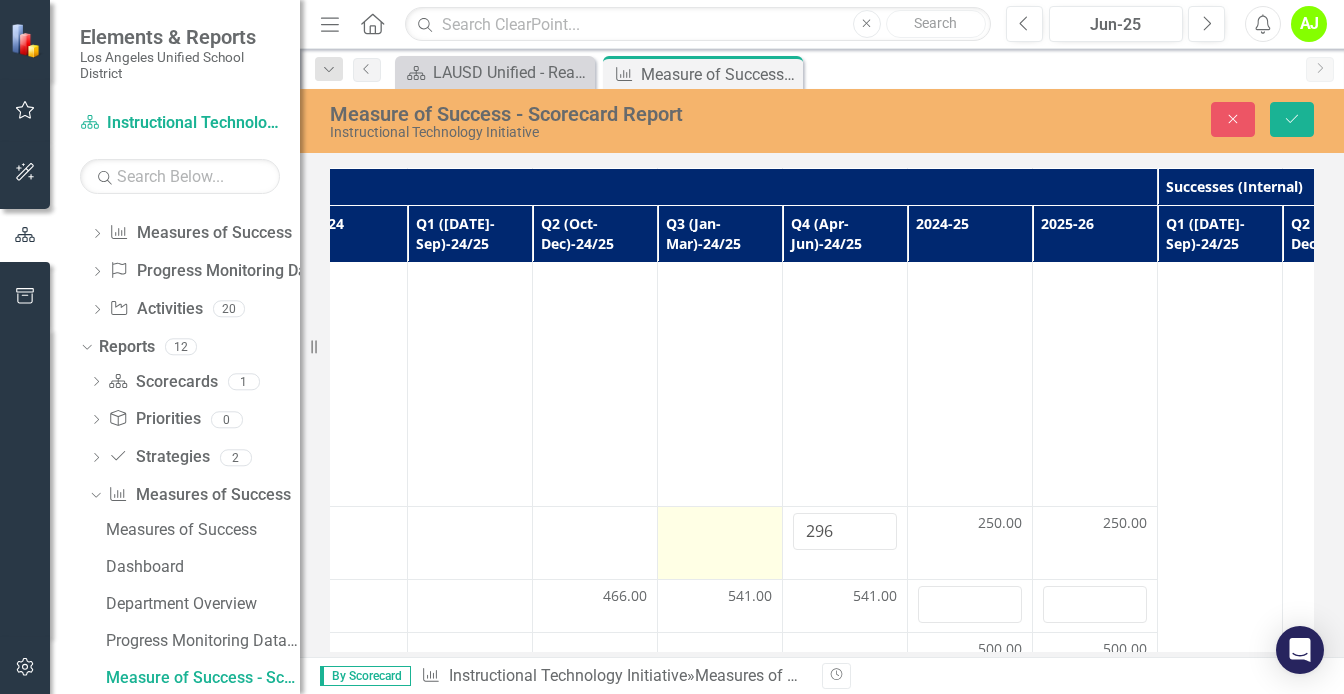 click at bounding box center (720, 542) 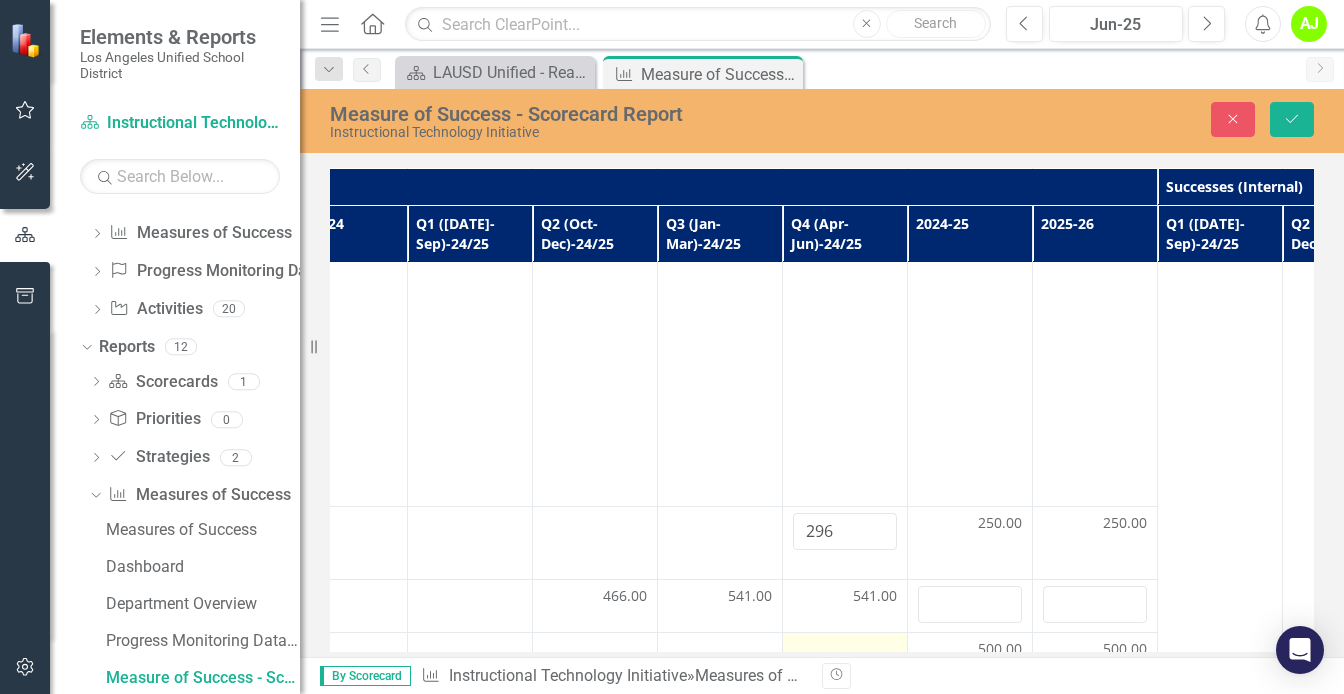 click at bounding box center (845, 651) 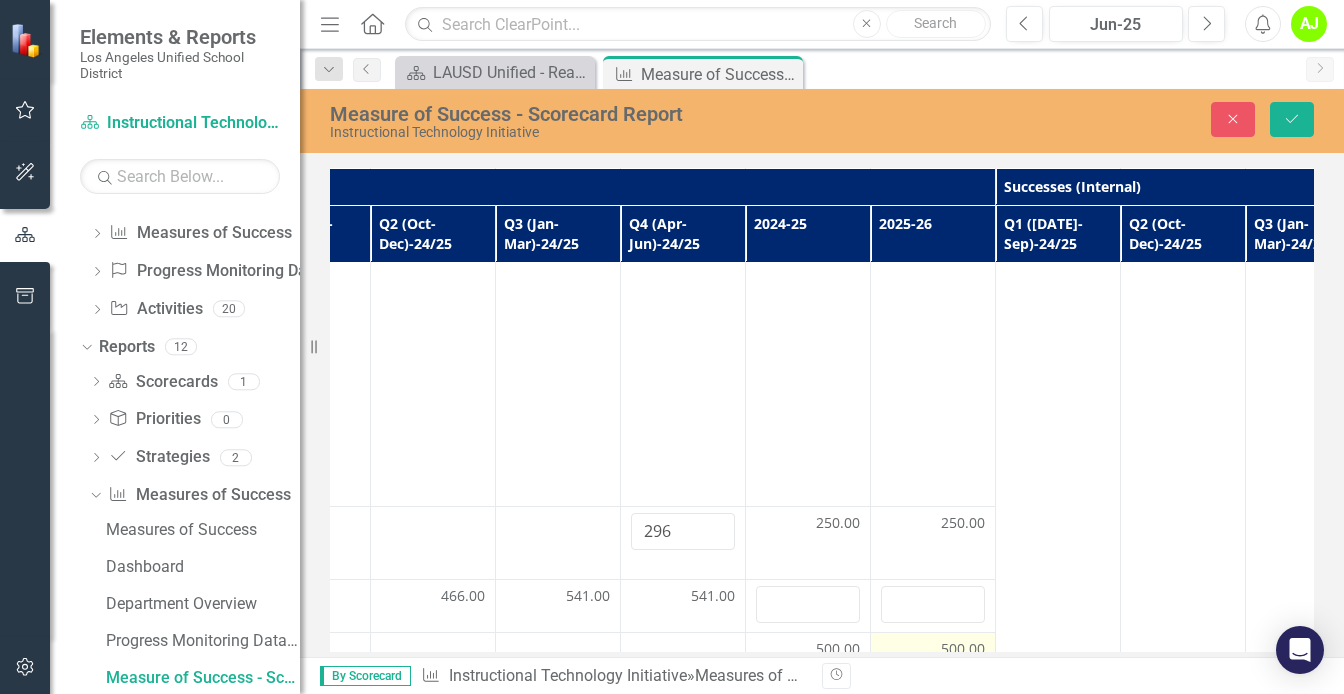 scroll, scrollTop: 284, scrollLeft: 826, axis: both 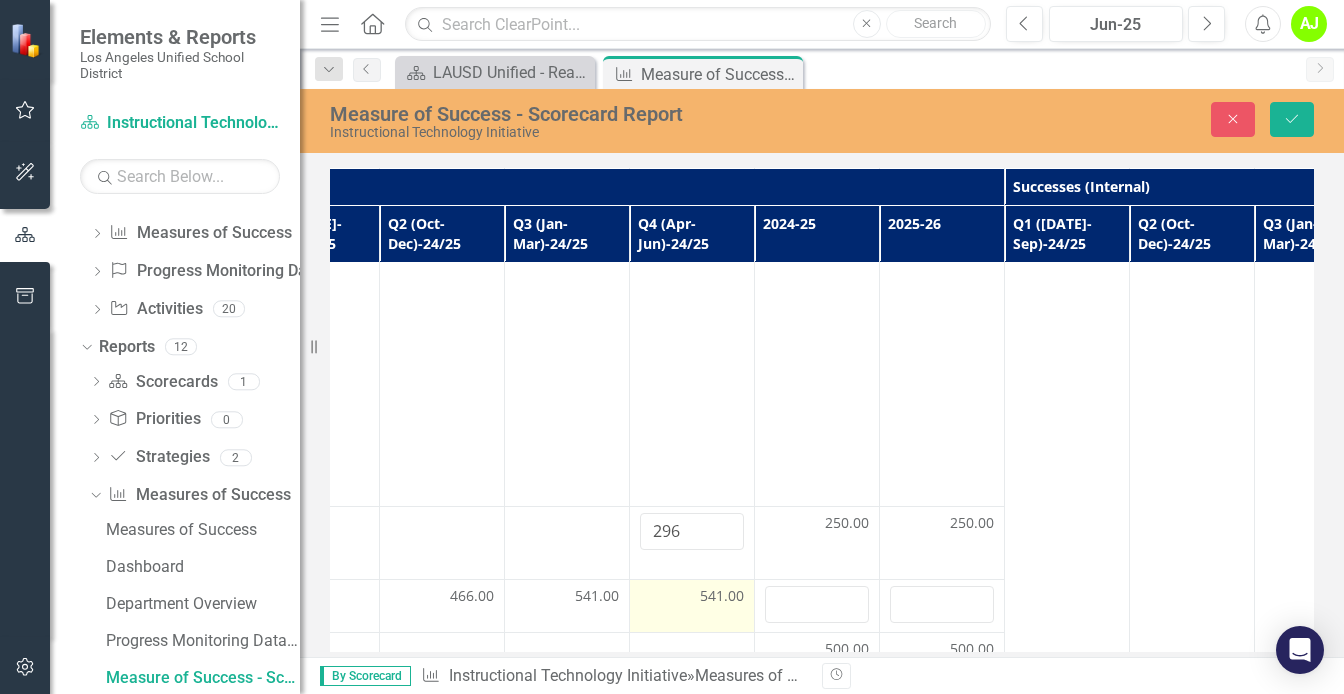 click on "541.00" at bounding box center [692, 598] 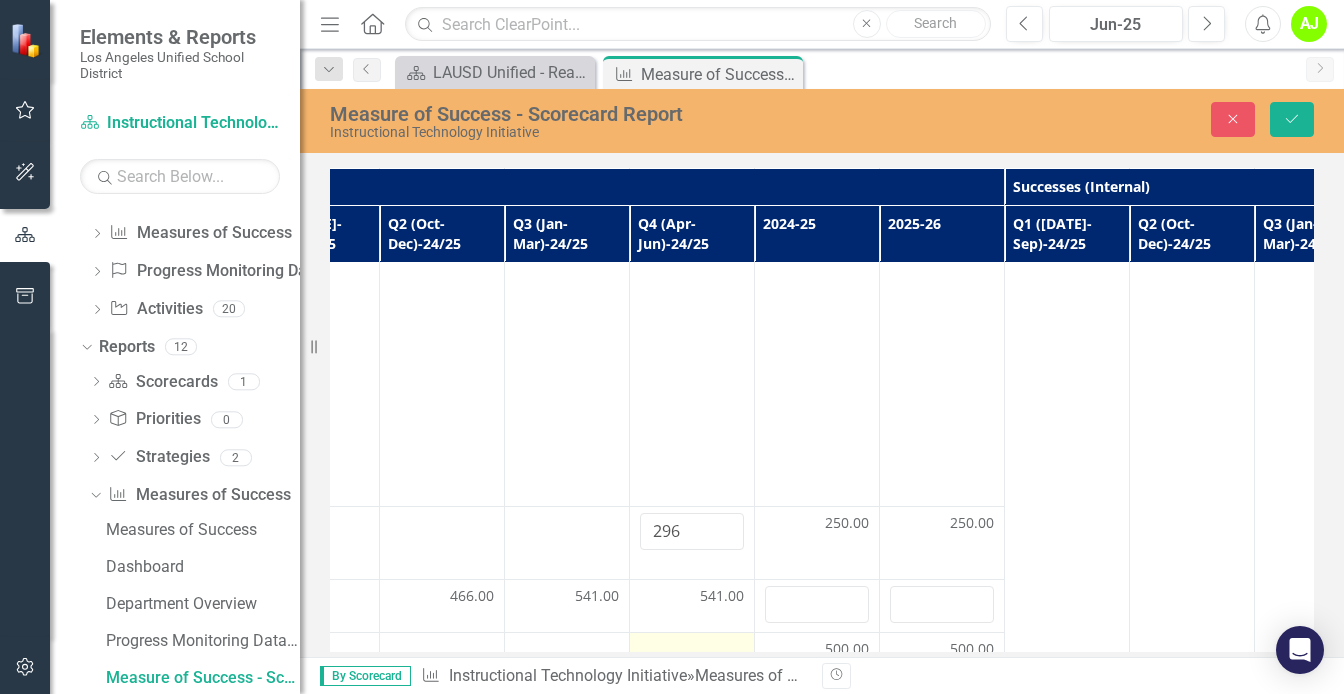 click at bounding box center [692, 668] 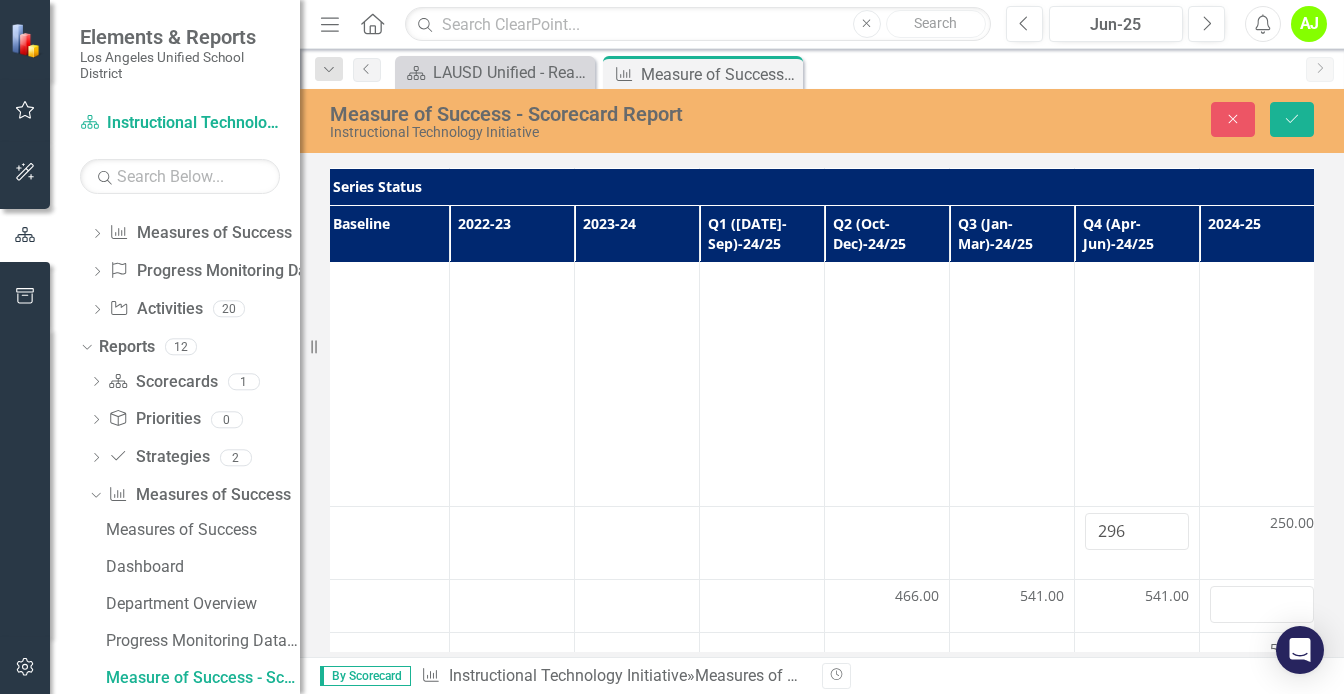 scroll, scrollTop: 284, scrollLeft: 803, axis: both 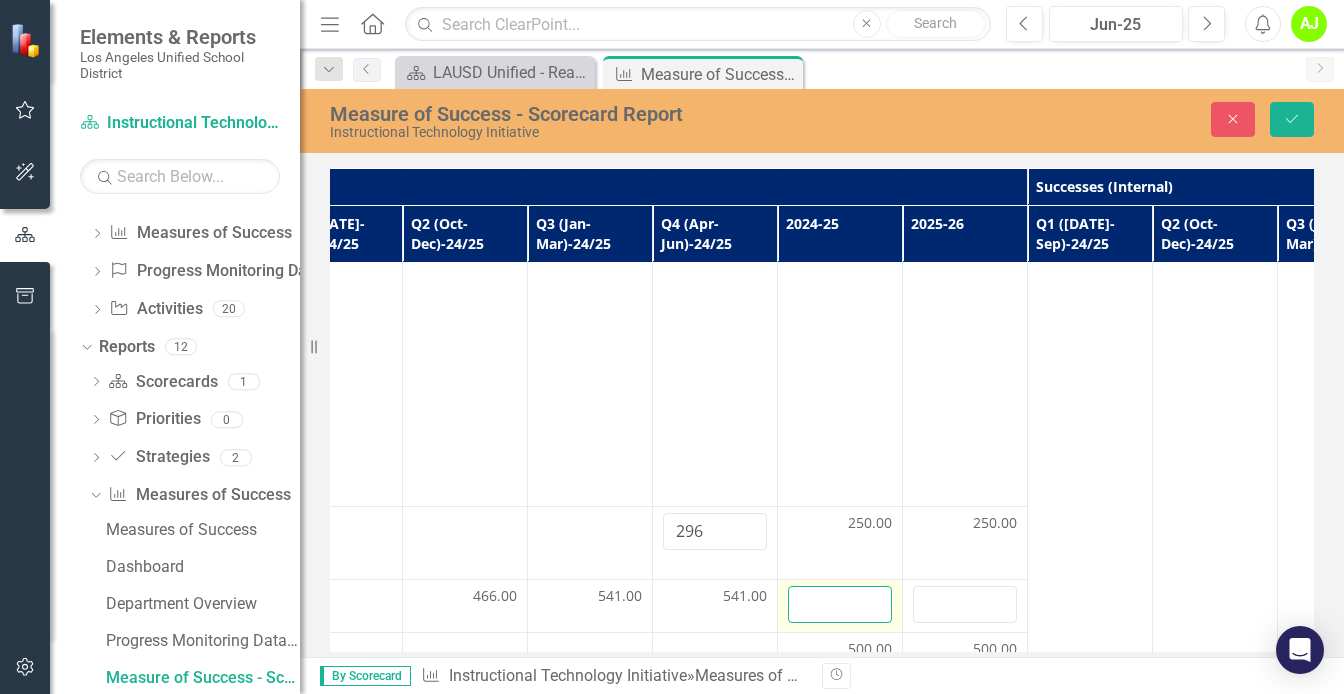 click at bounding box center [840, 604] 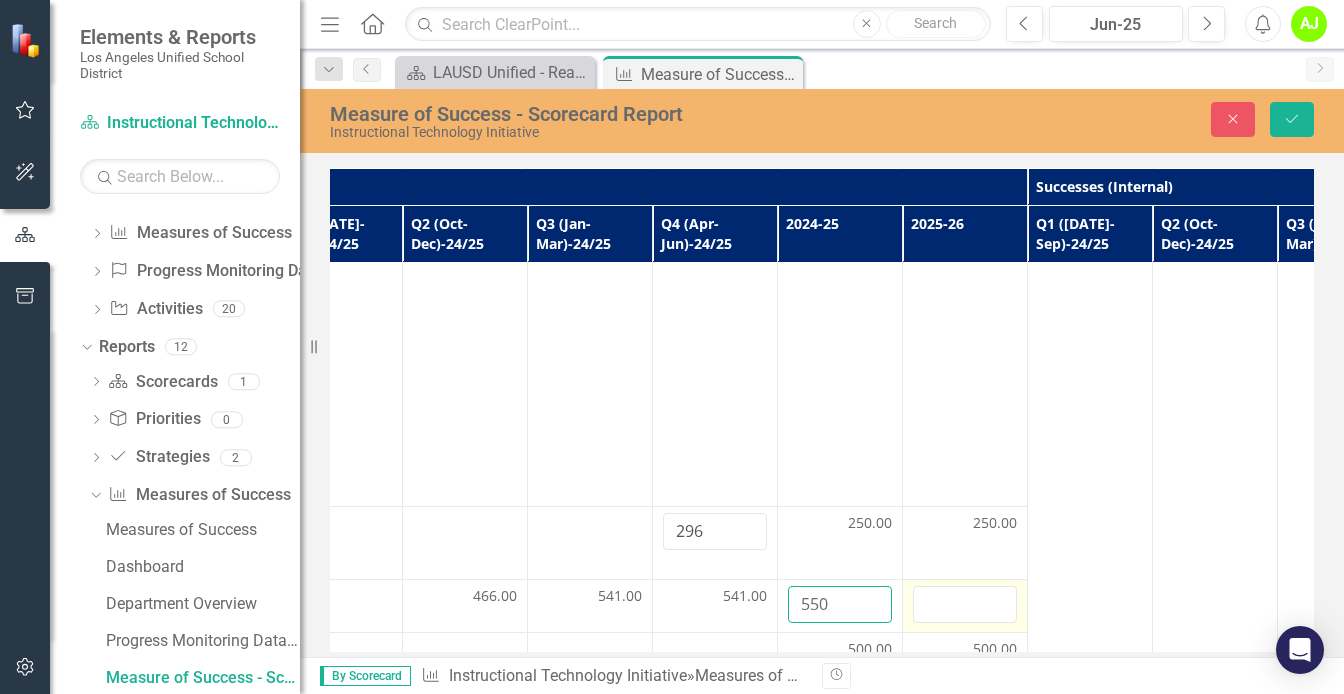 type on "550" 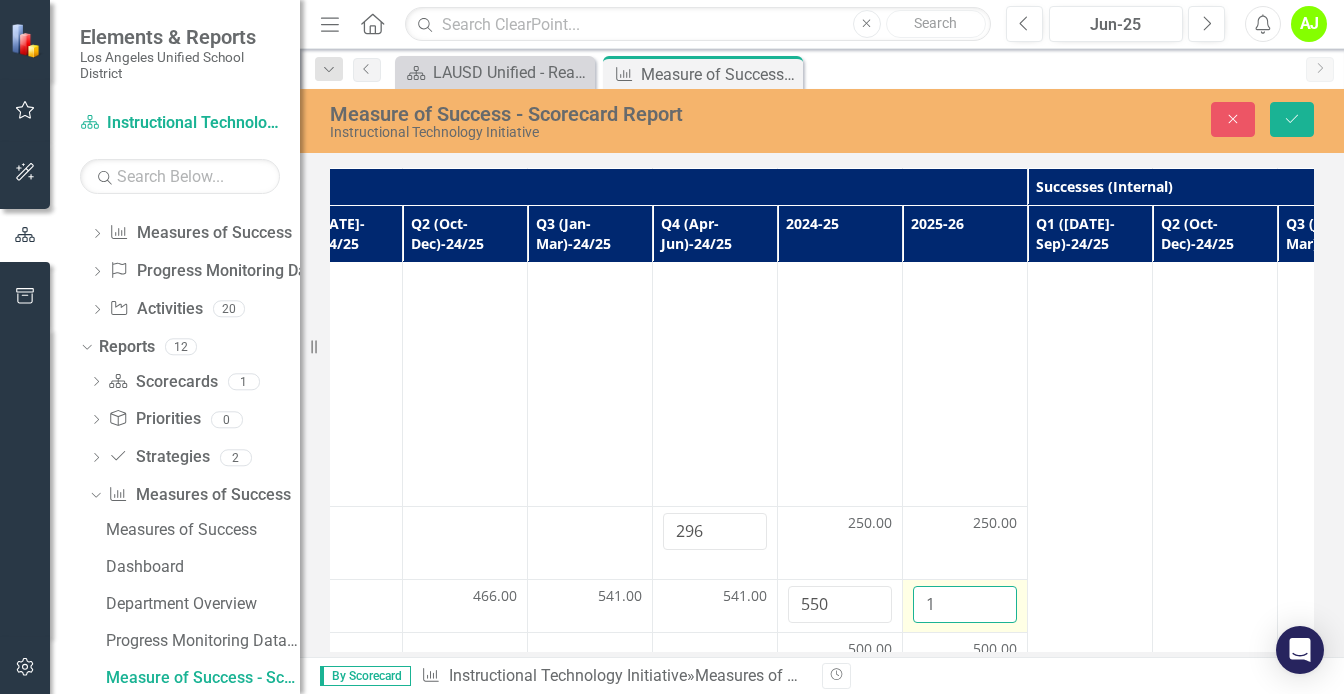 type on "1" 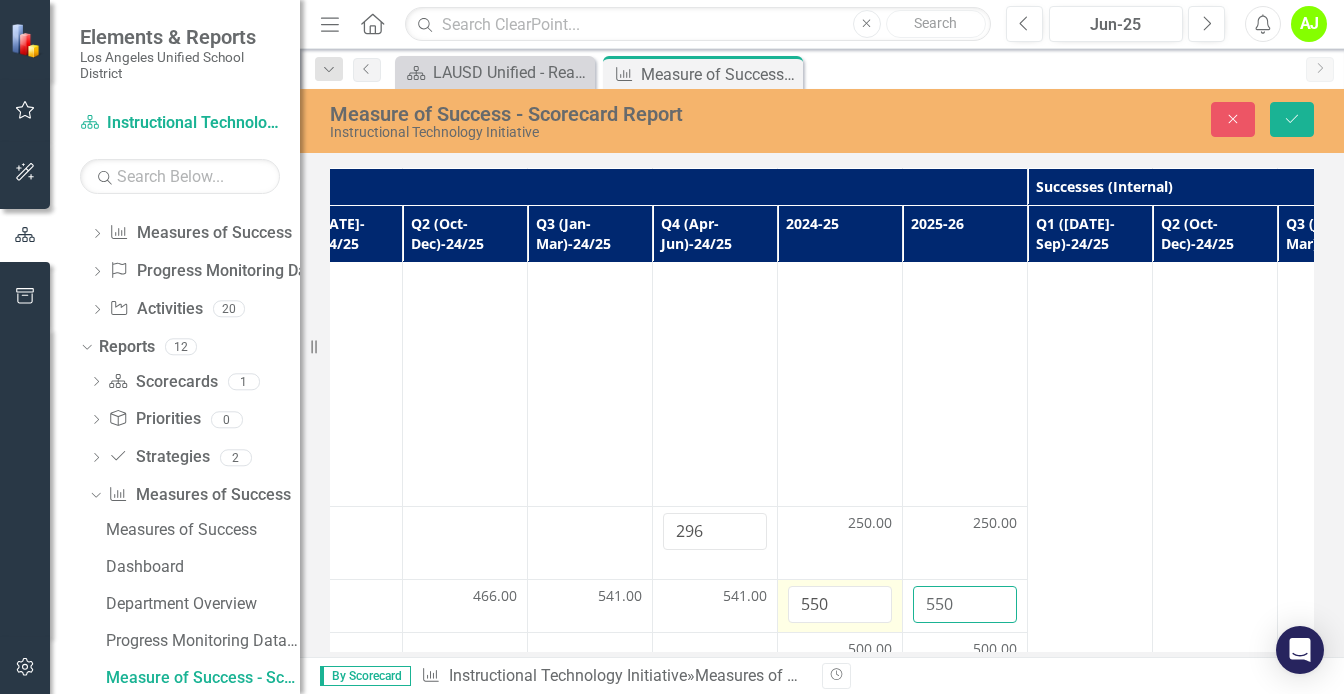 type on "550" 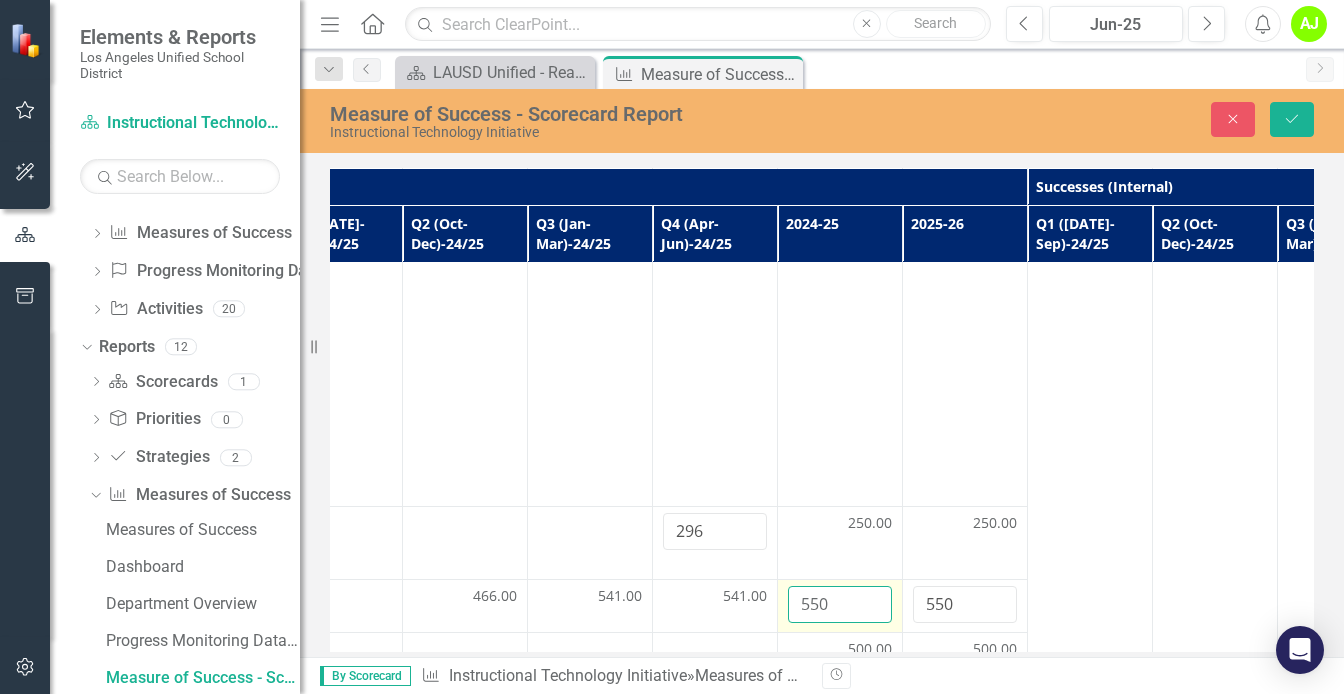 drag, startPoint x: 824, startPoint y: 557, endPoint x: 794, endPoint y: 555, distance: 30.066593 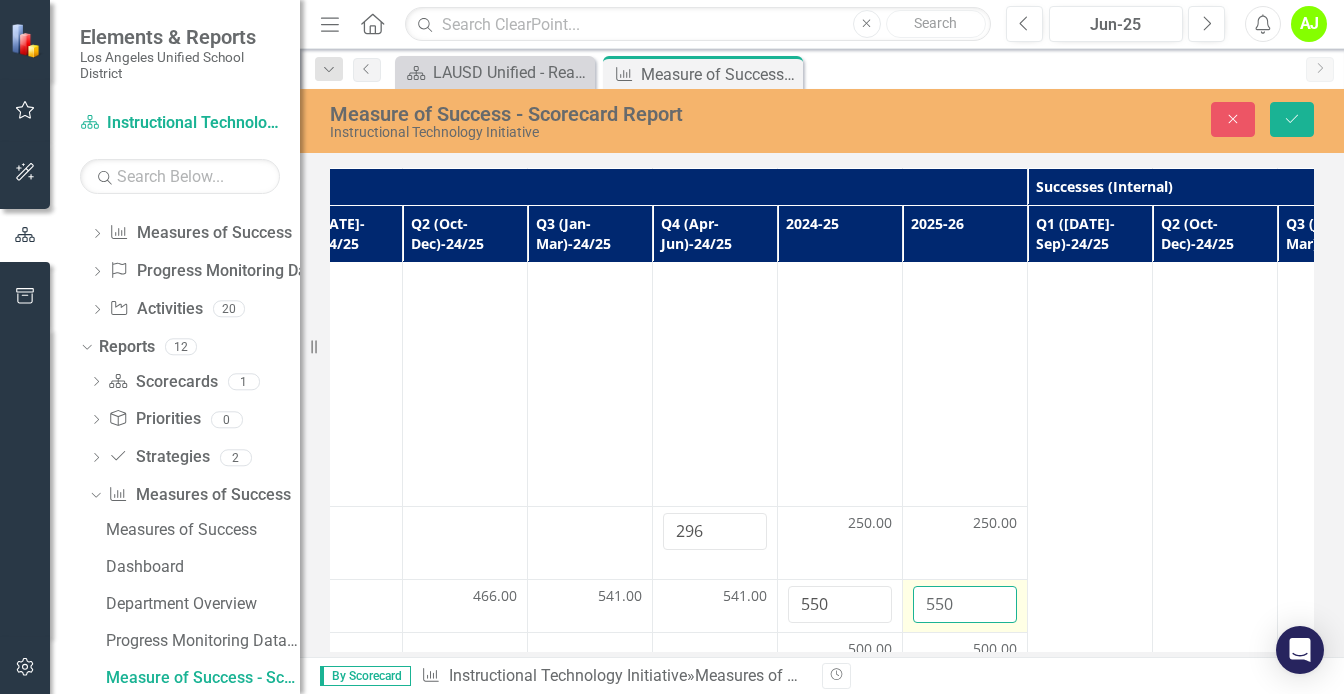 drag, startPoint x: 956, startPoint y: 554, endPoint x: 916, endPoint y: 553, distance: 40.012497 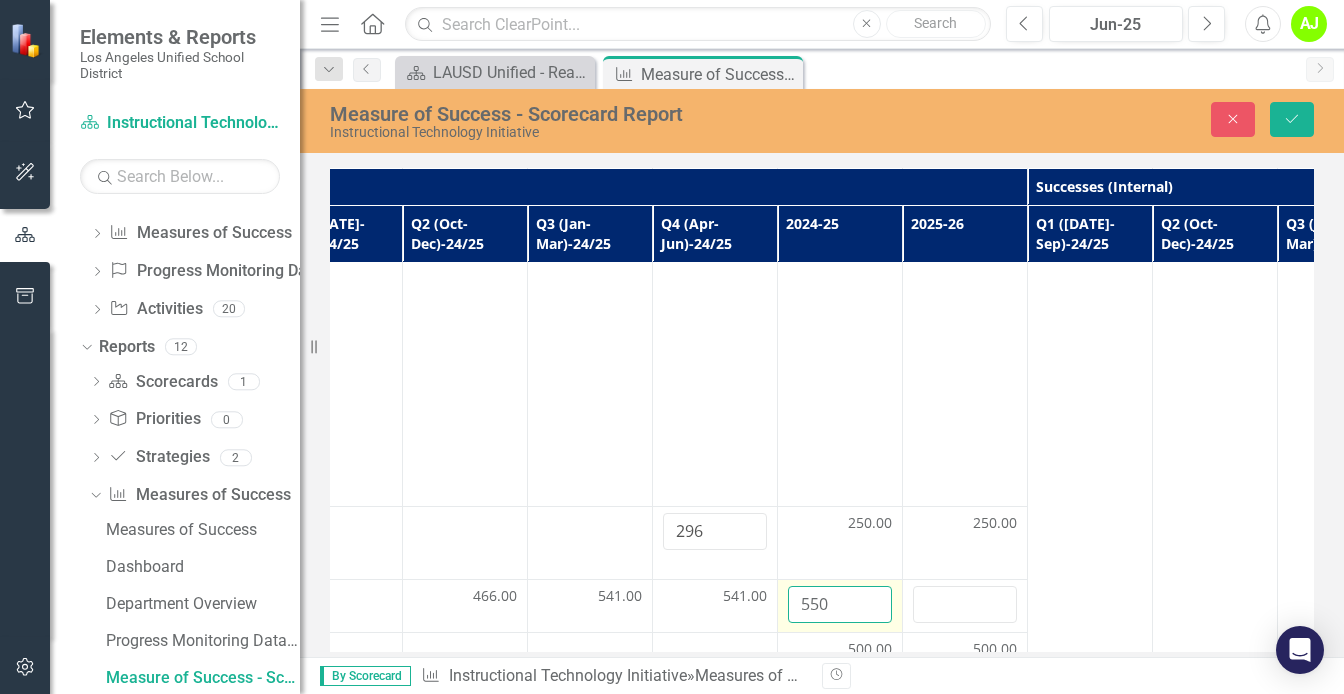 drag, startPoint x: 821, startPoint y: 556, endPoint x: 784, endPoint y: 556, distance: 37 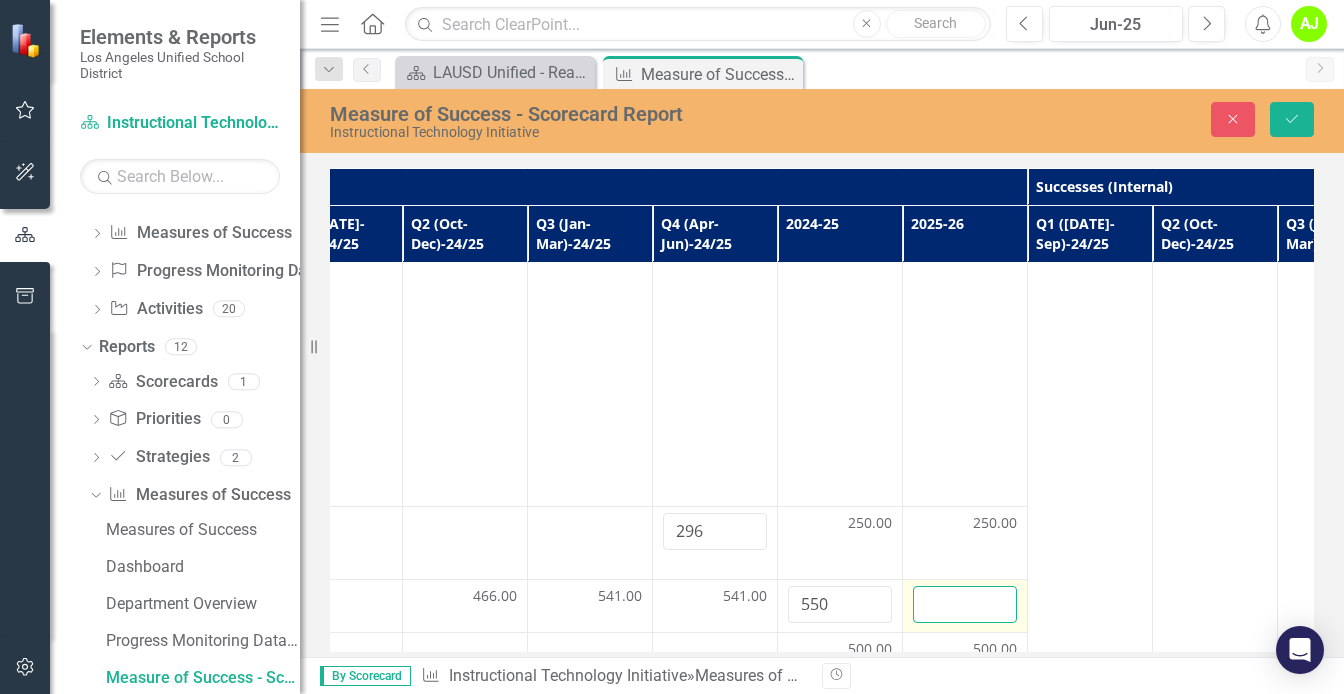 click at bounding box center (965, 604) 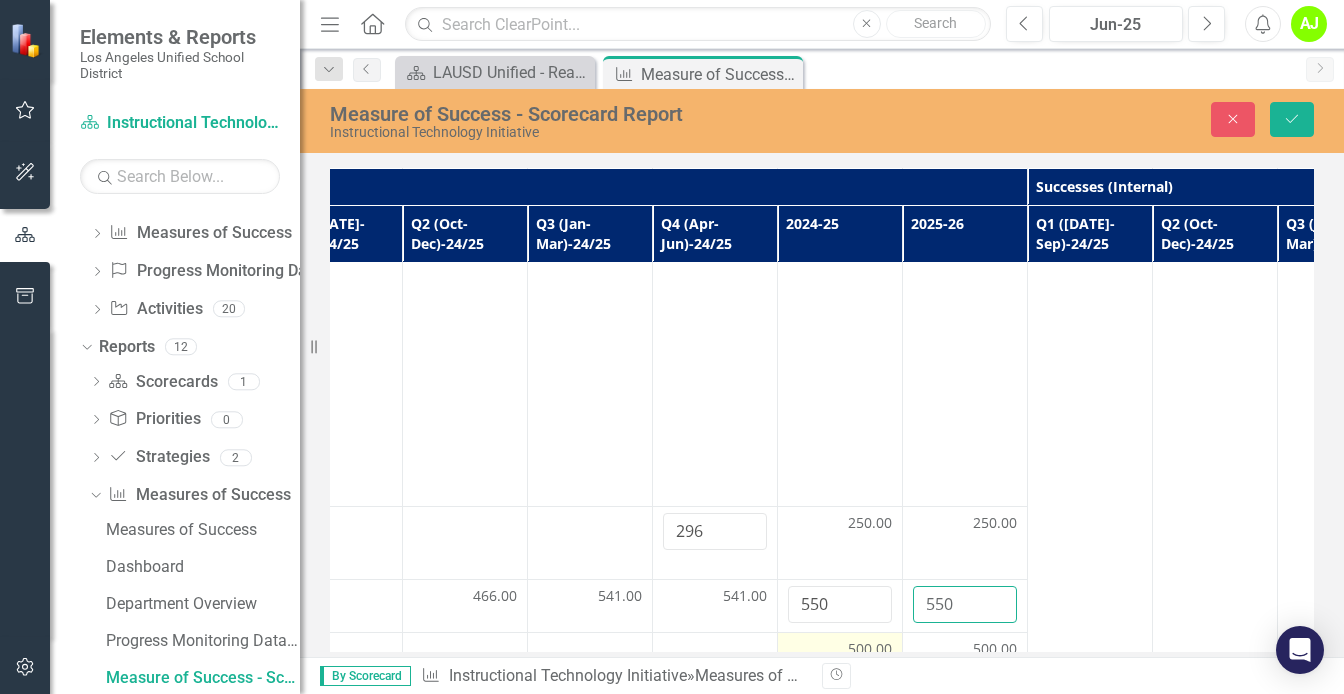 type on "550" 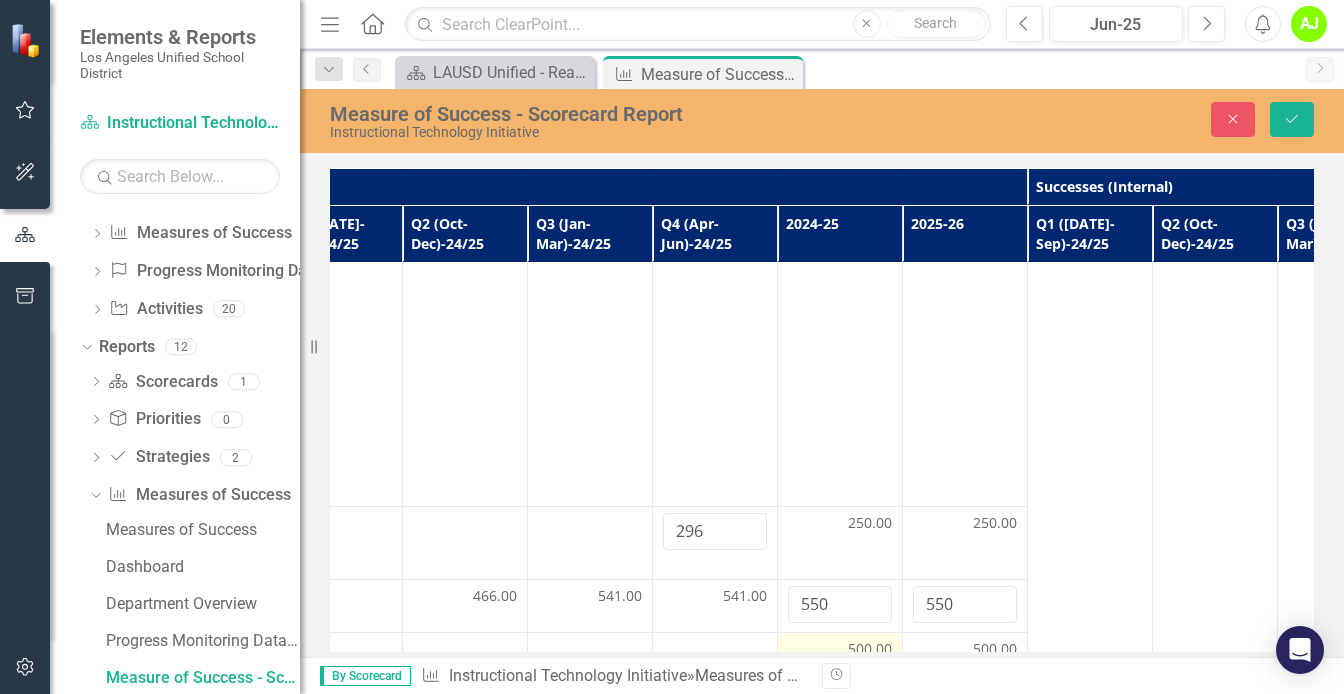 click on "500.00" at bounding box center [840, 668] 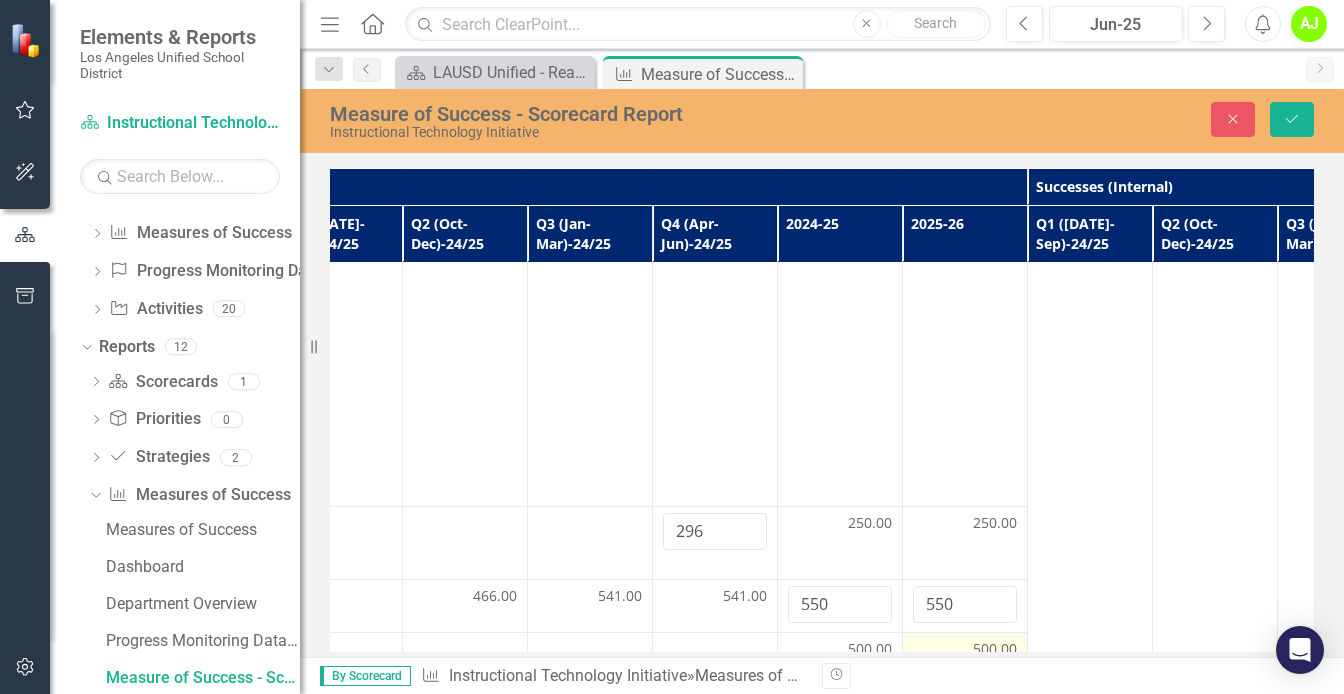 click on "500.00" at bounding box center [965, 649] 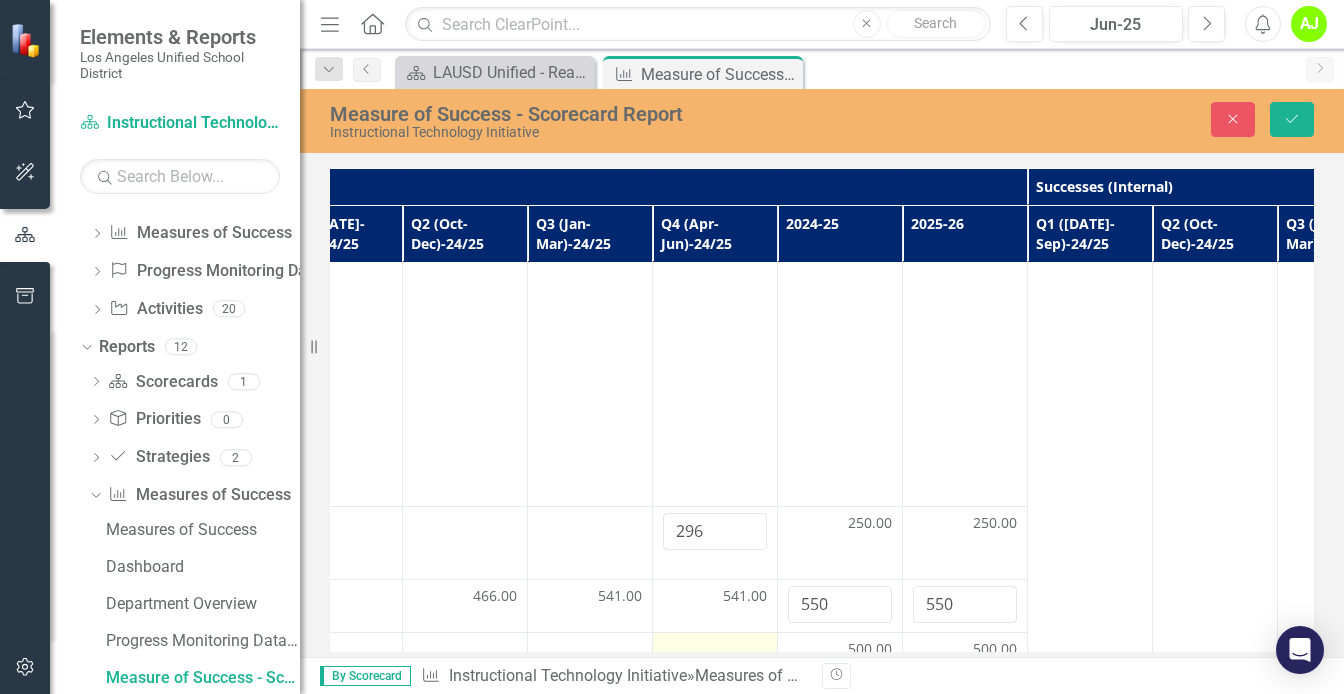 click at bounding box center [715, 651] 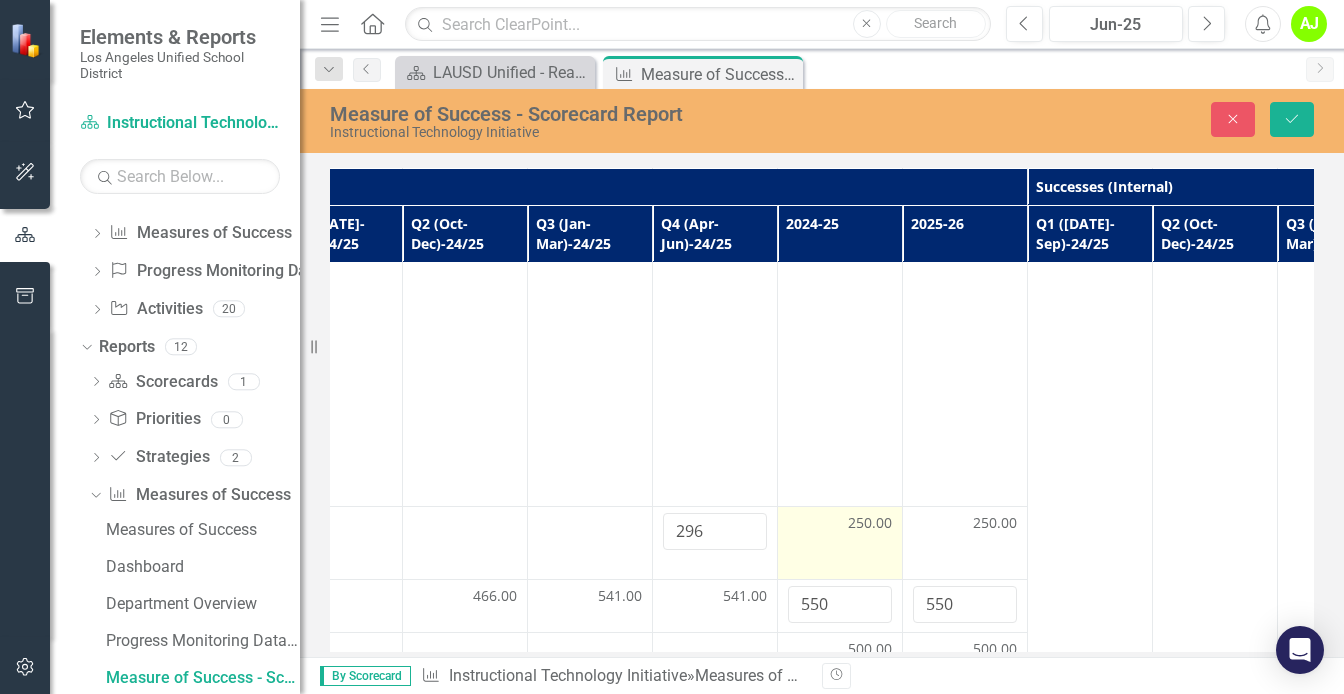 click on "250.00" at bounding box center [840, 542] 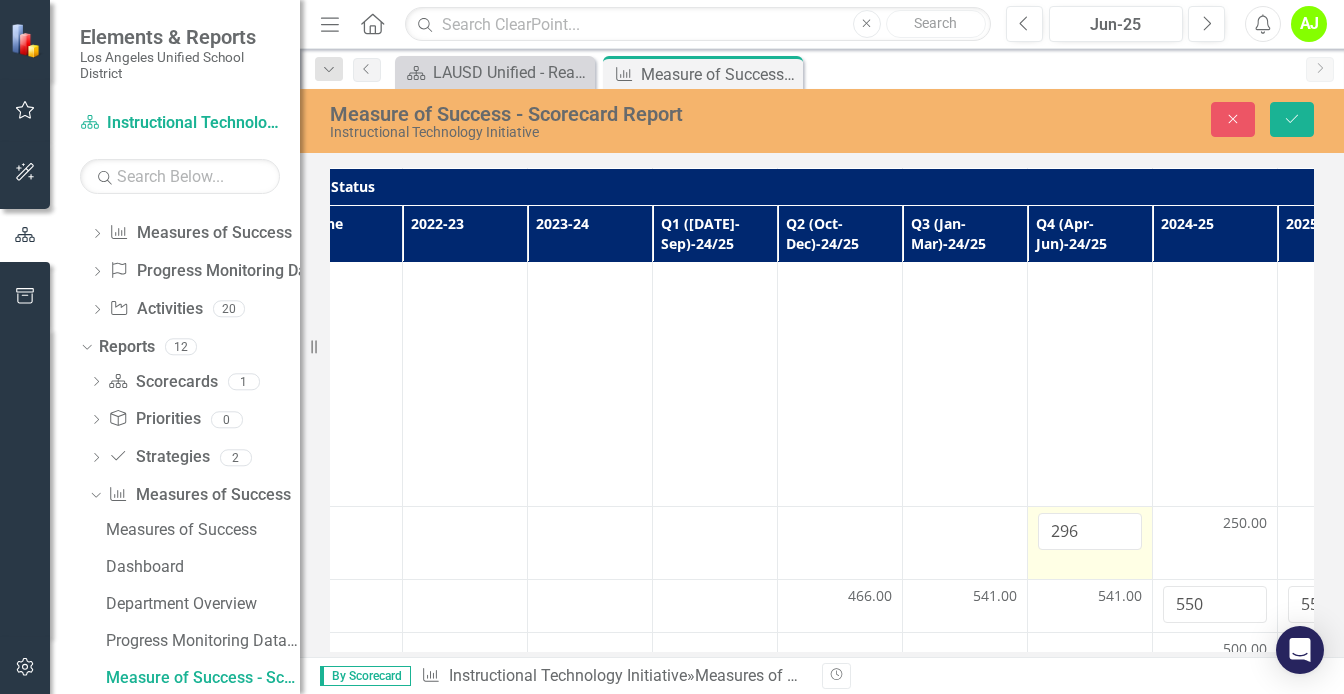 scroll, scrollTop: 284, scrollLeft: 0, axis: vertical 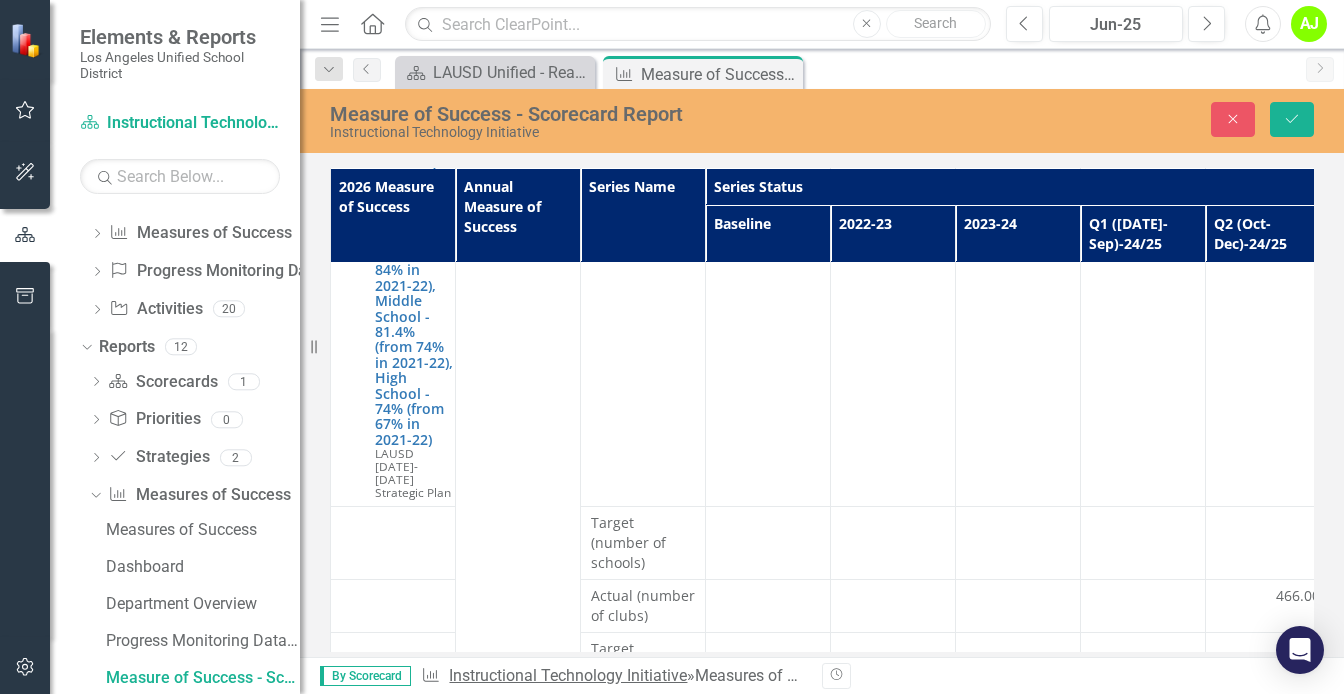 click on "Instructional Technology Initiative" at bounding box center [568, 675] 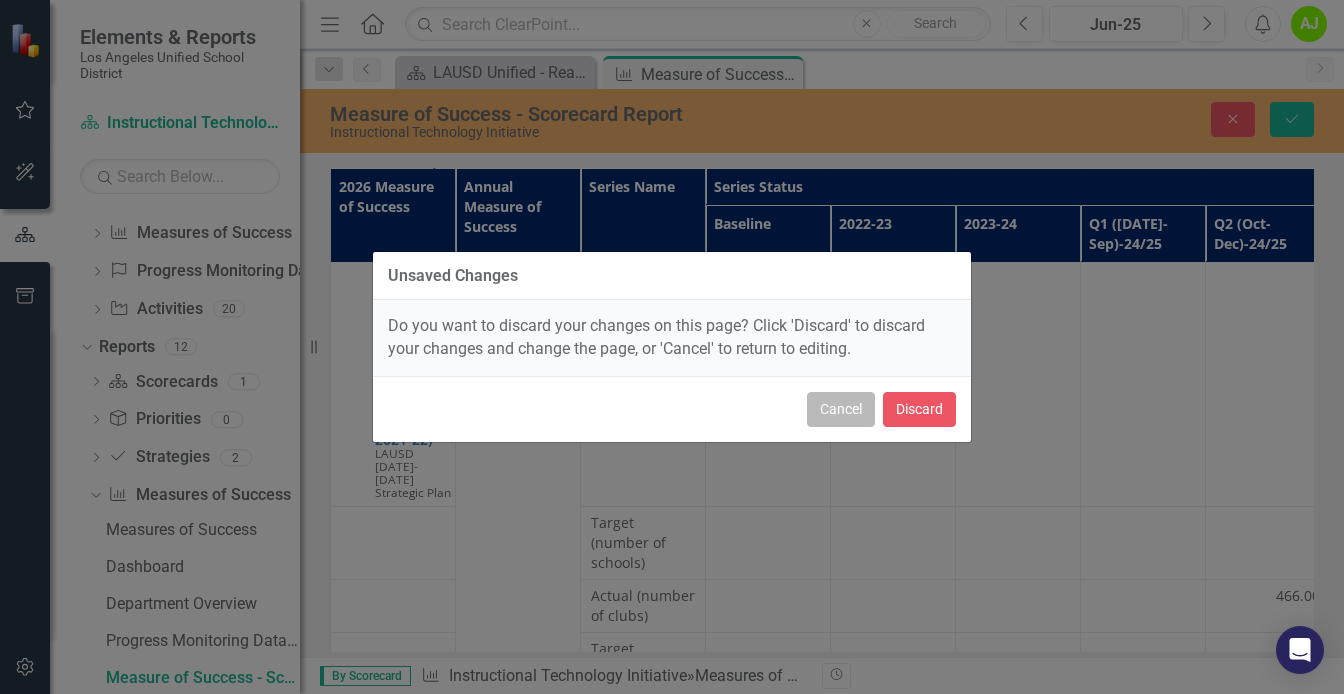click on "Cancel" at bounding box center [841, 409] 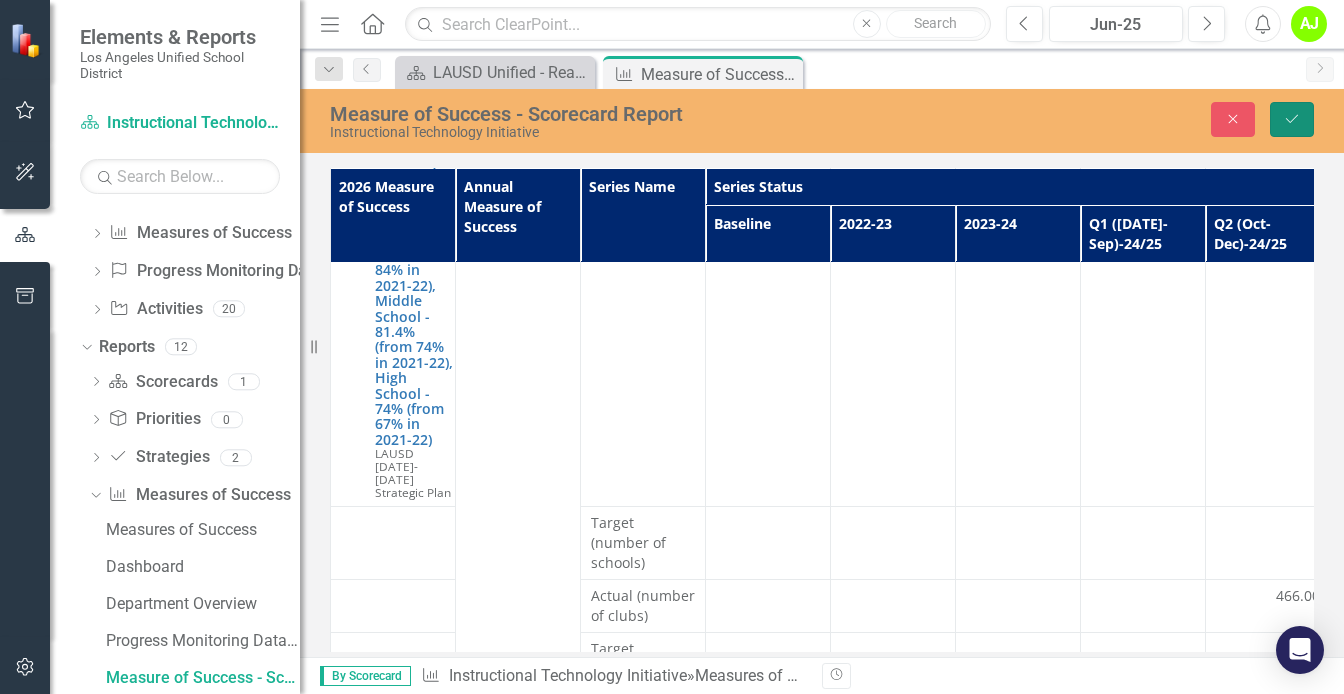 click on "Save" at bounding box center (1292, 119) 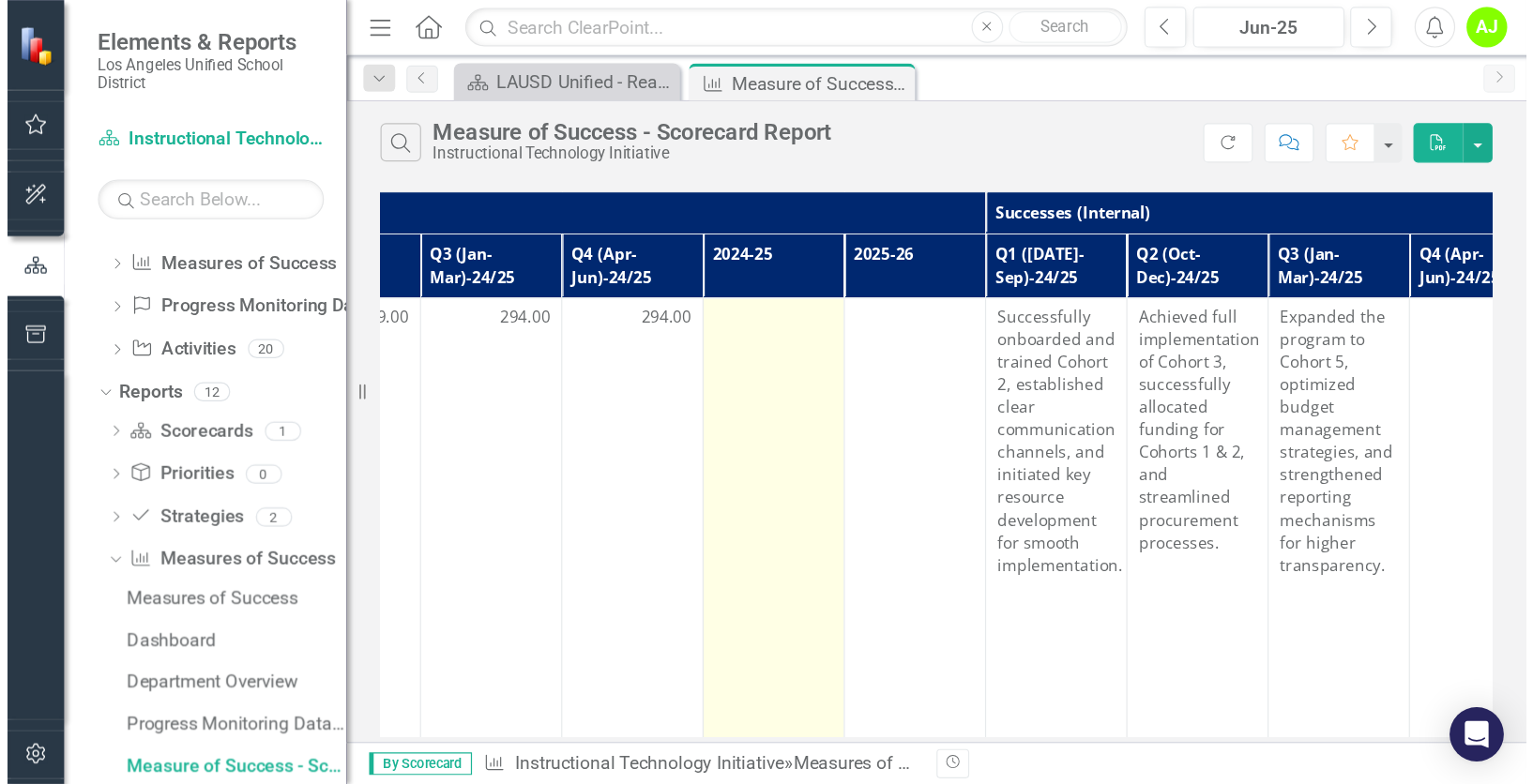 scroll, scrollTop: 0, scrollLeft: 943, axis: horizontal 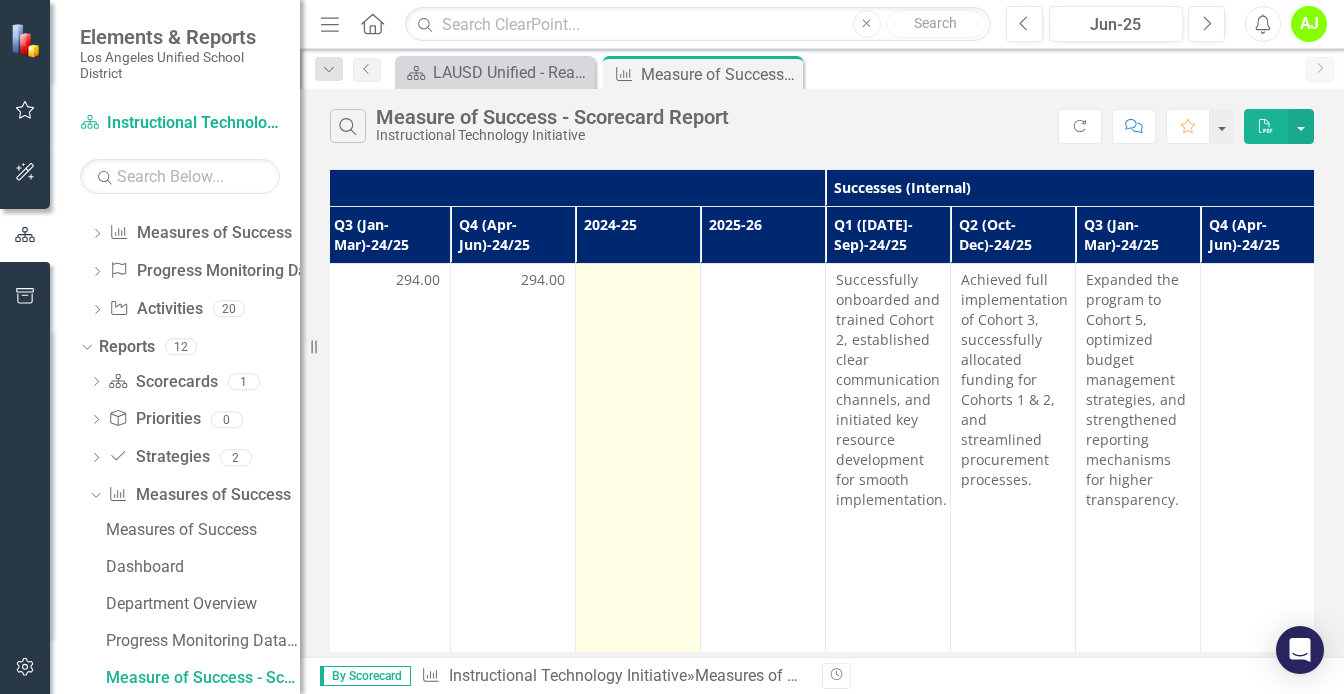 click at bounding box center (638, 282) 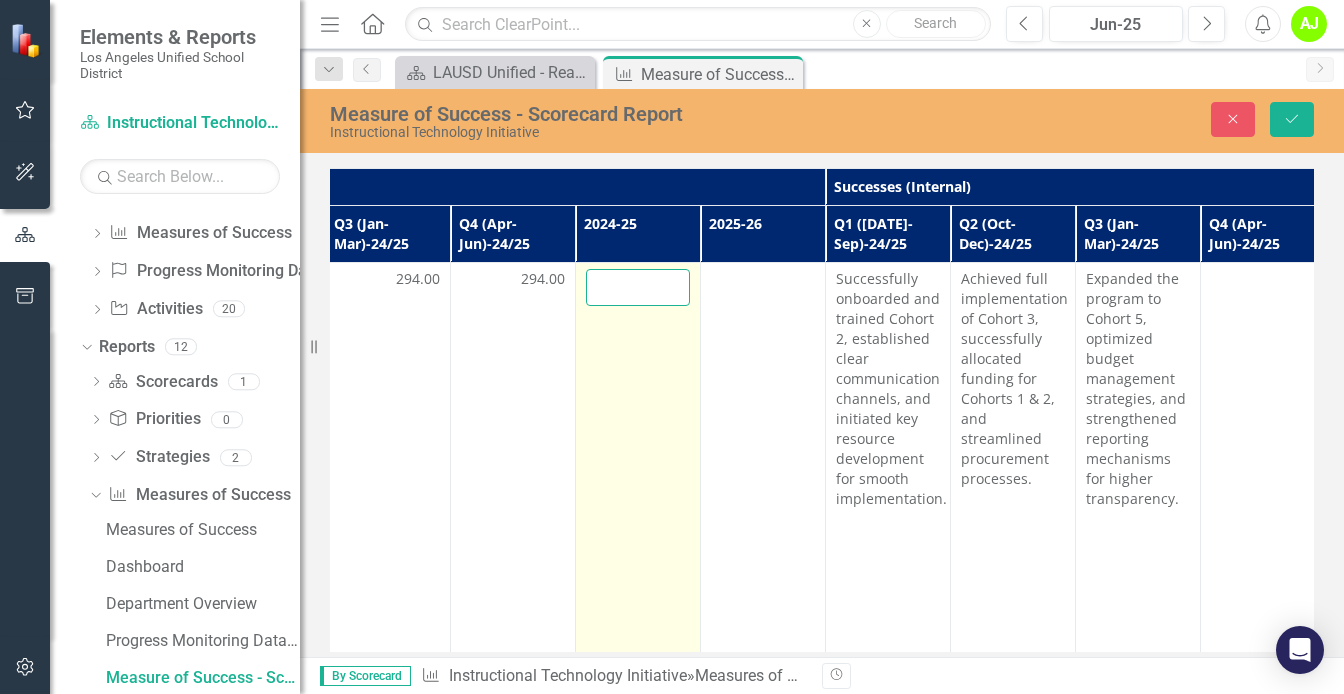 click at bounding box center (638, 287) 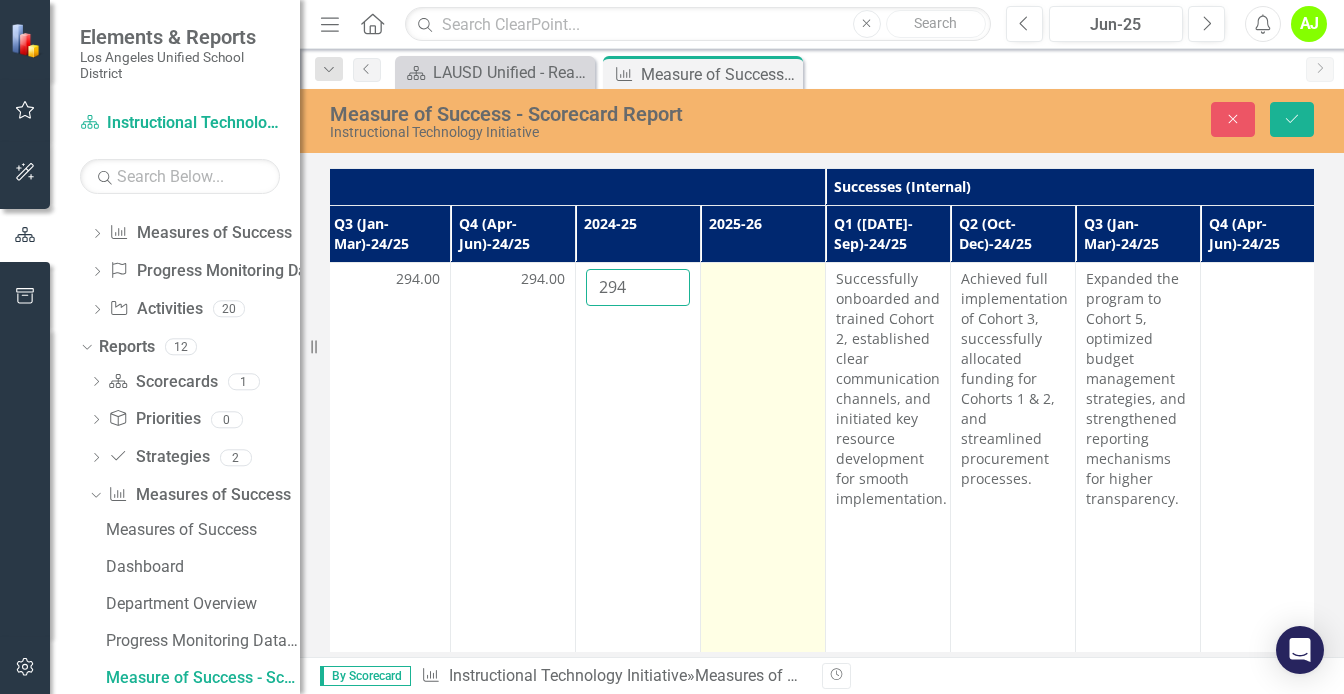 type on "294" 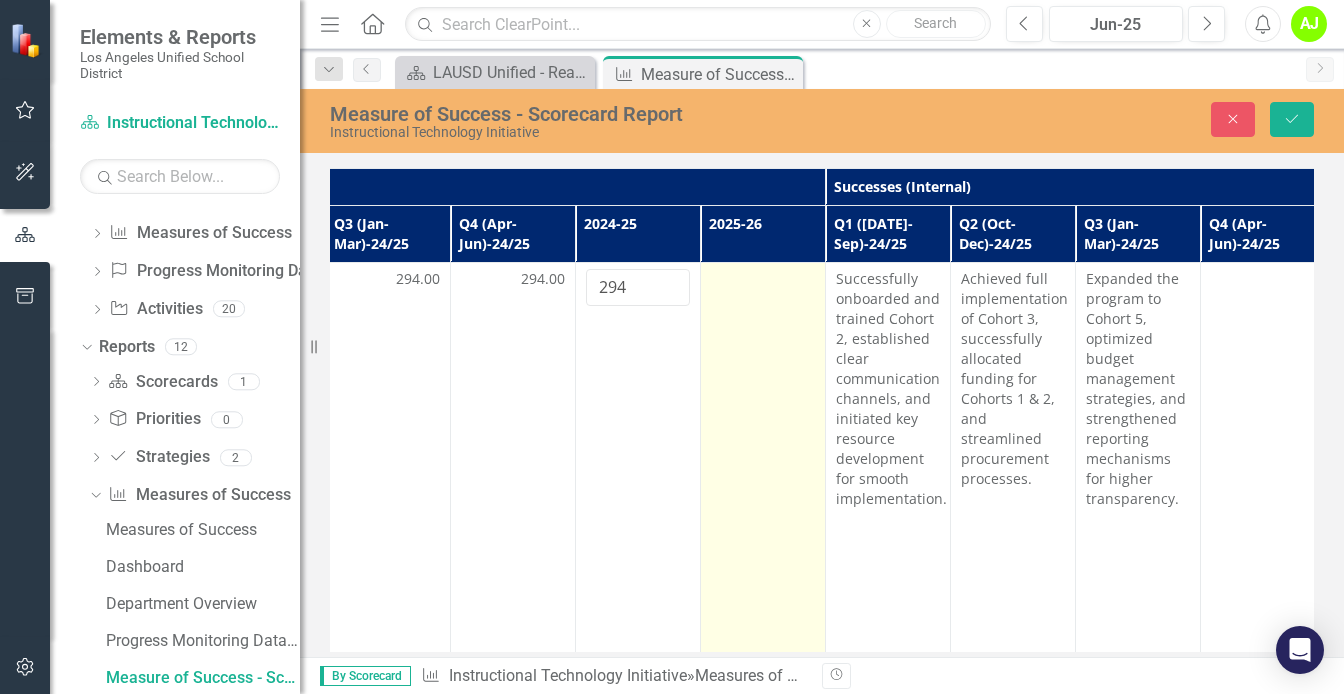 click at bounding box center [763, 526] 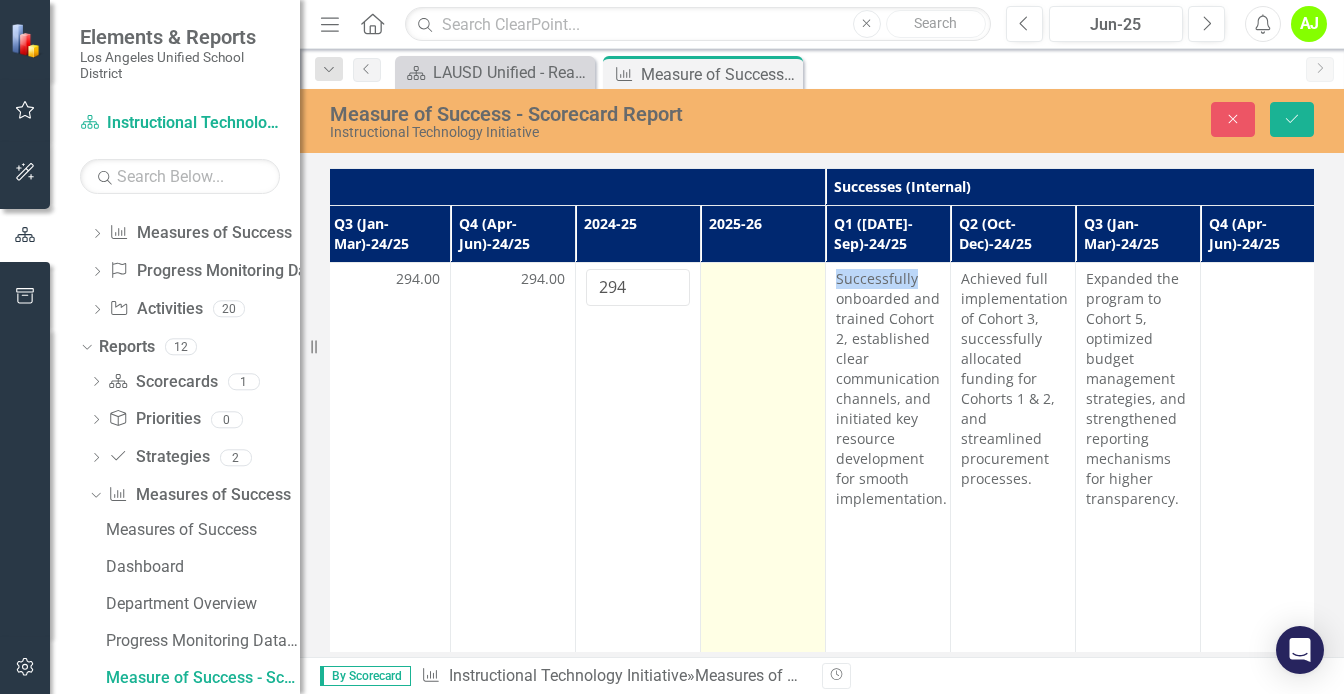 click at bounding box center [763, 526] 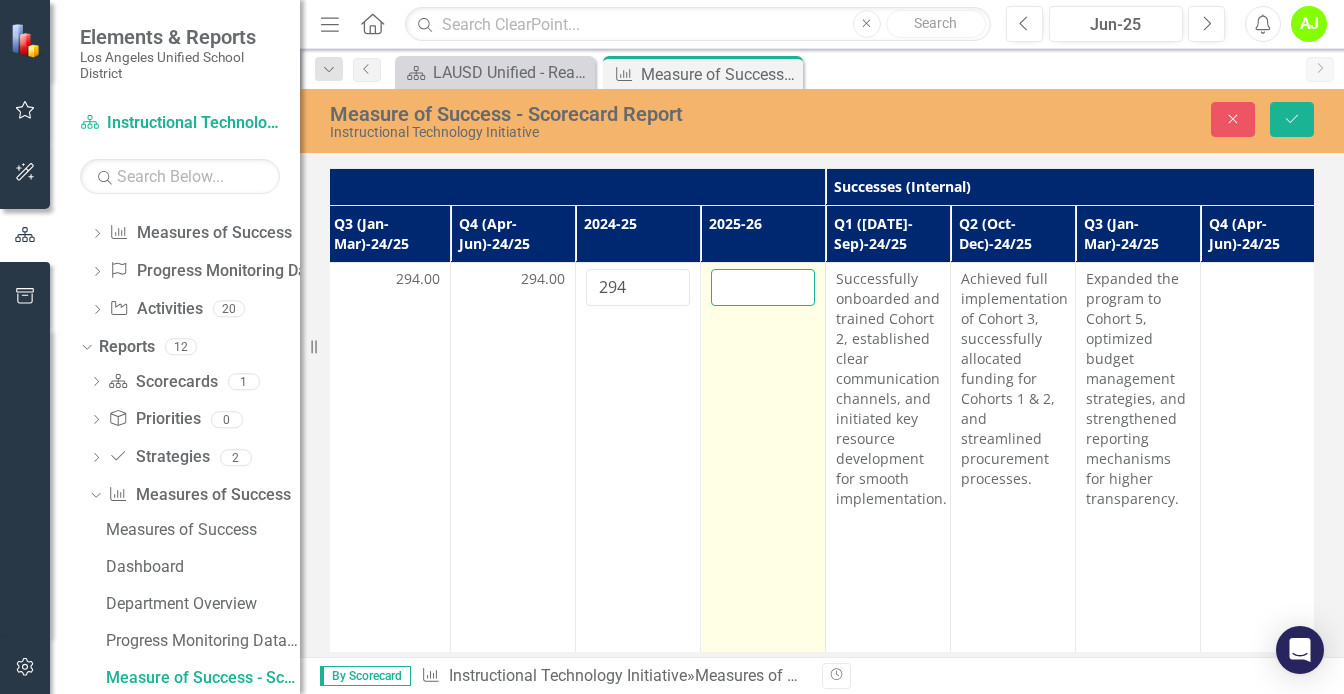 click at bounding box center [763, 287] 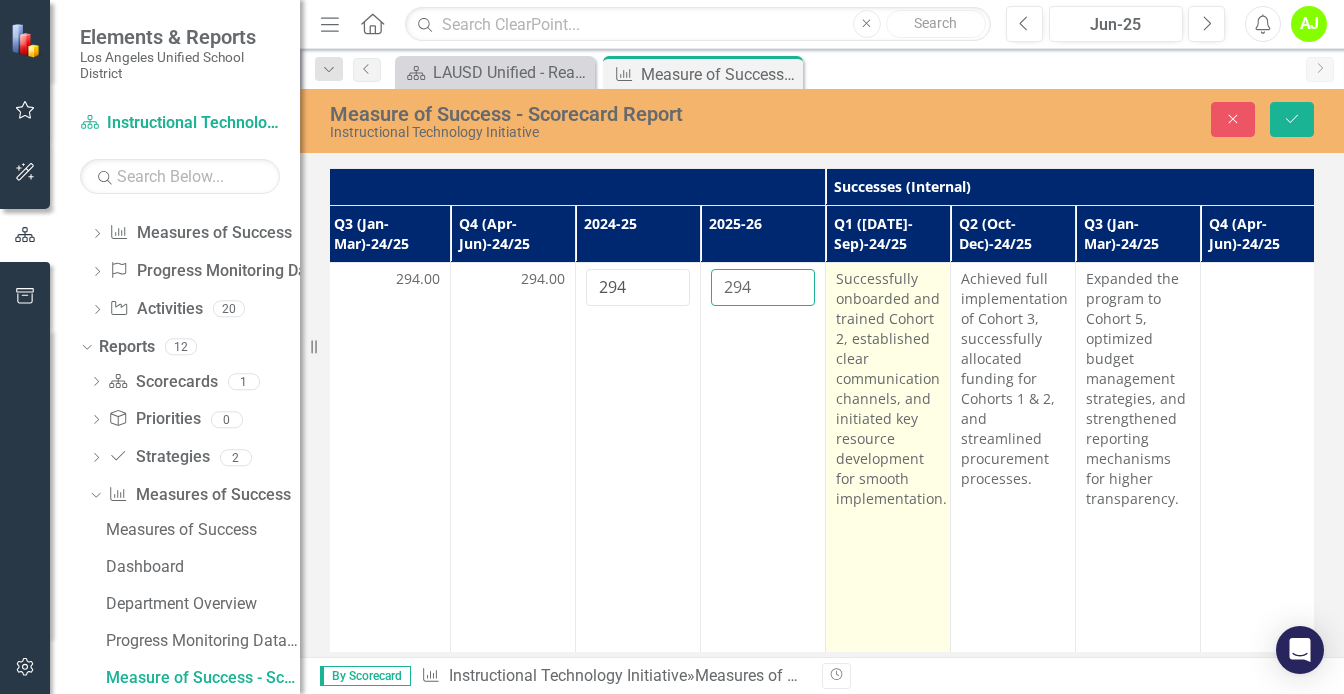 type on "294" 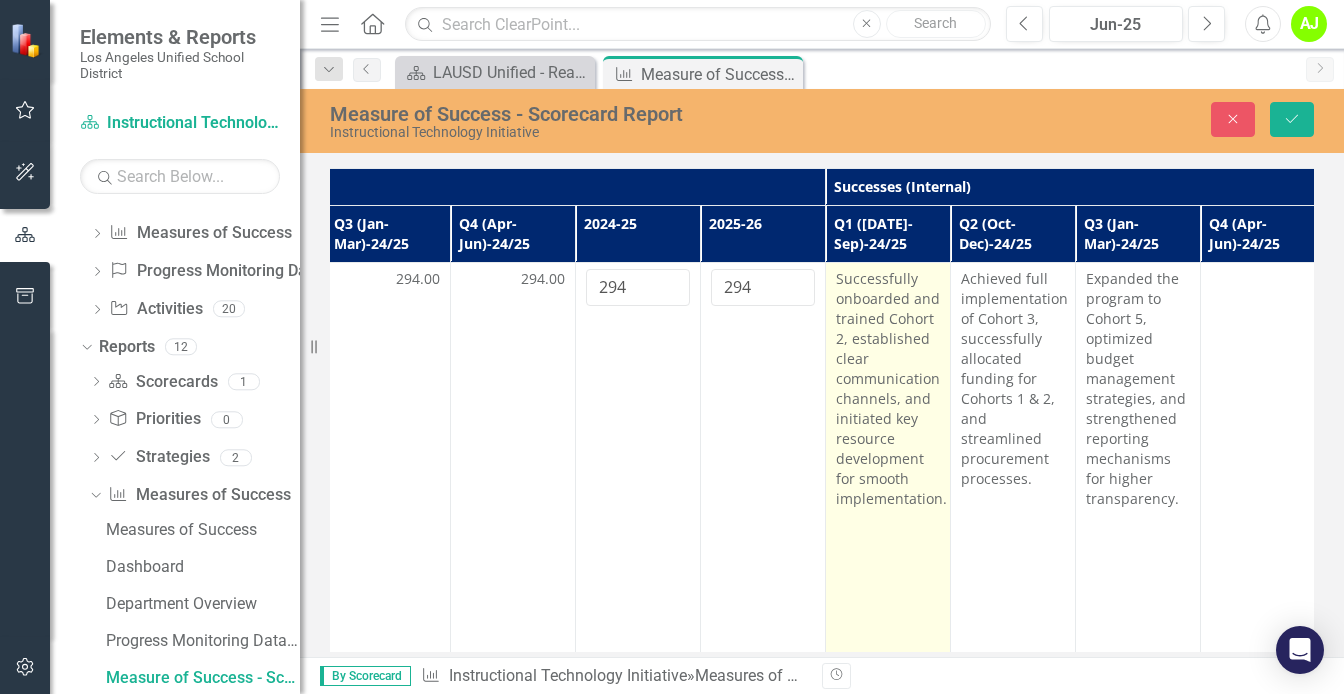 click on "Successfully onboarded and trained Cohort 2, established clear communication channels, and initiated key resource development for smooth implementation." at bounding box center [888, 389] 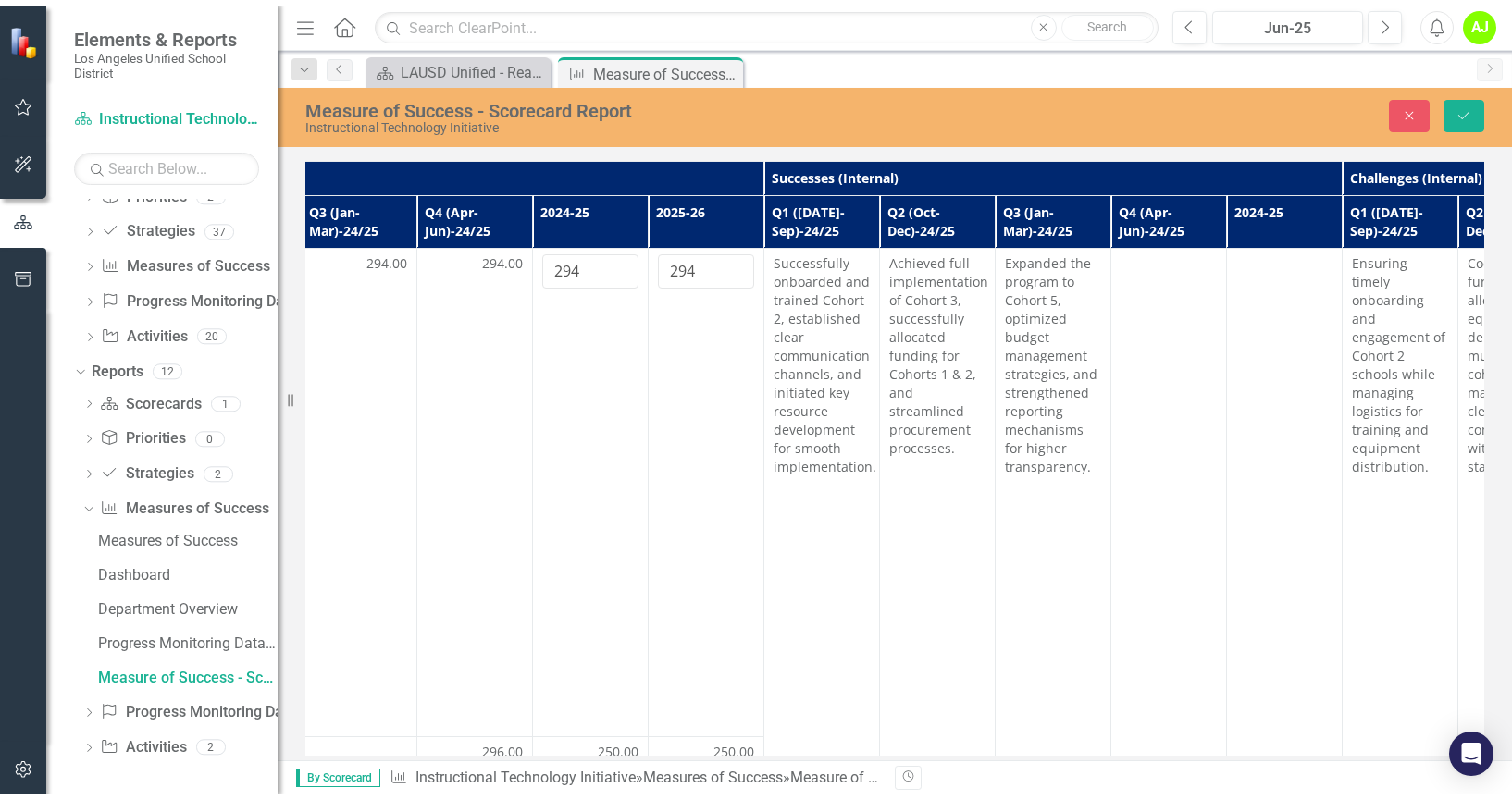 scroll, scrollTop: 181, scrollLeft: 0, axis: vertical 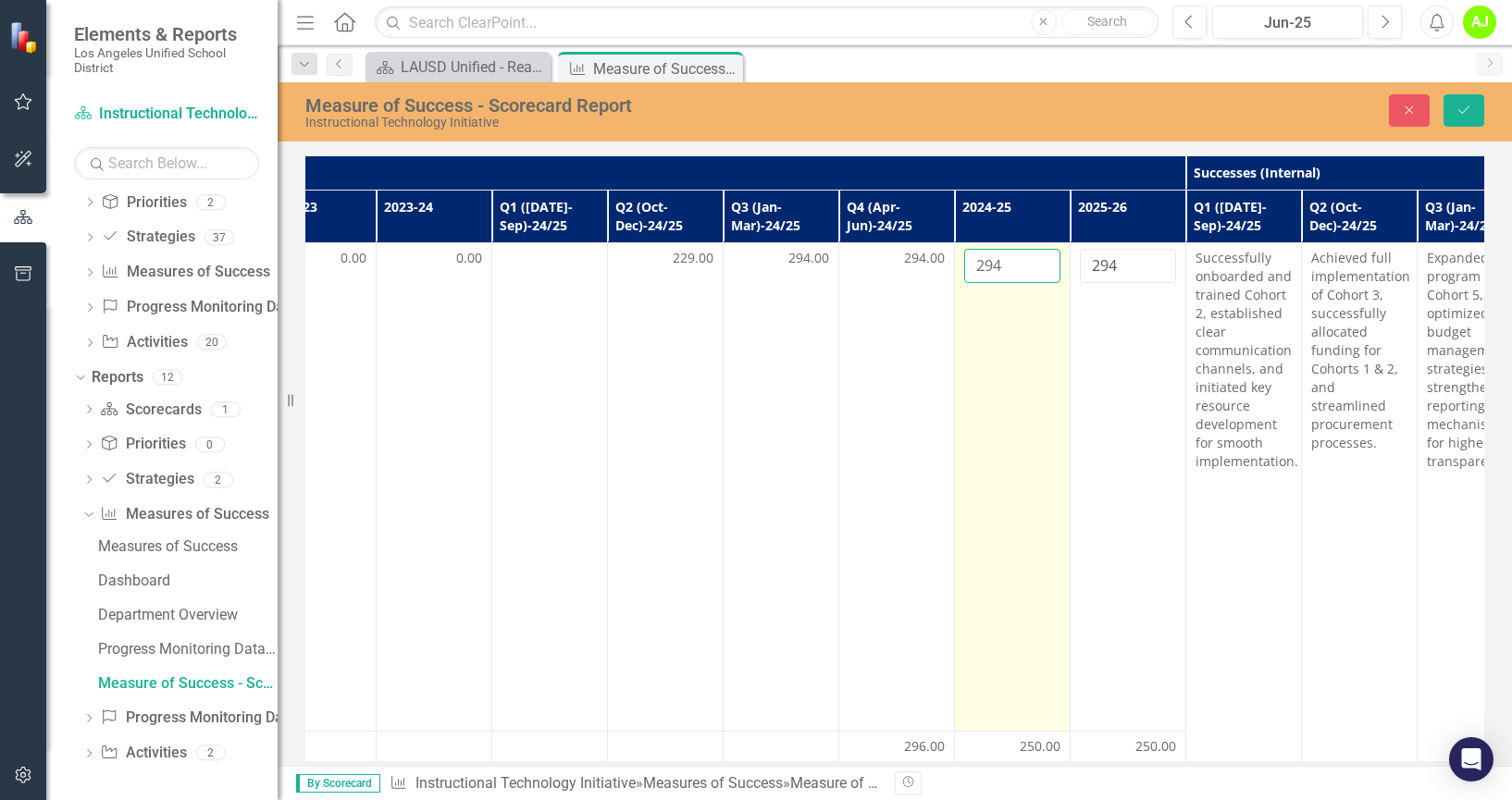 click on "294" at bounding box center (1012, 265) 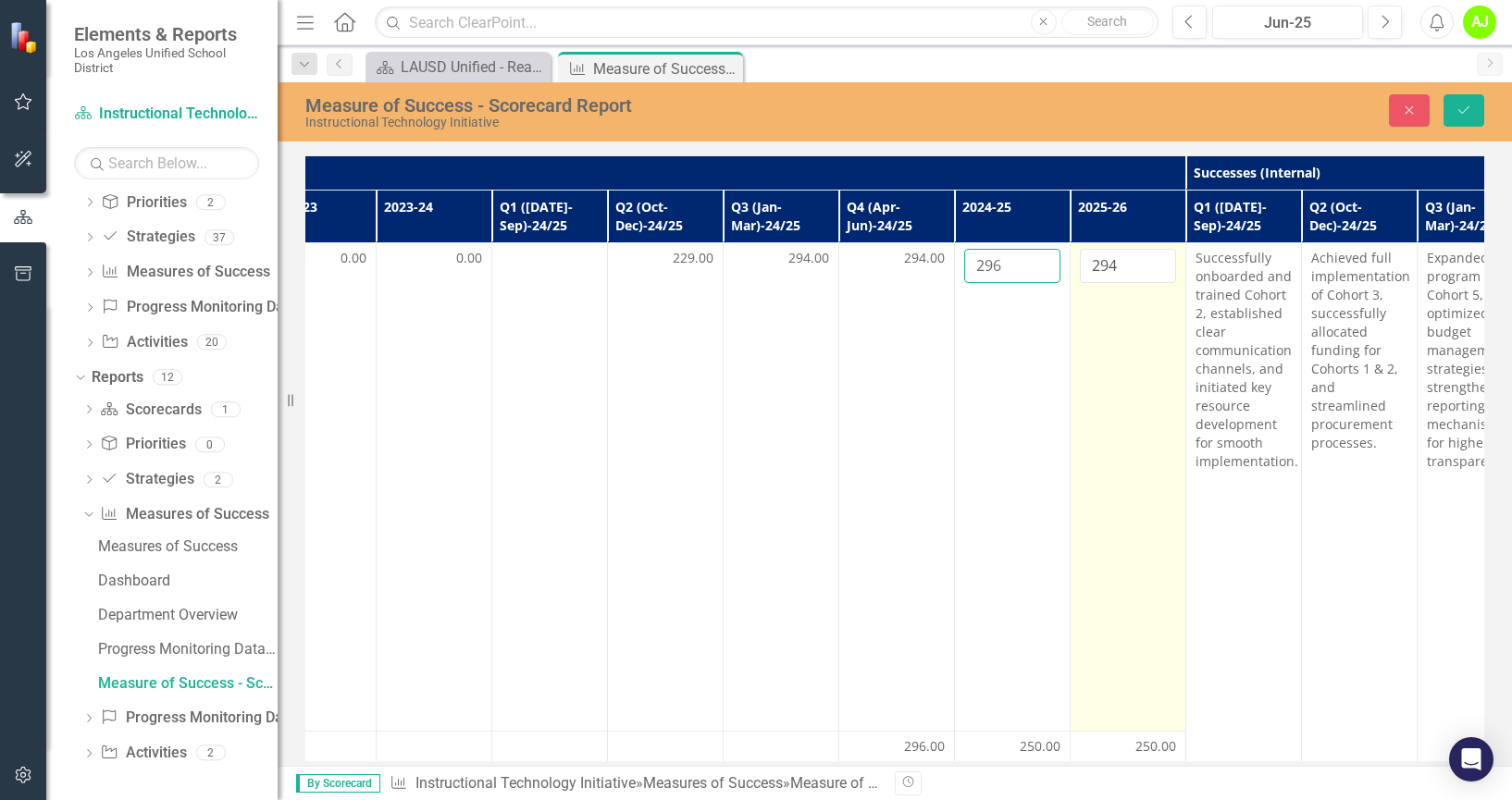 type on "296" 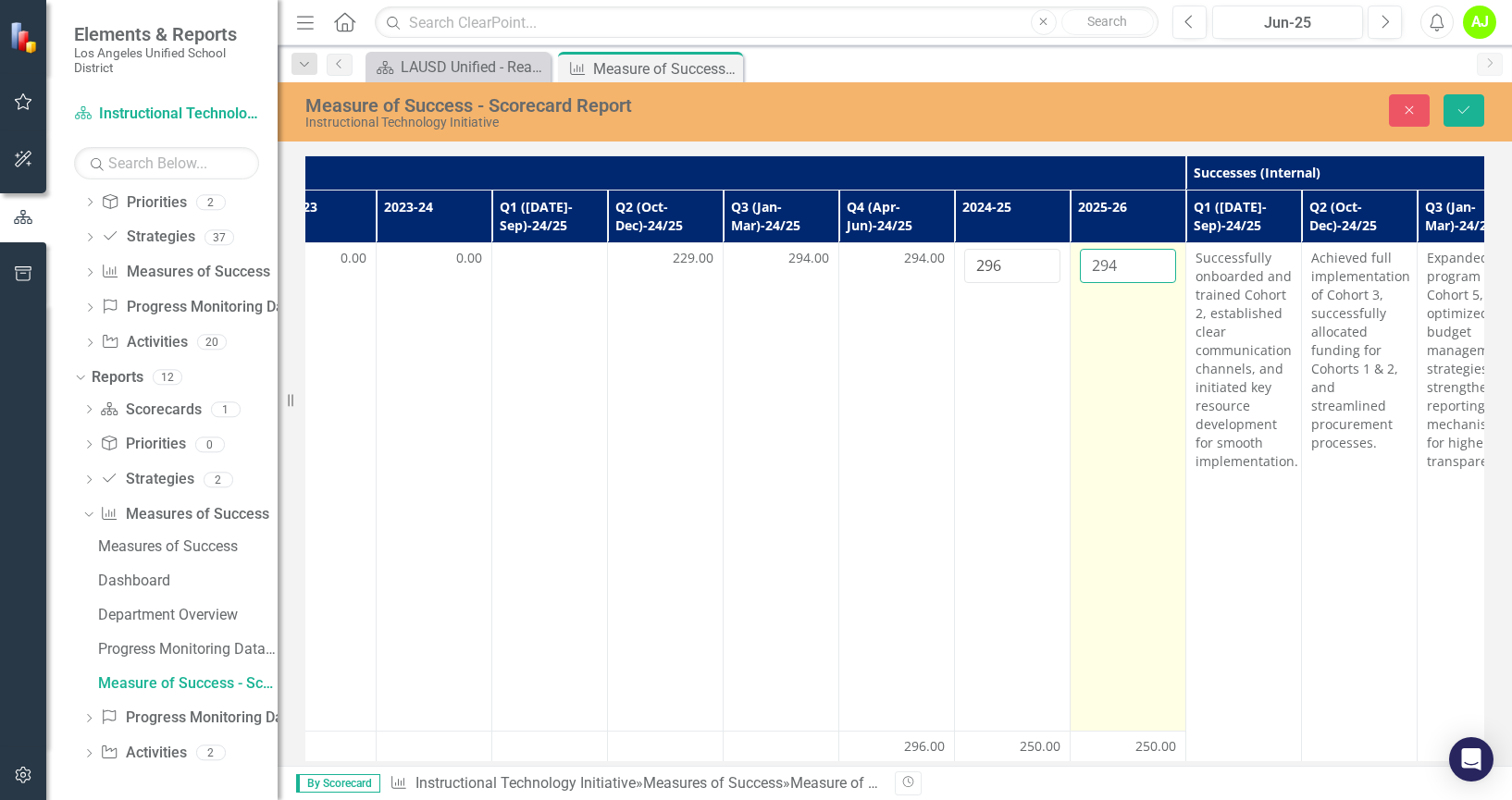 click on "294" at bounding box center [1128, 265] 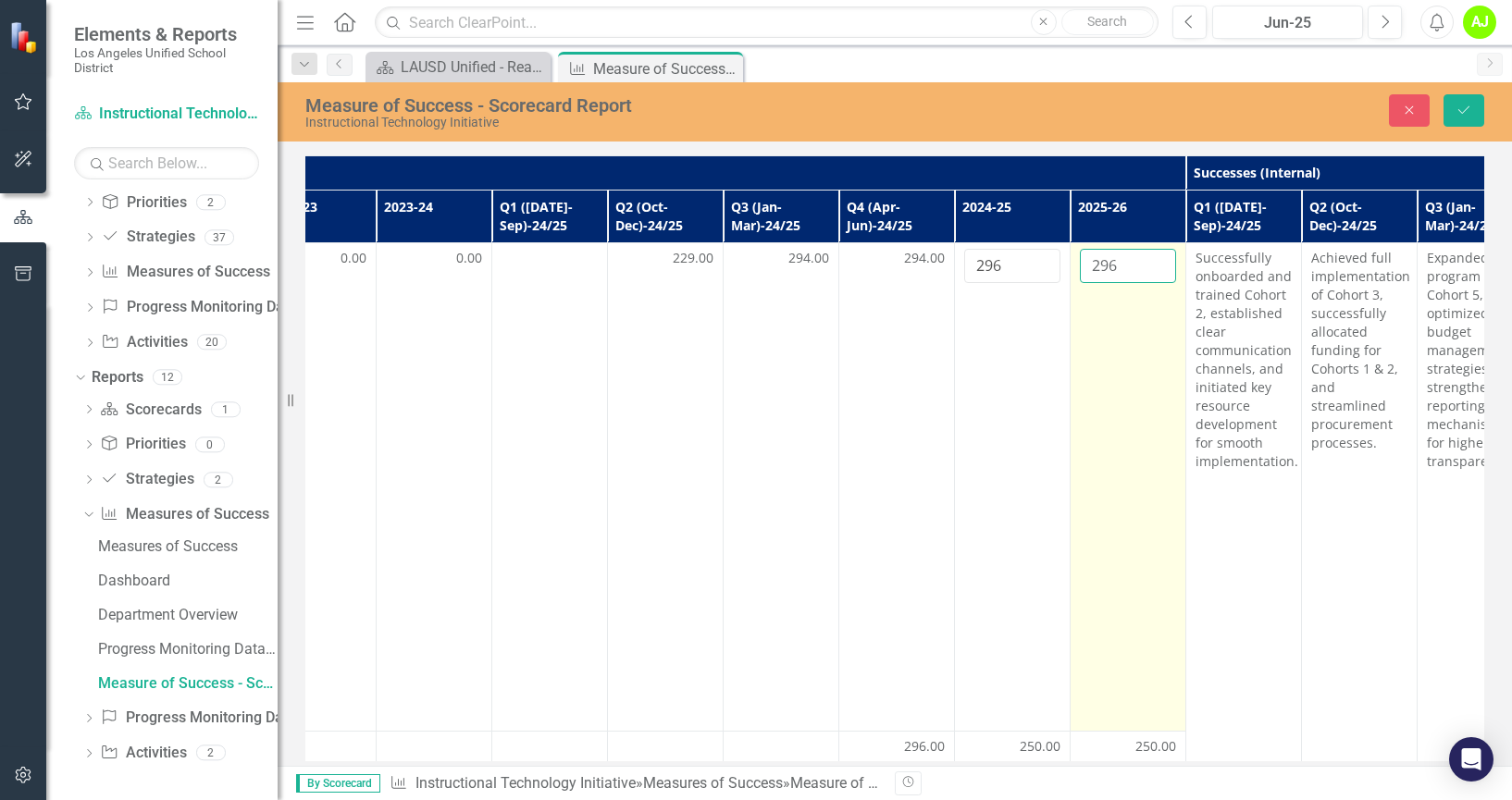 type on "296" 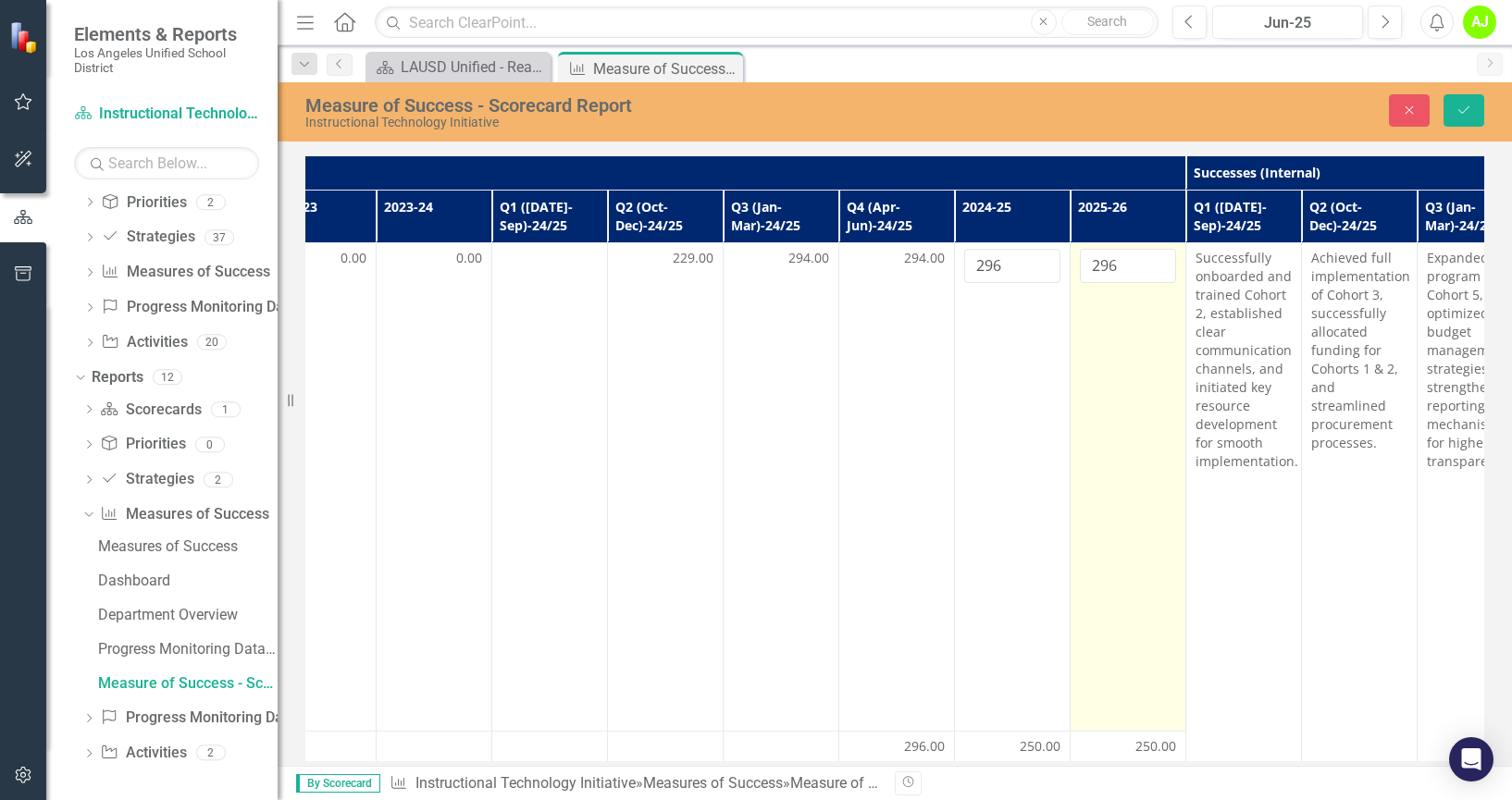 click on "296" at bounding box center [1128, 486] 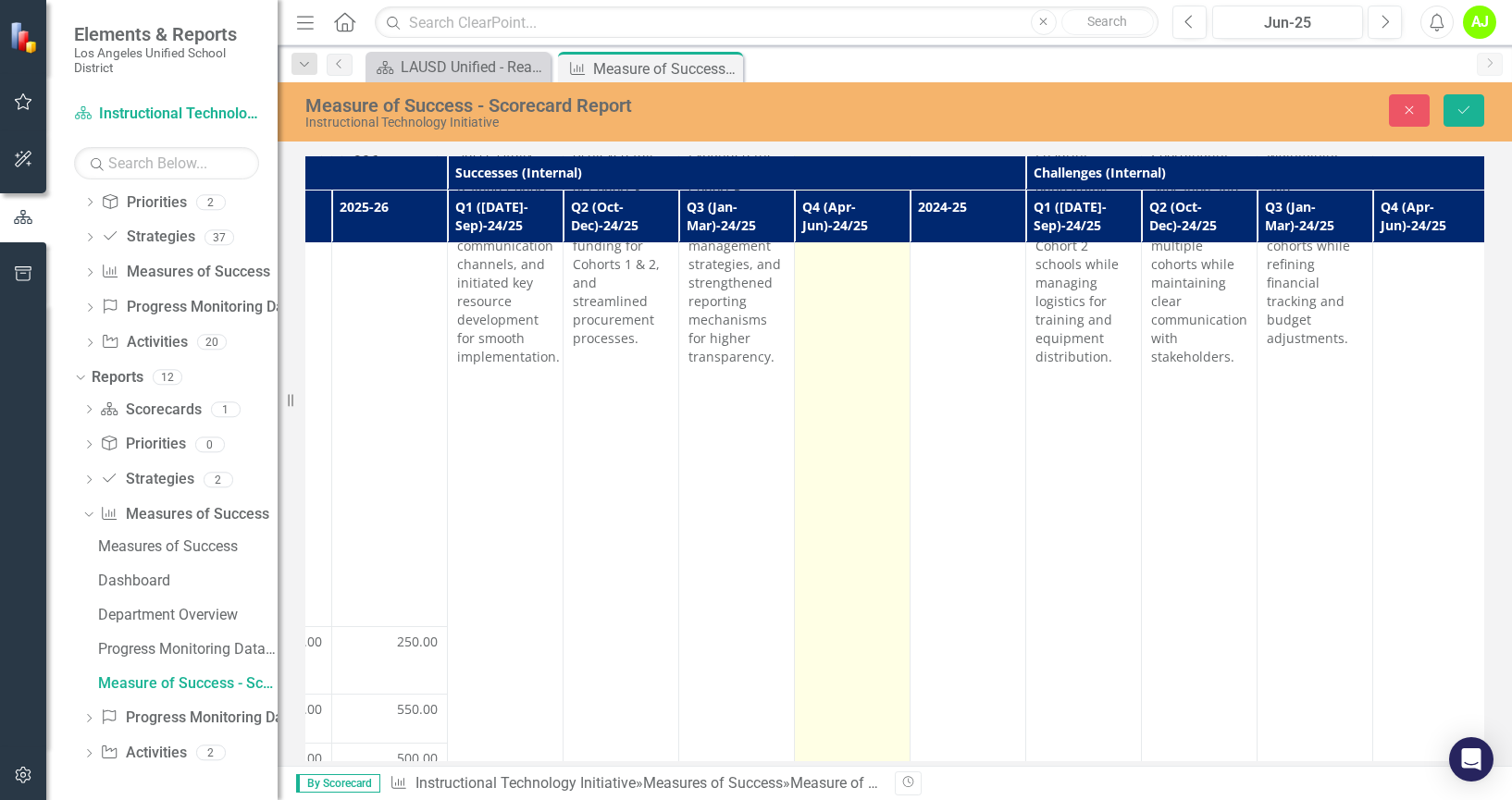 scroll, scrollTop: 0, scrollLeft: 1246, axis: horizontal 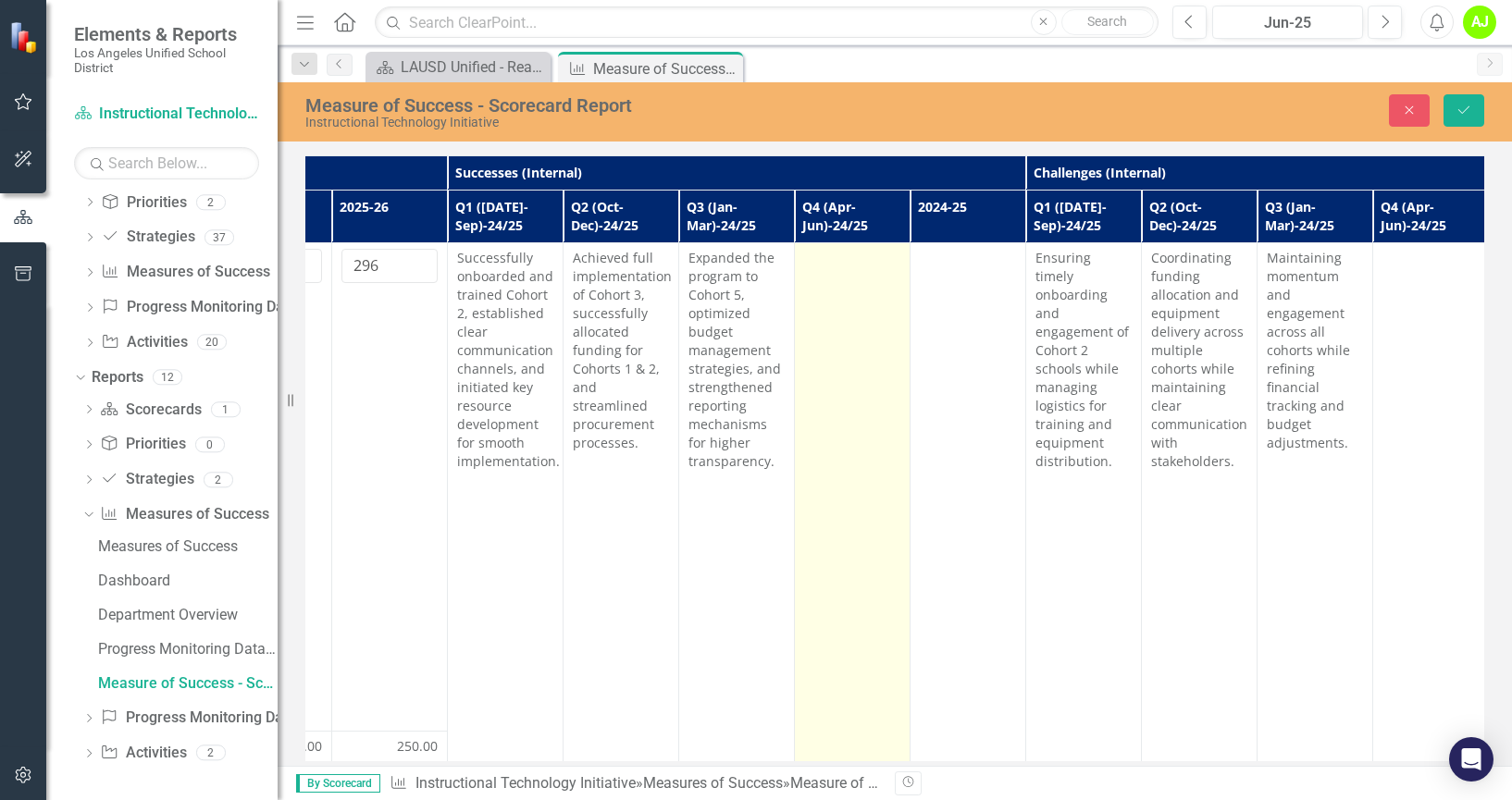 click at bounding box center [852, 579] 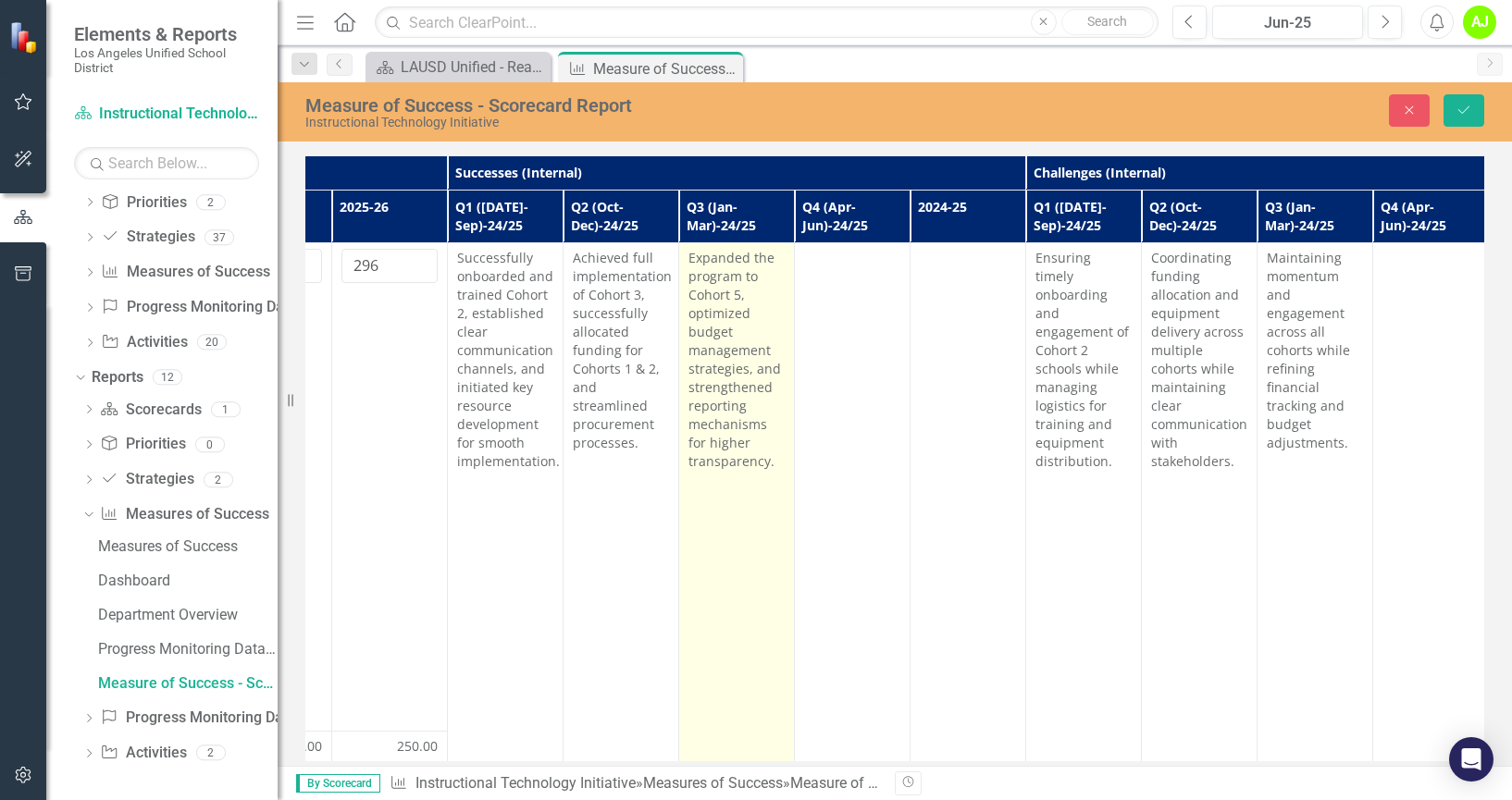 click on "Expanded the program to Cohort 5, optimized budget management strategies, and strengthened reporting mechanisms for higher transparency." at bounding box center [737, 360] 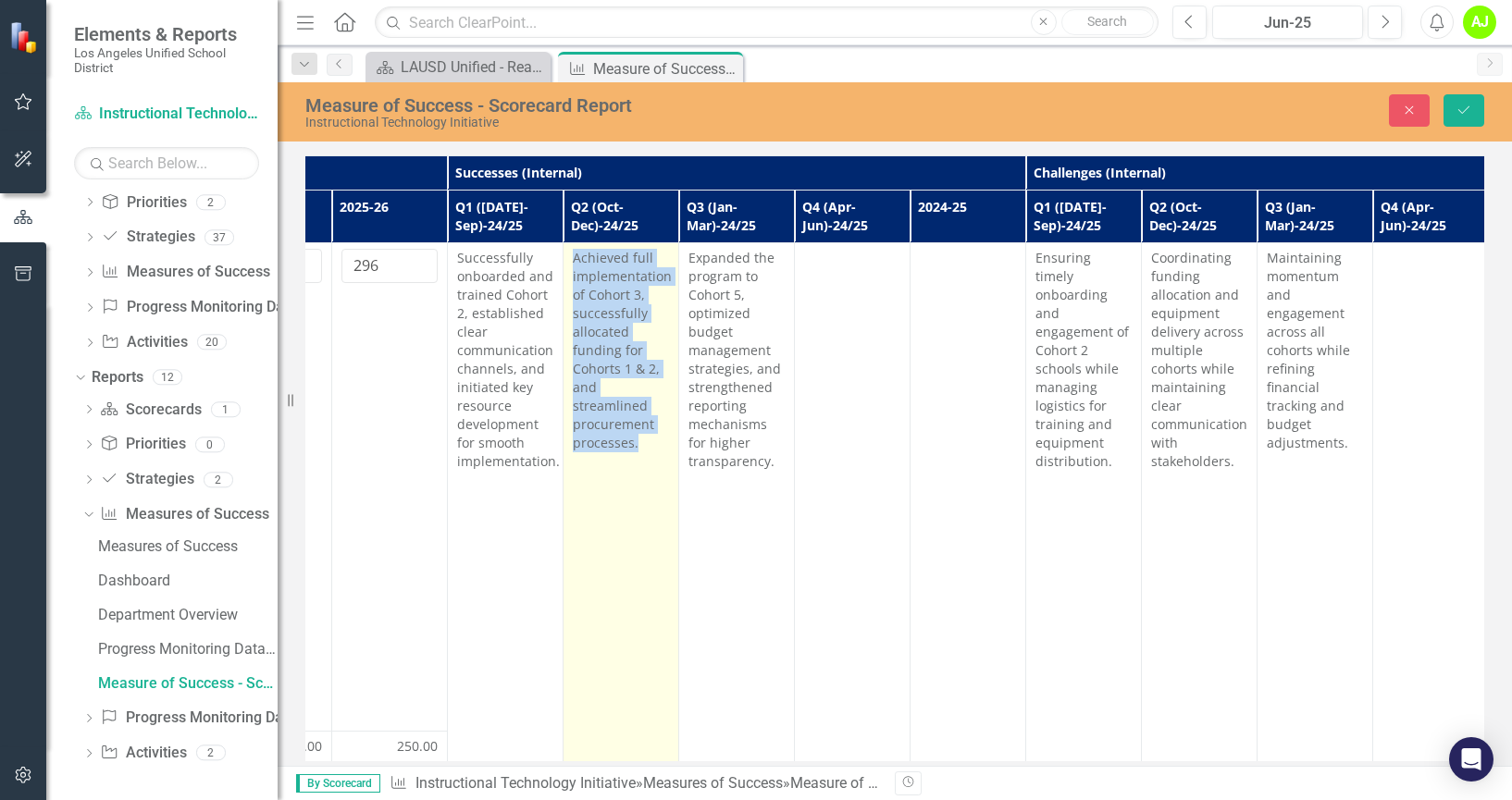 drag, startPoint x: 644, startPoint y: 440, endPoint x: 569, endPoint y: 253, distance: 201.47953 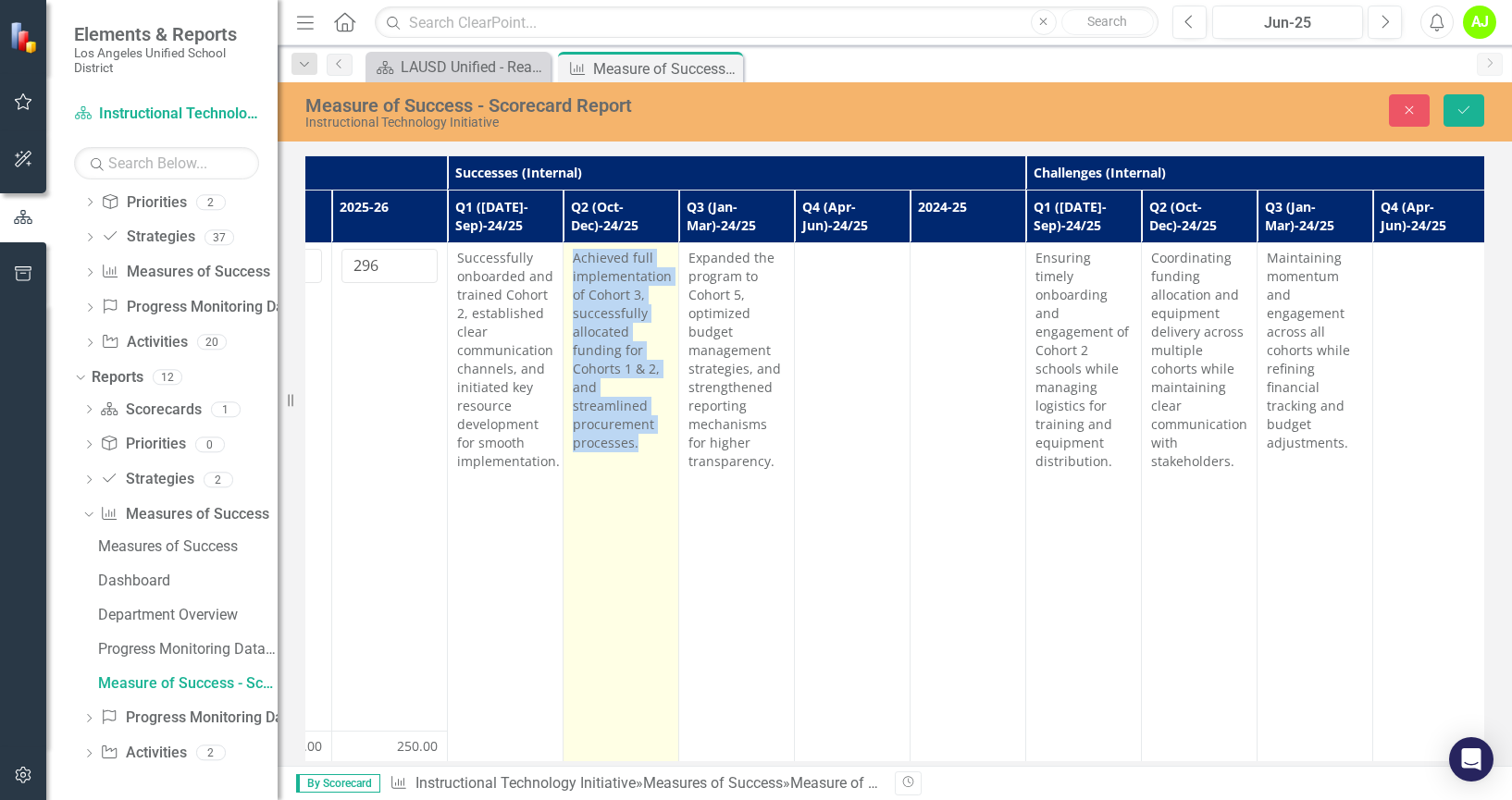 click on "Achieved full implementation of Cohort 3, successfully allocated funding for Cohorts 1 & 2, and streamlined procurement processes." at bounding box center (621, 579) 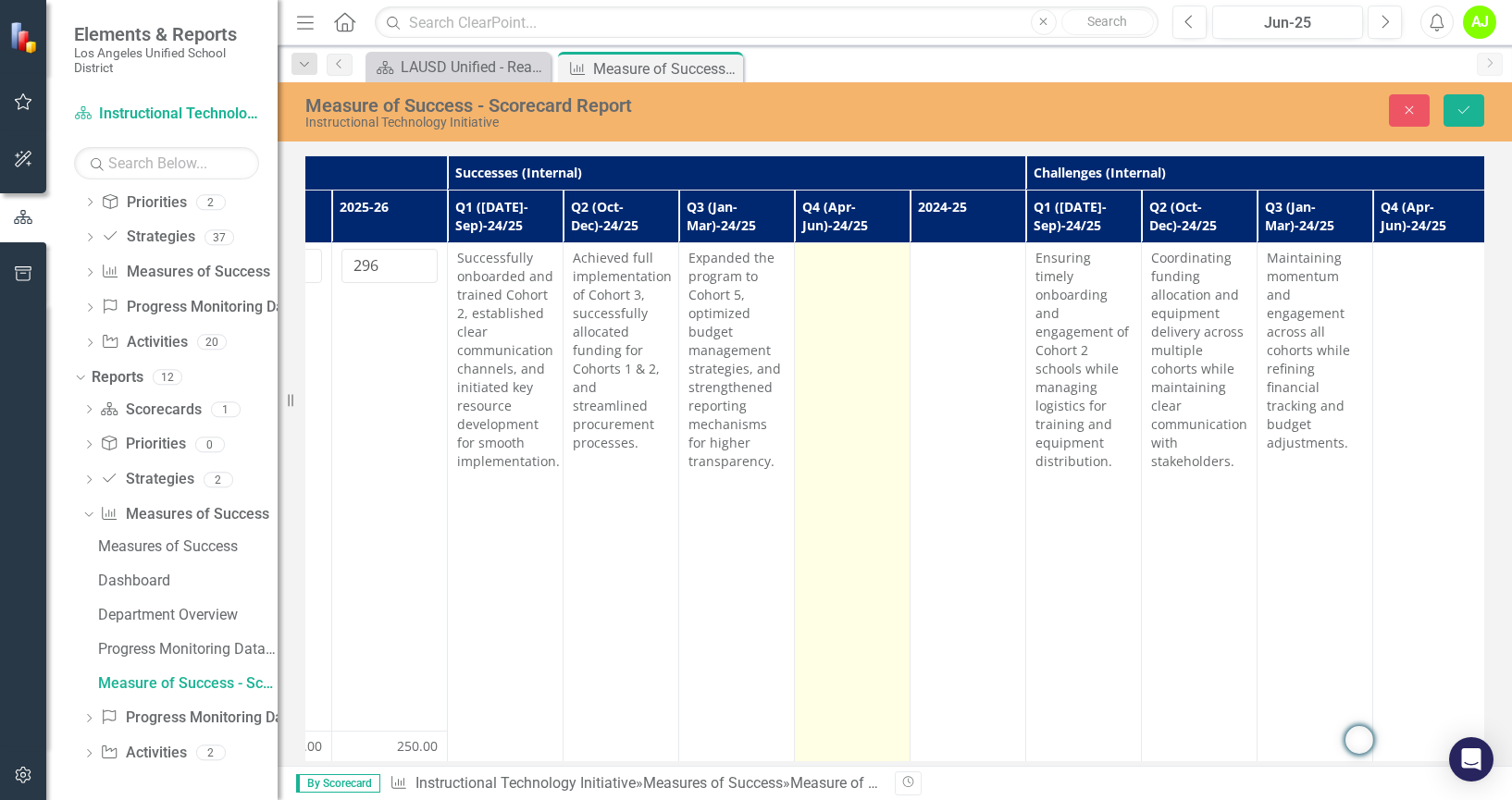 click at bounding box center (852, 260) 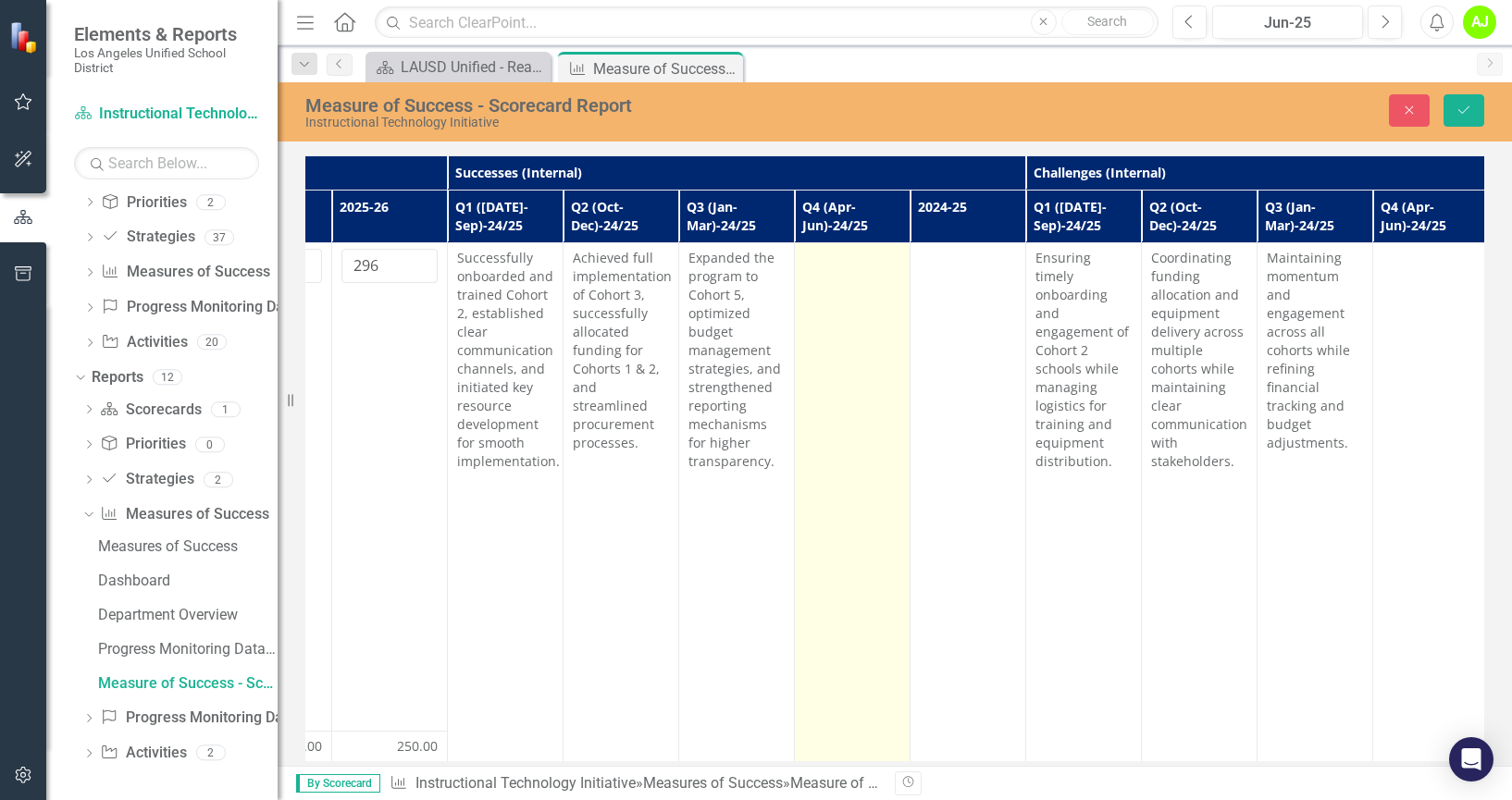click at bounding box center (852, 260) 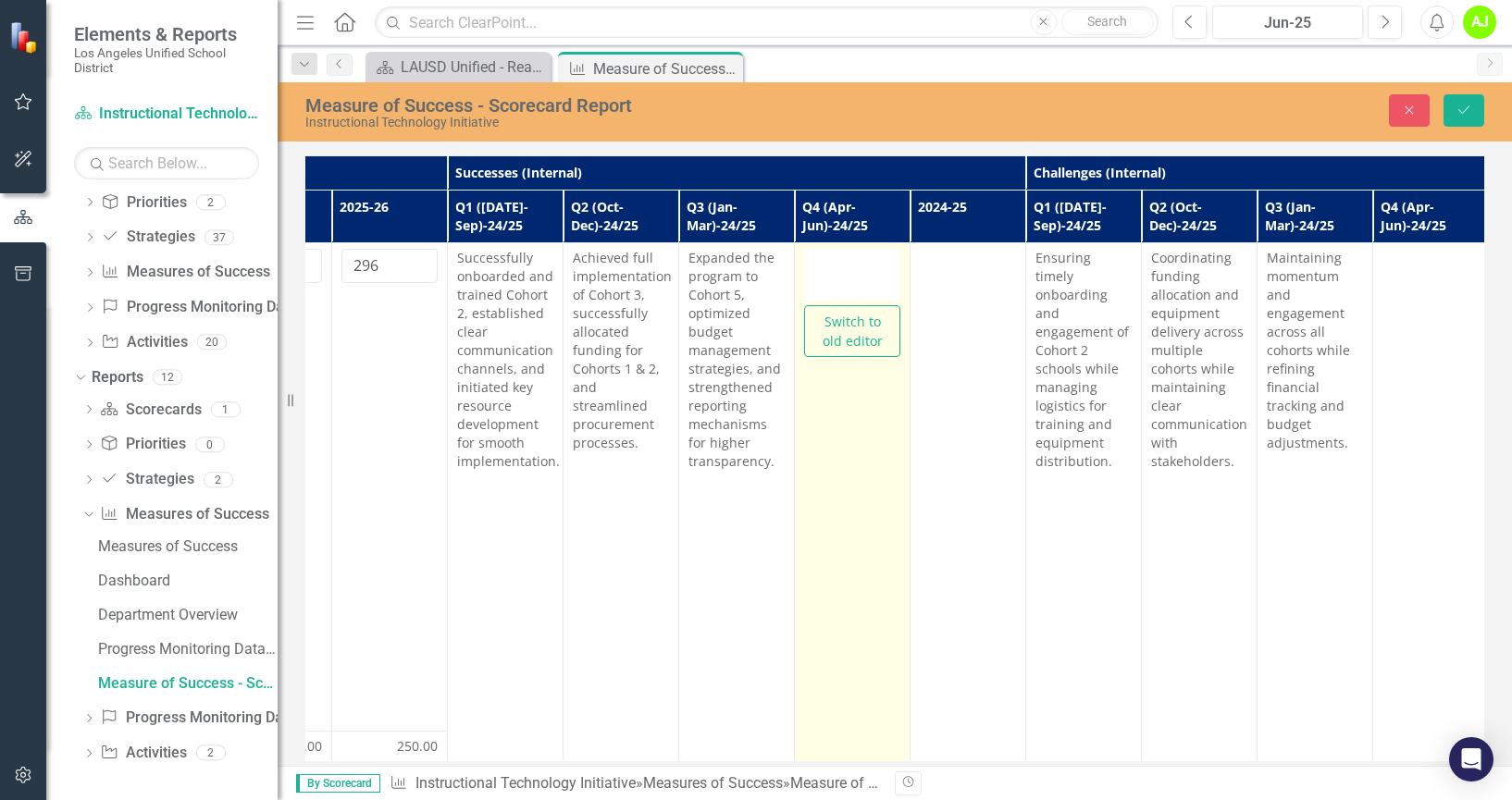 click at bounding box center [852, 275] 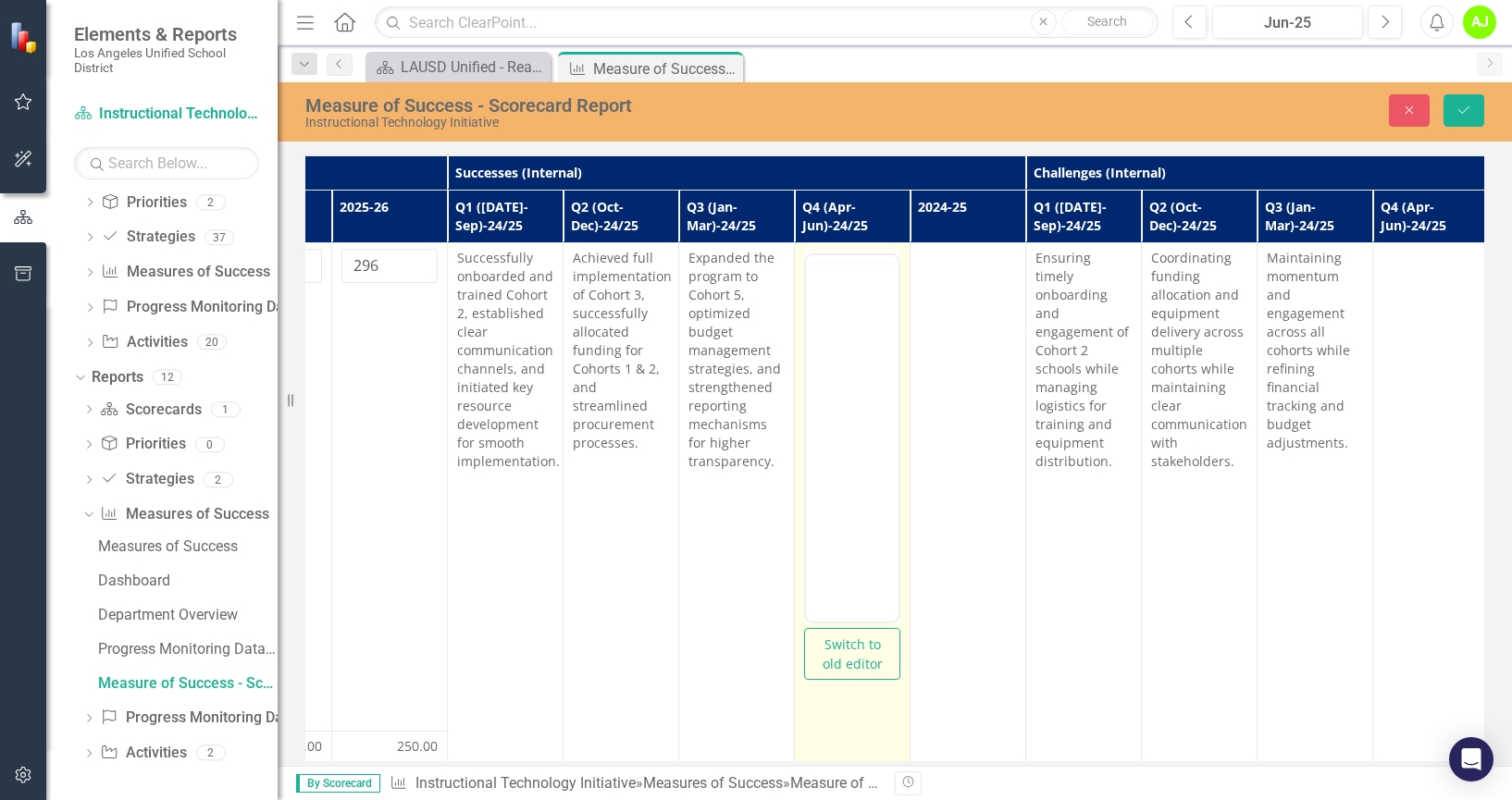 click at bounding box center [852, 436] 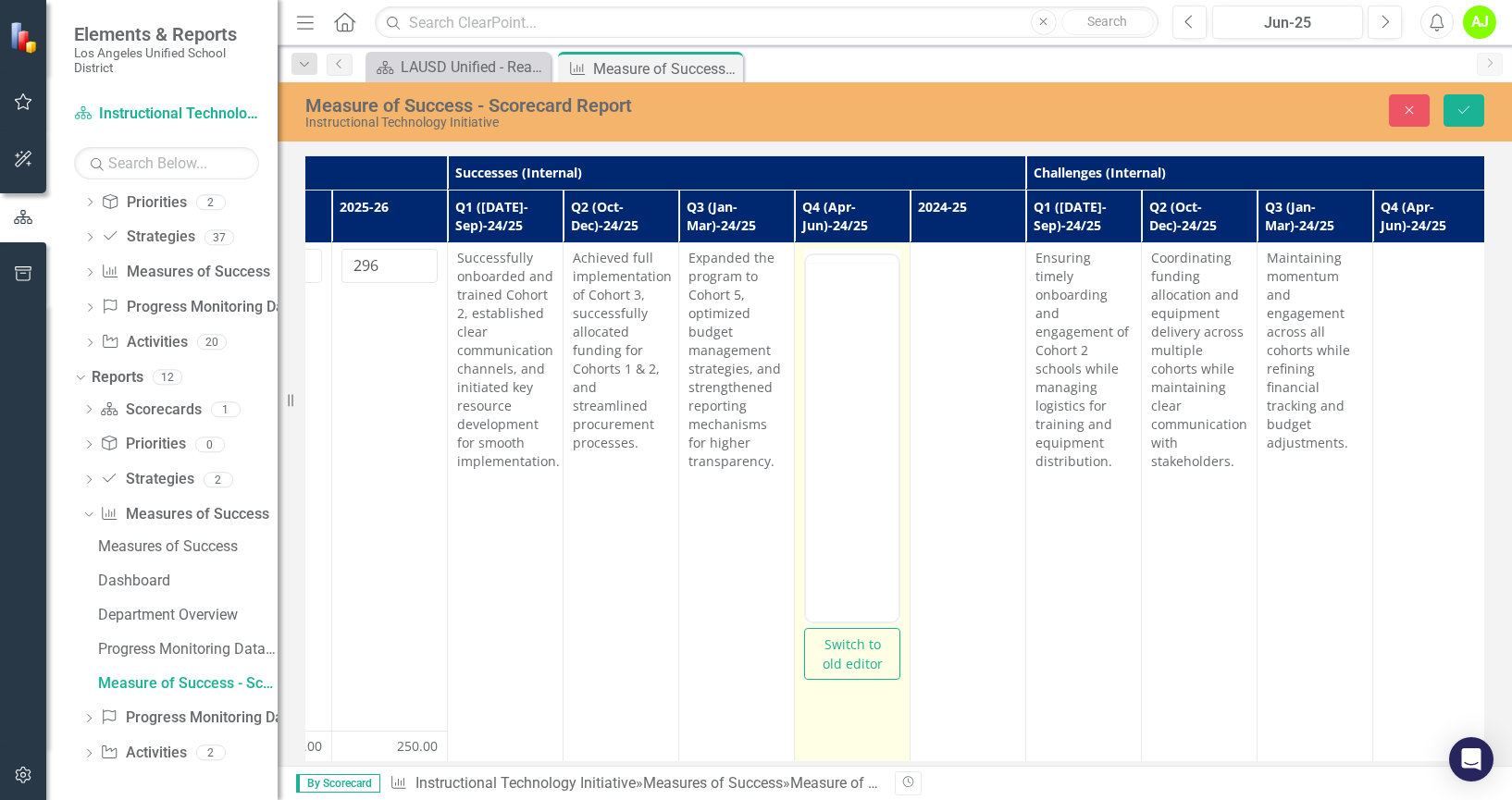 scroll, scrollTop: 0, scrollLeft: 0, axis: both 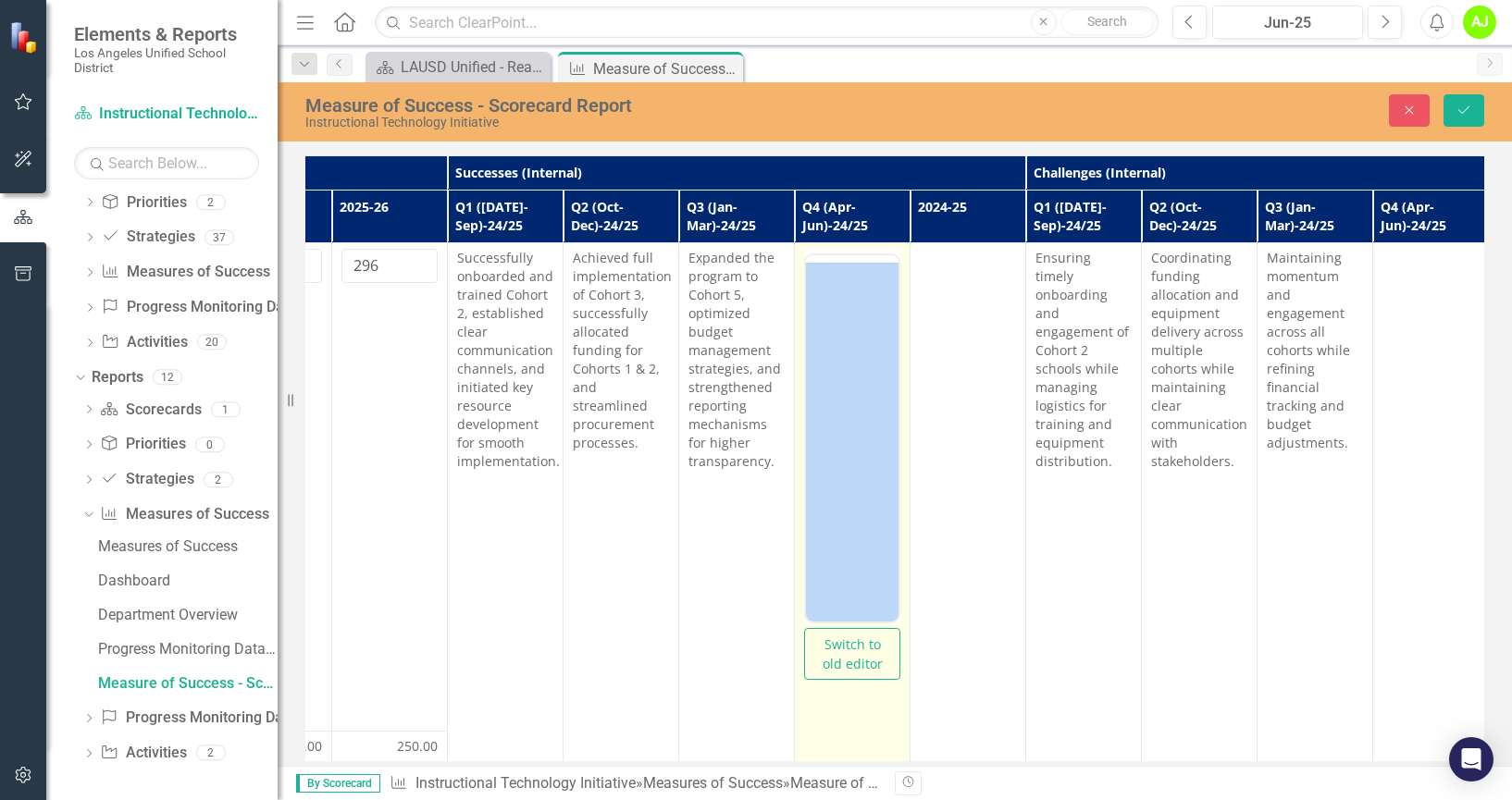 click at bounding box center [852, 259] 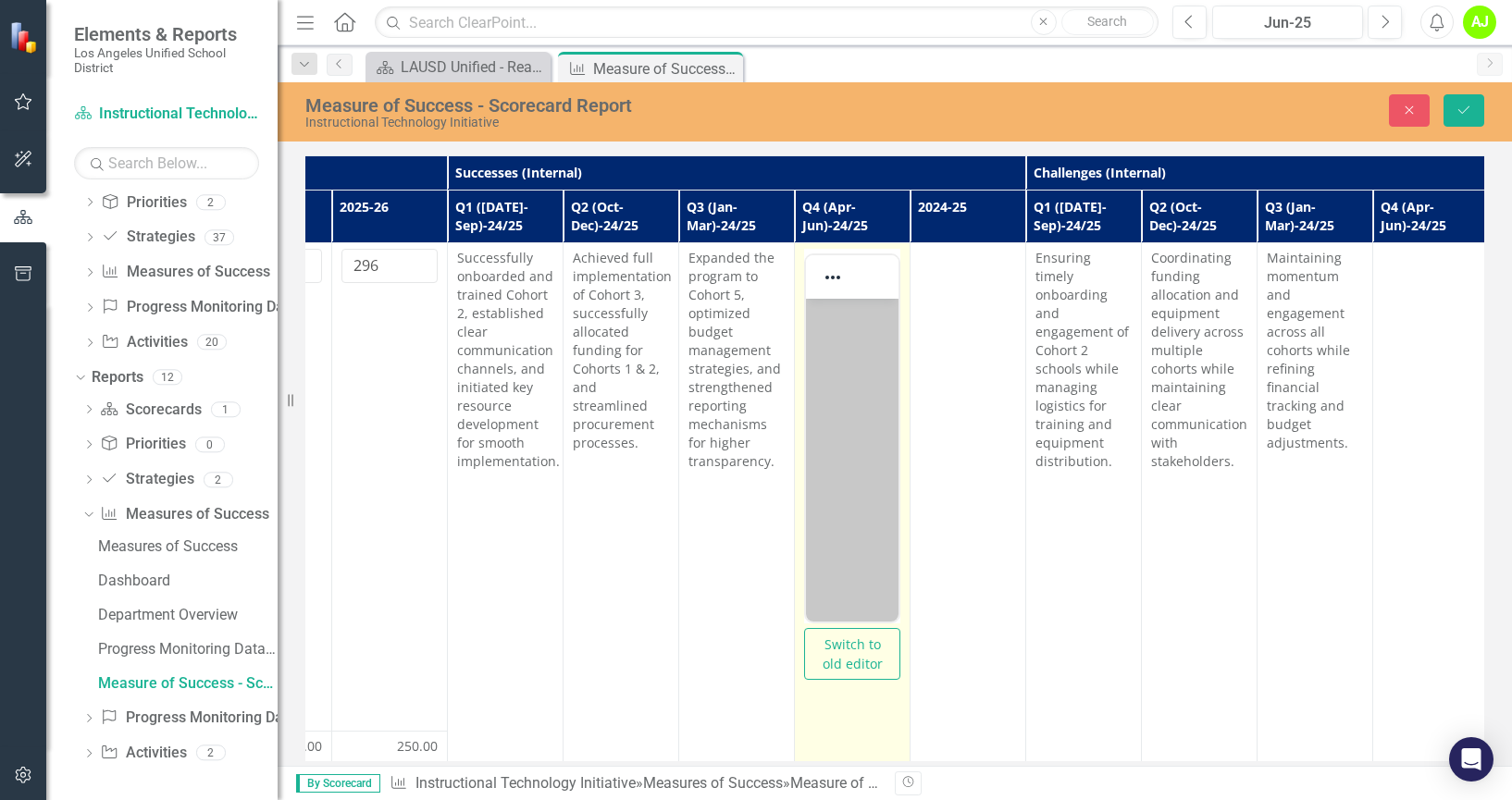 click at bounding box center (852, 314) 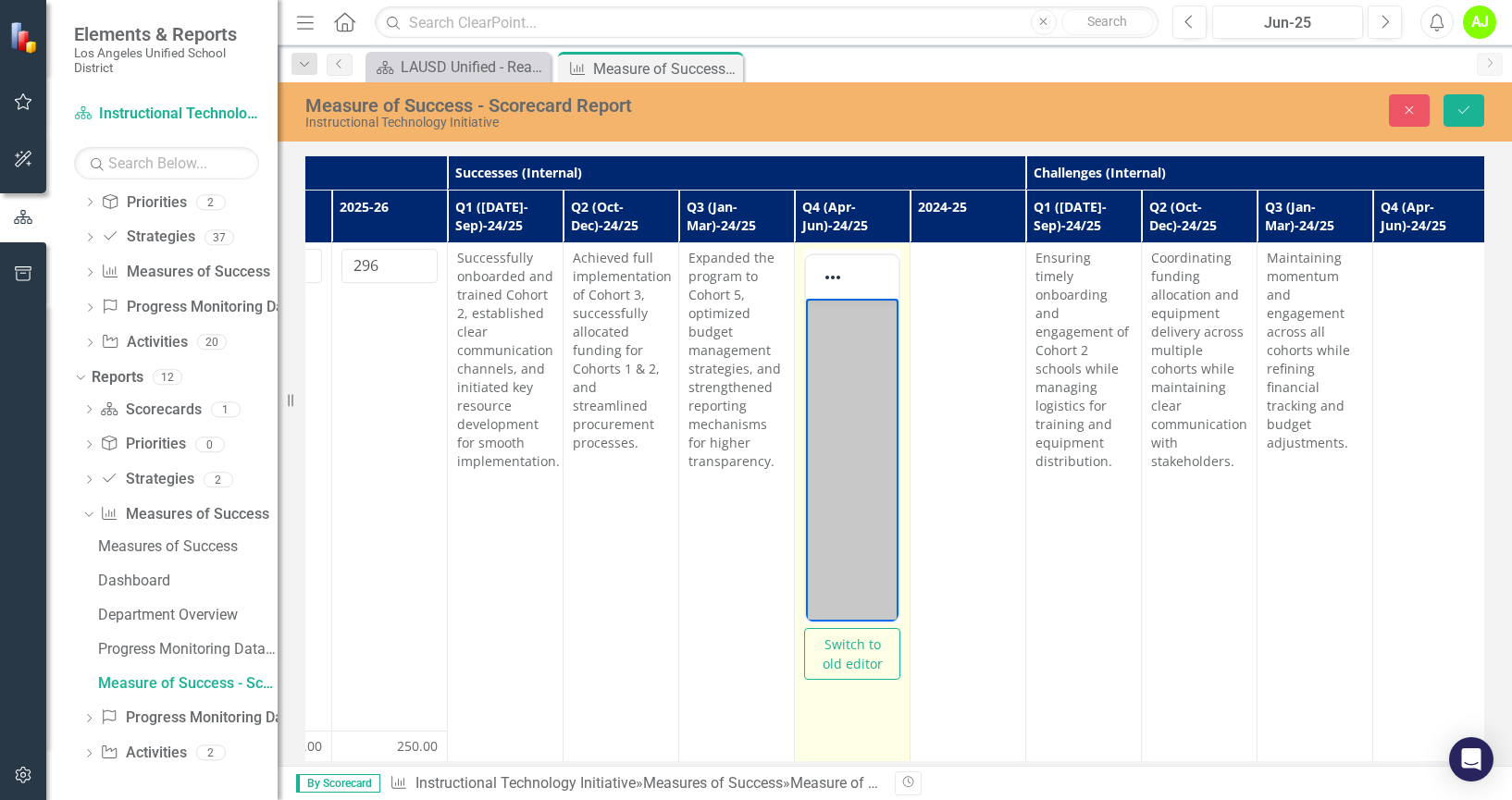 paste 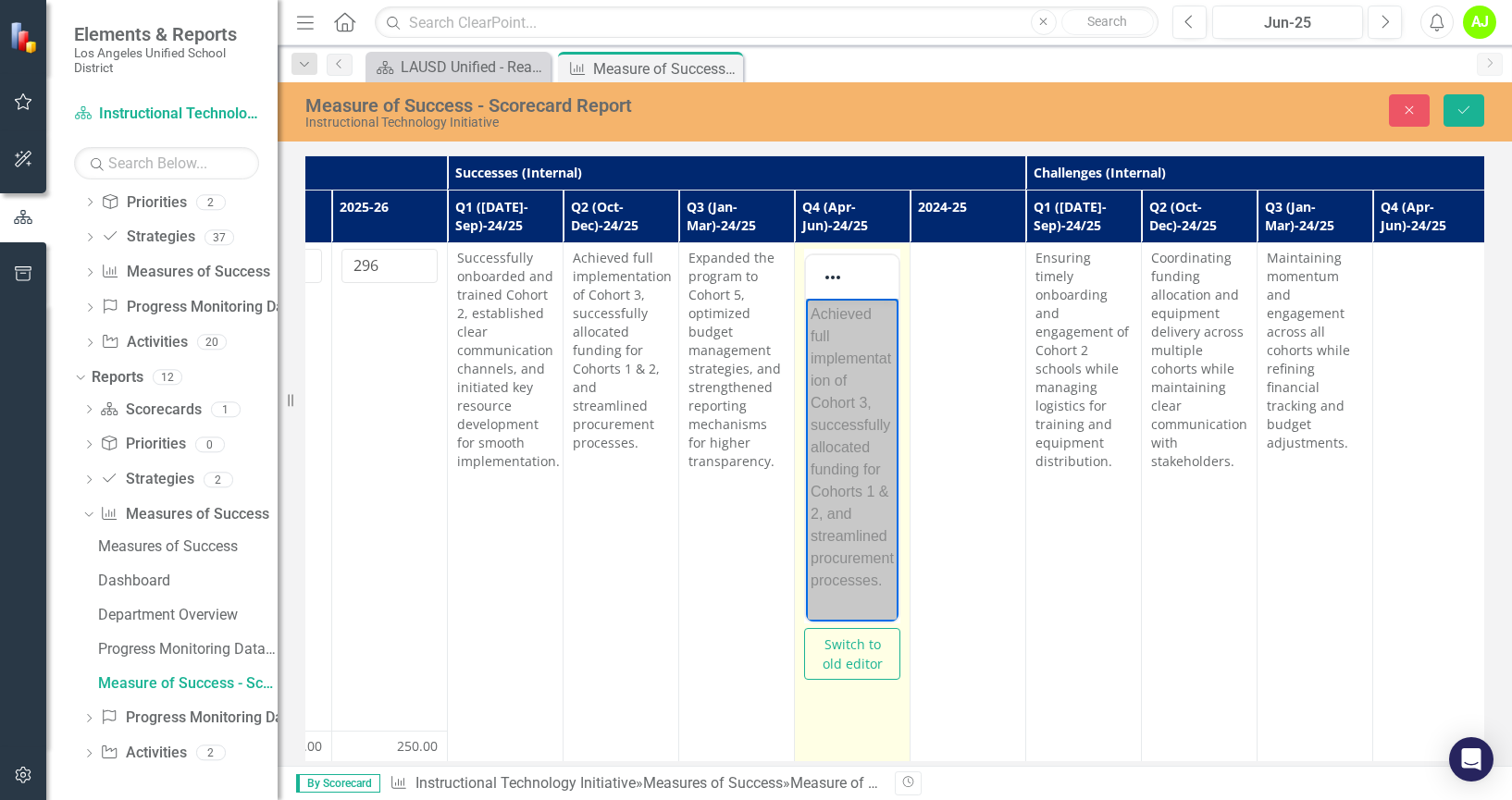 click on "Achieved full implementation of Cohort 3, successfully allocated funding for Cohorts 1 & 2, and streamlined procurement processes." at bounding box center (852, 448) 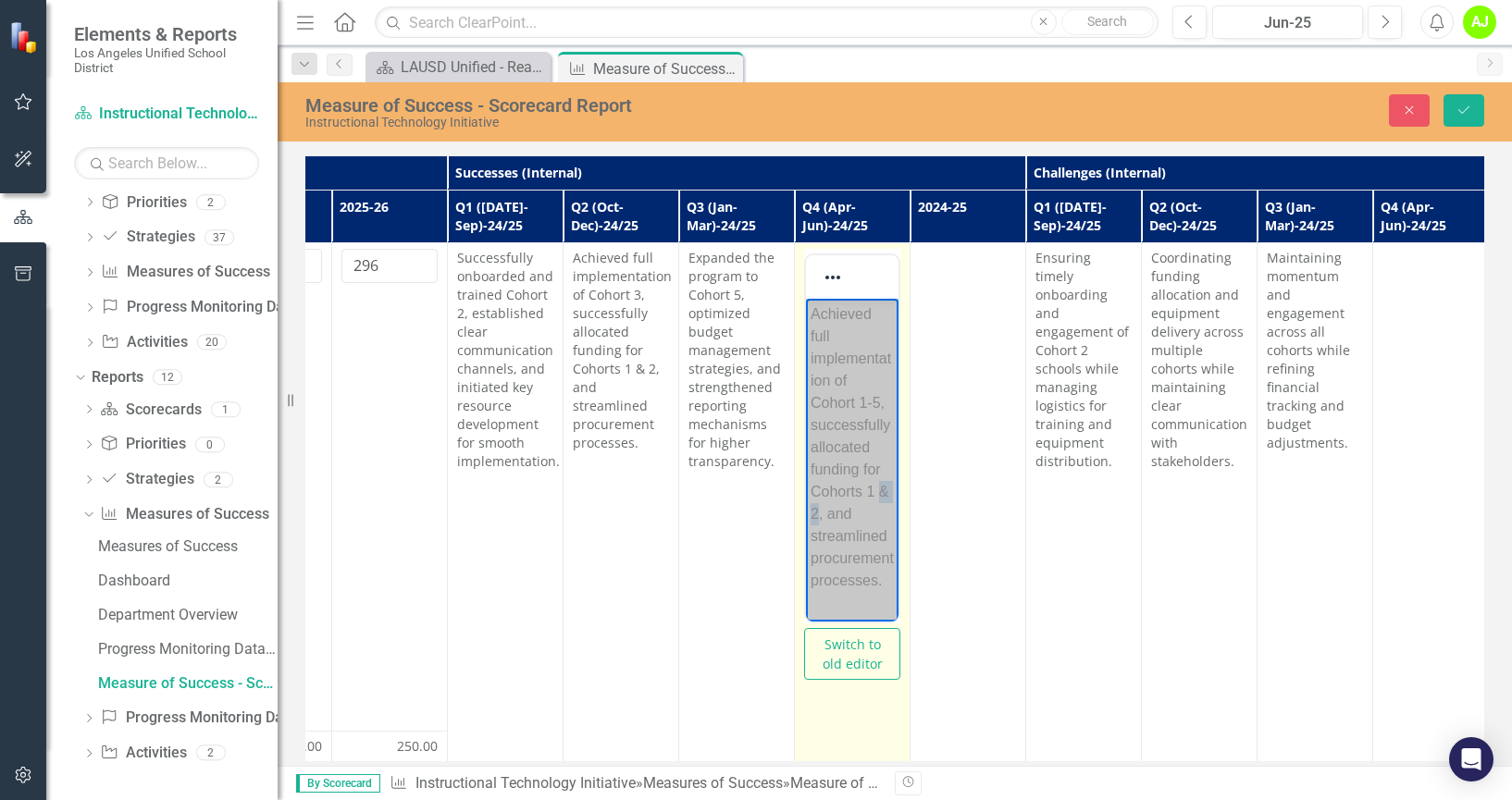 drag, startPoint x: 816, startPoint y: 511, endPoint x: 877, endPoint y: 494, distance: 63.32456 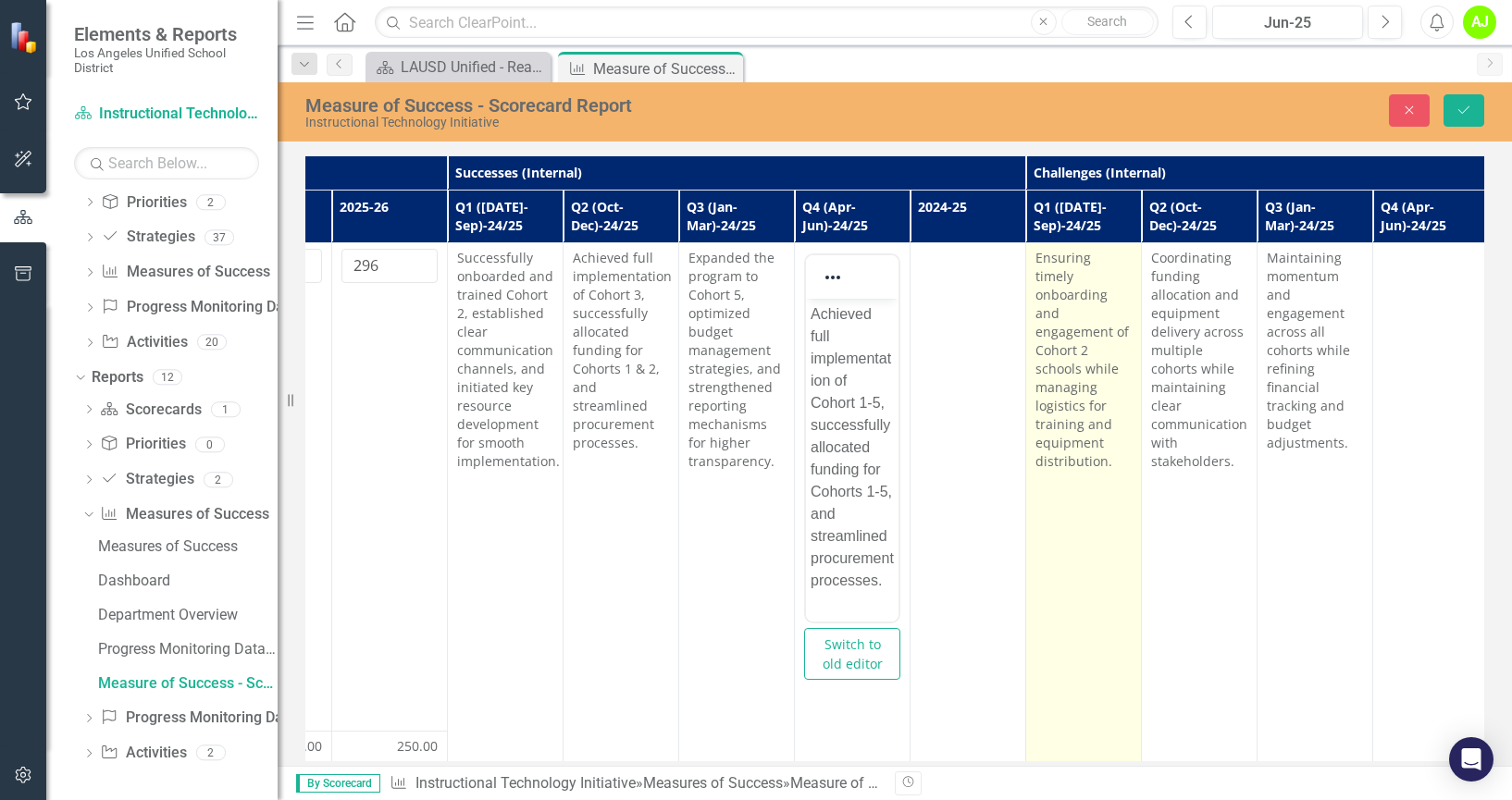click on "Ensuring timely onboarding and engagement of Cohort 2 schools while managing logistics for training and equipment distribution." at bounding box center (1084, 579) 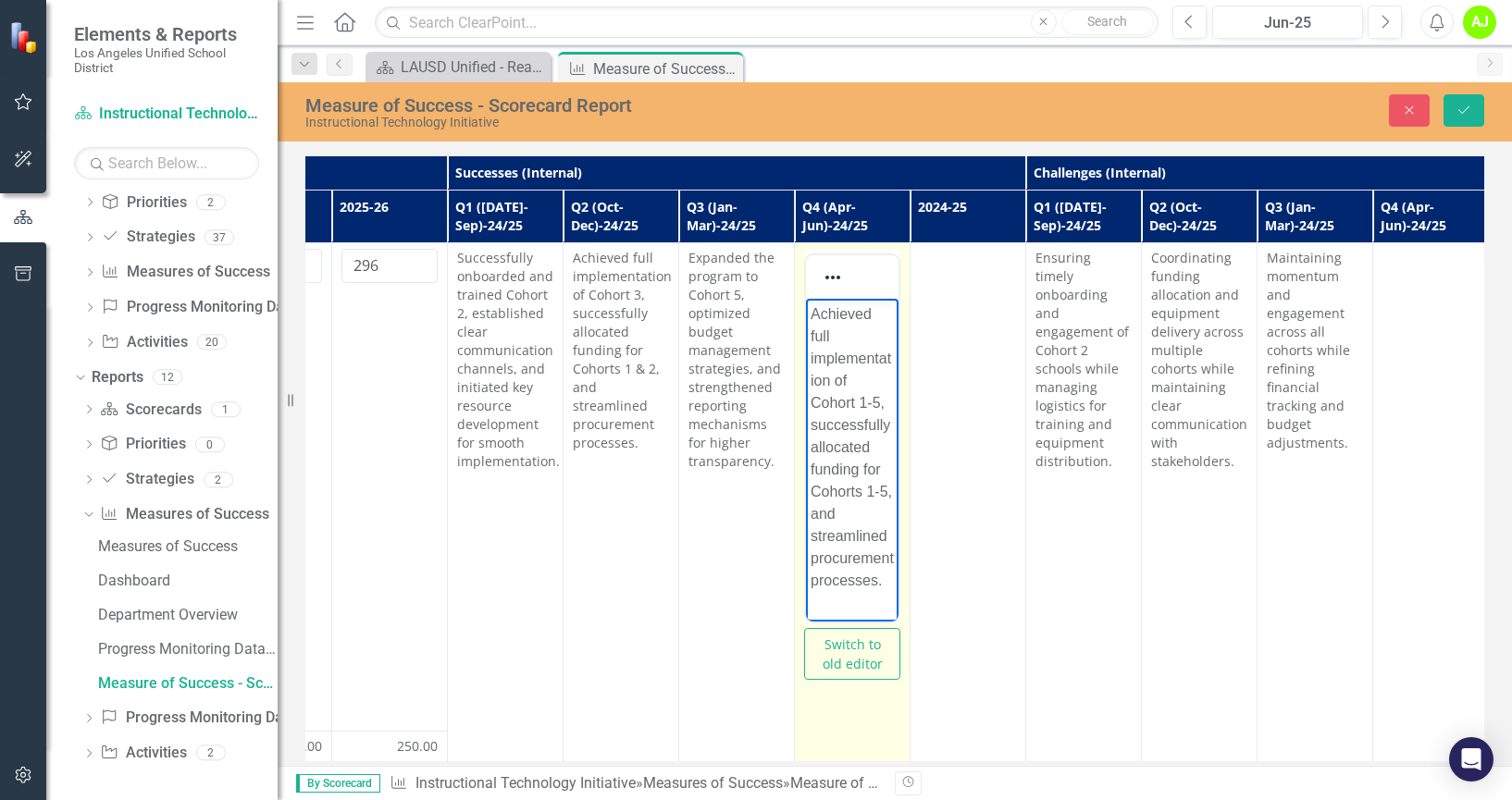 click on "Achieved full implementation of Cohort 1-5, successfully allocated funding for Cohorts 1-5, and streamlined procurement processes." at bounding box center [852, 448] 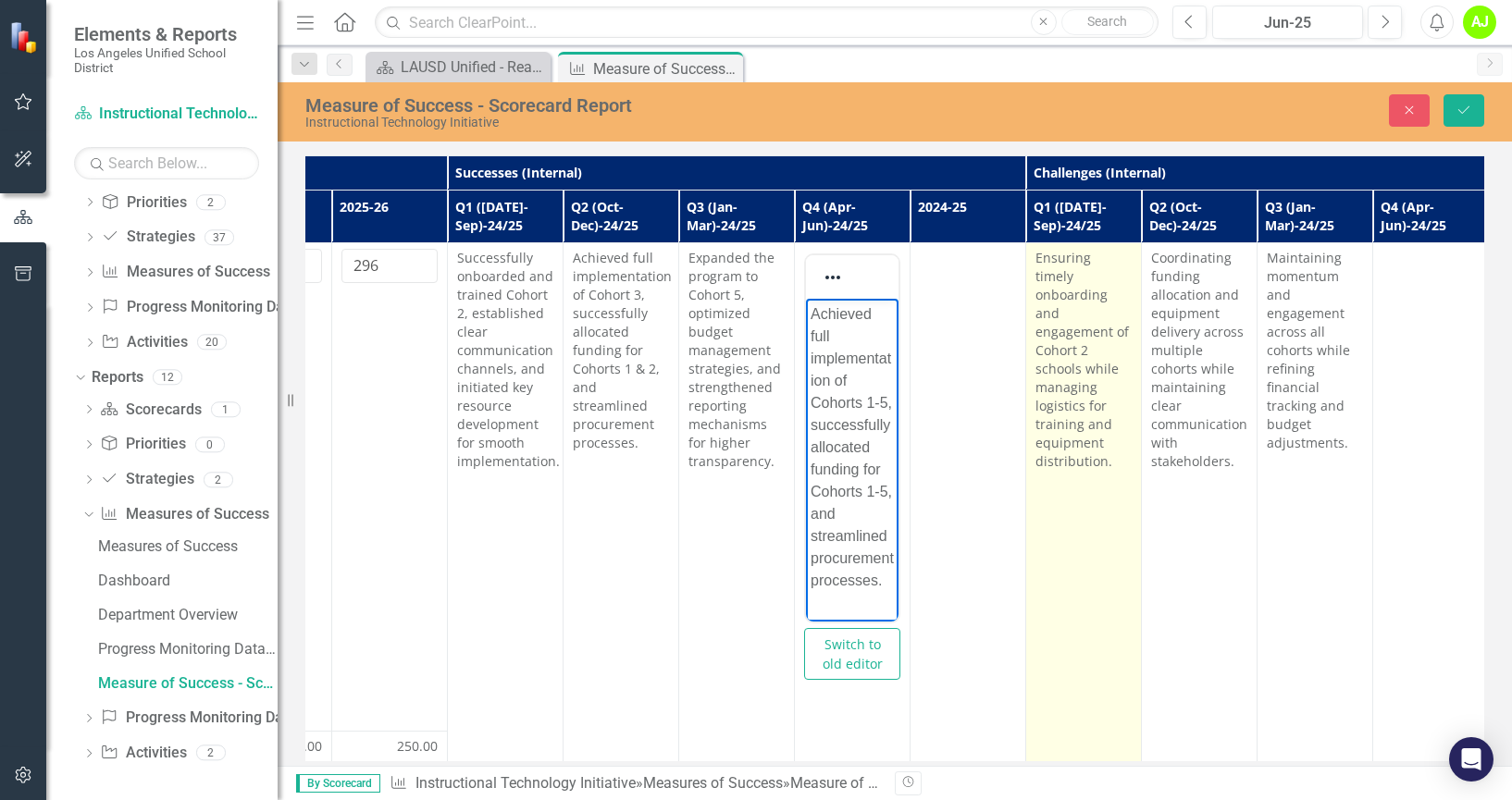 click on "Ensuring timely onboarding and engagement of Cohort 2 schools while managing logistics for training and equipment distribution." at bounding box center [1084, 579] 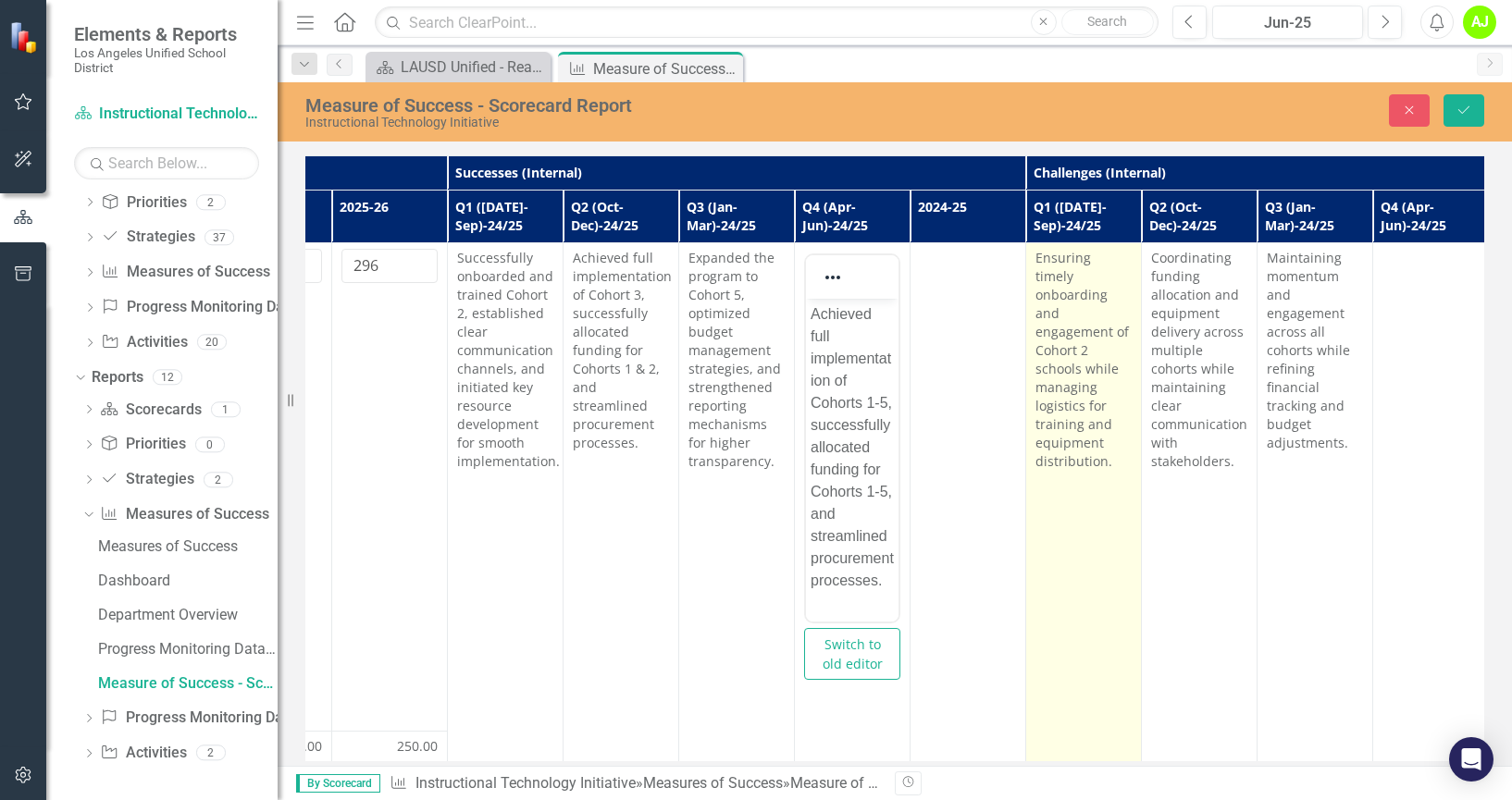 click on "Ensuring timely onboarding and engagement of Cohort 2 schools while managing logistics for training and equipment distribution." at bounding box center (1084, 579) 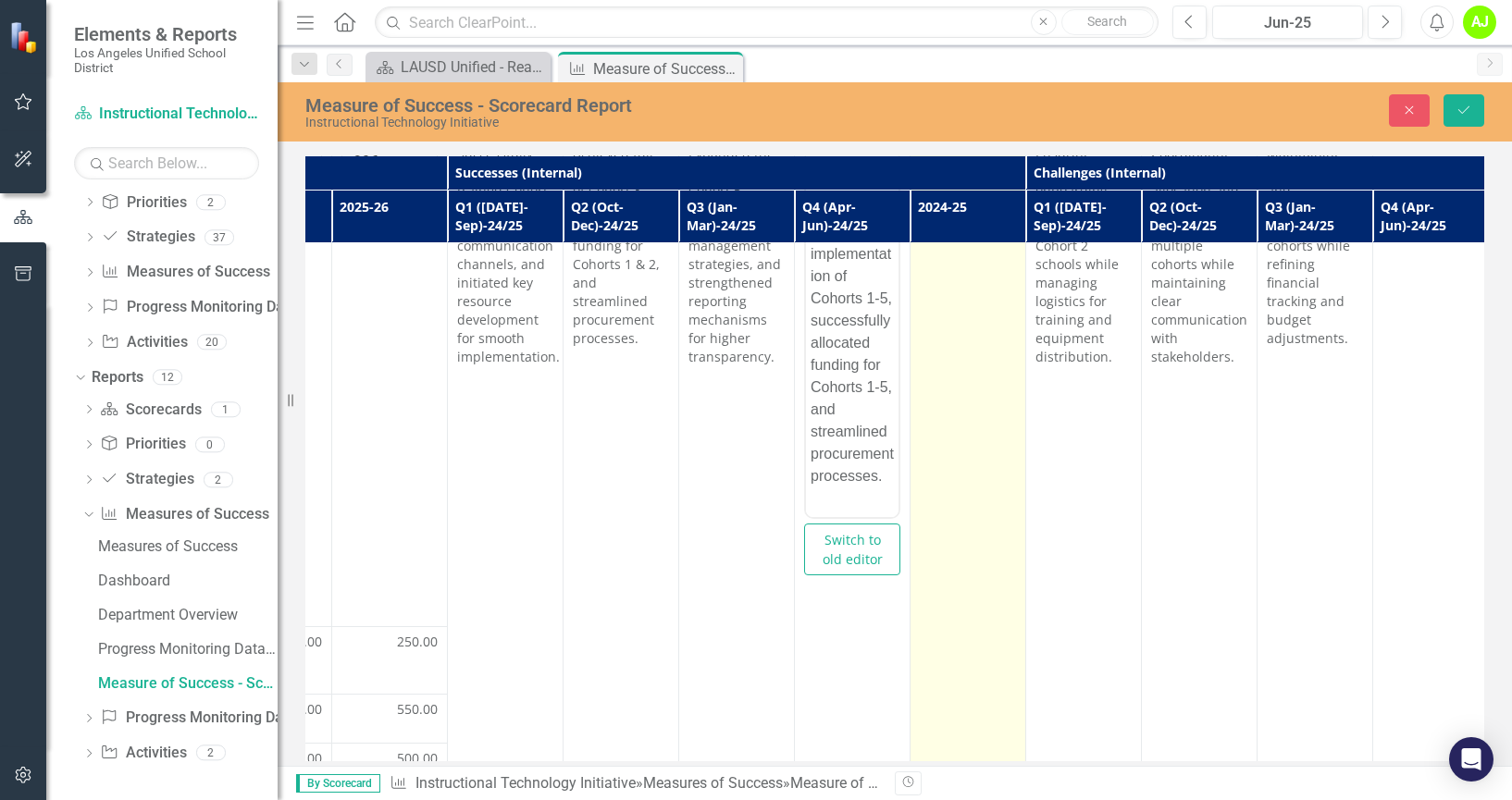 scroll, scrollTop: 0, scrollLeft: 1246, axis: horizontal 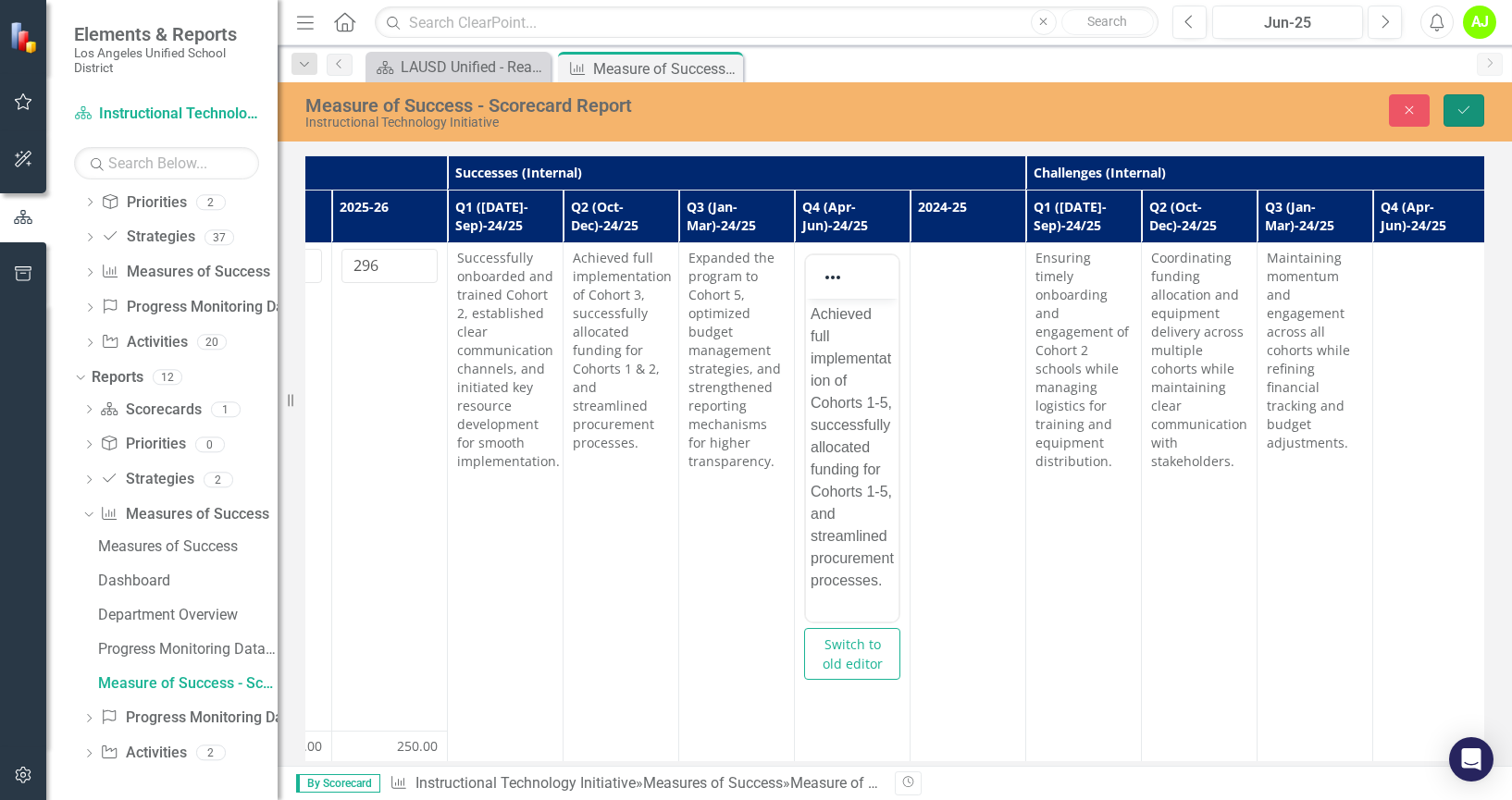 click on "Save" at bounding box center [1464, 110] 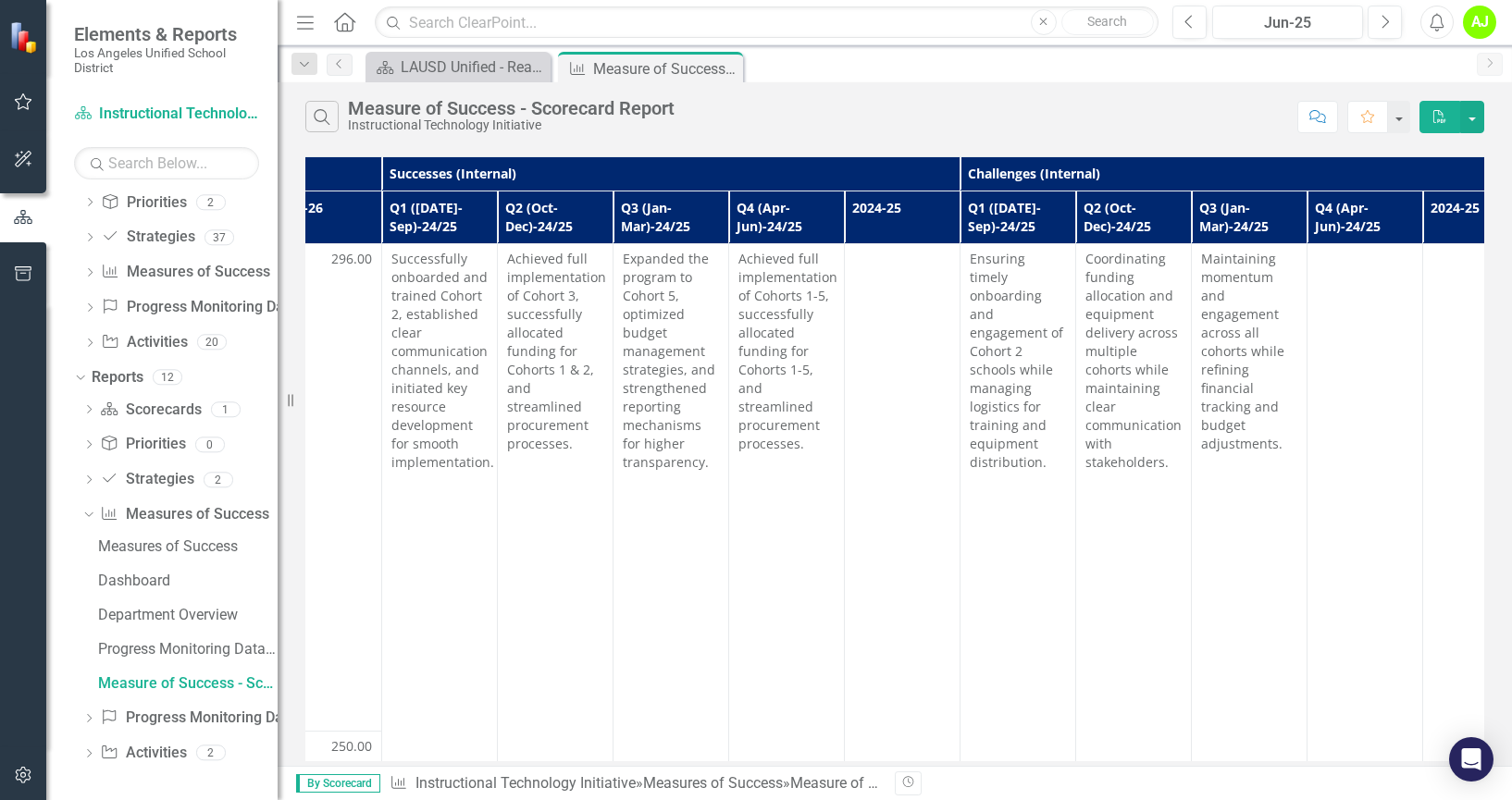 scroll, scrollTop: 0, scrollLeft: 1381, axis: horizontal 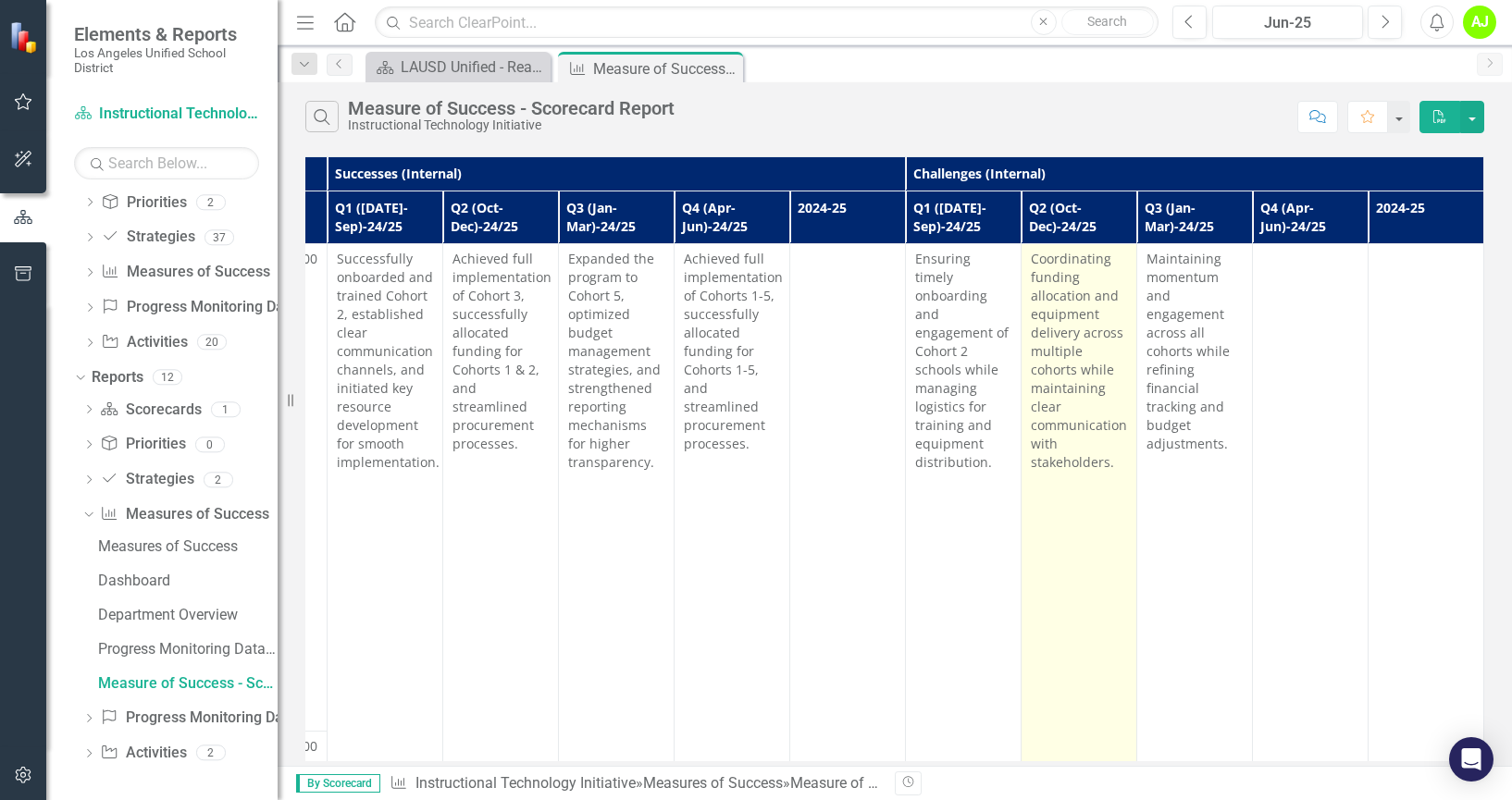 click on "Coordinating funding allocation and equipment delivery across multiple cohorts while maintaining clear communication with stakeholders." at bounding box center [1079, 361] 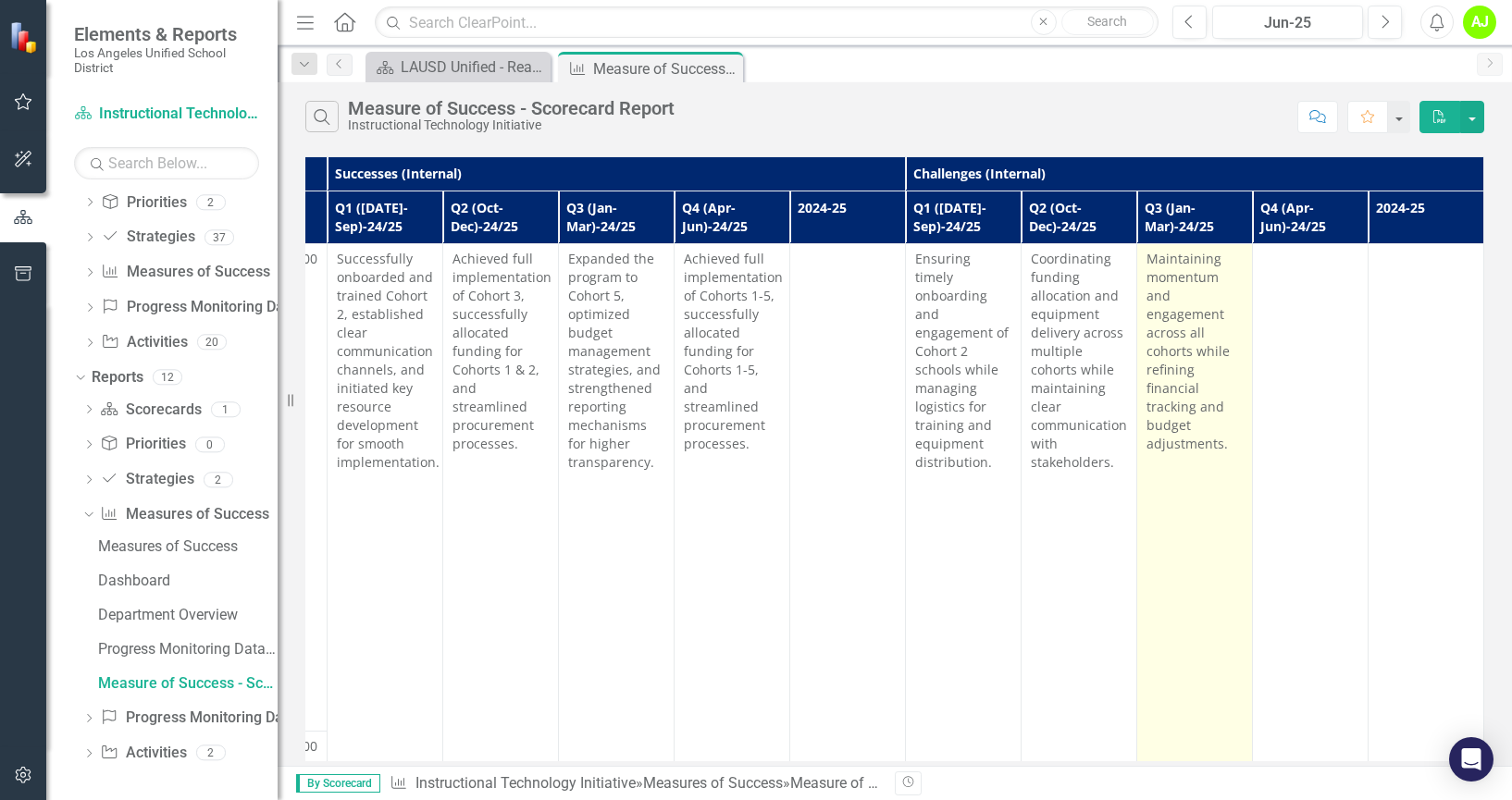 click on "Maintaining momentum and engagement across all cohorts while refining financial tracking and budget adjustments." at bounding box center (1195, 351) 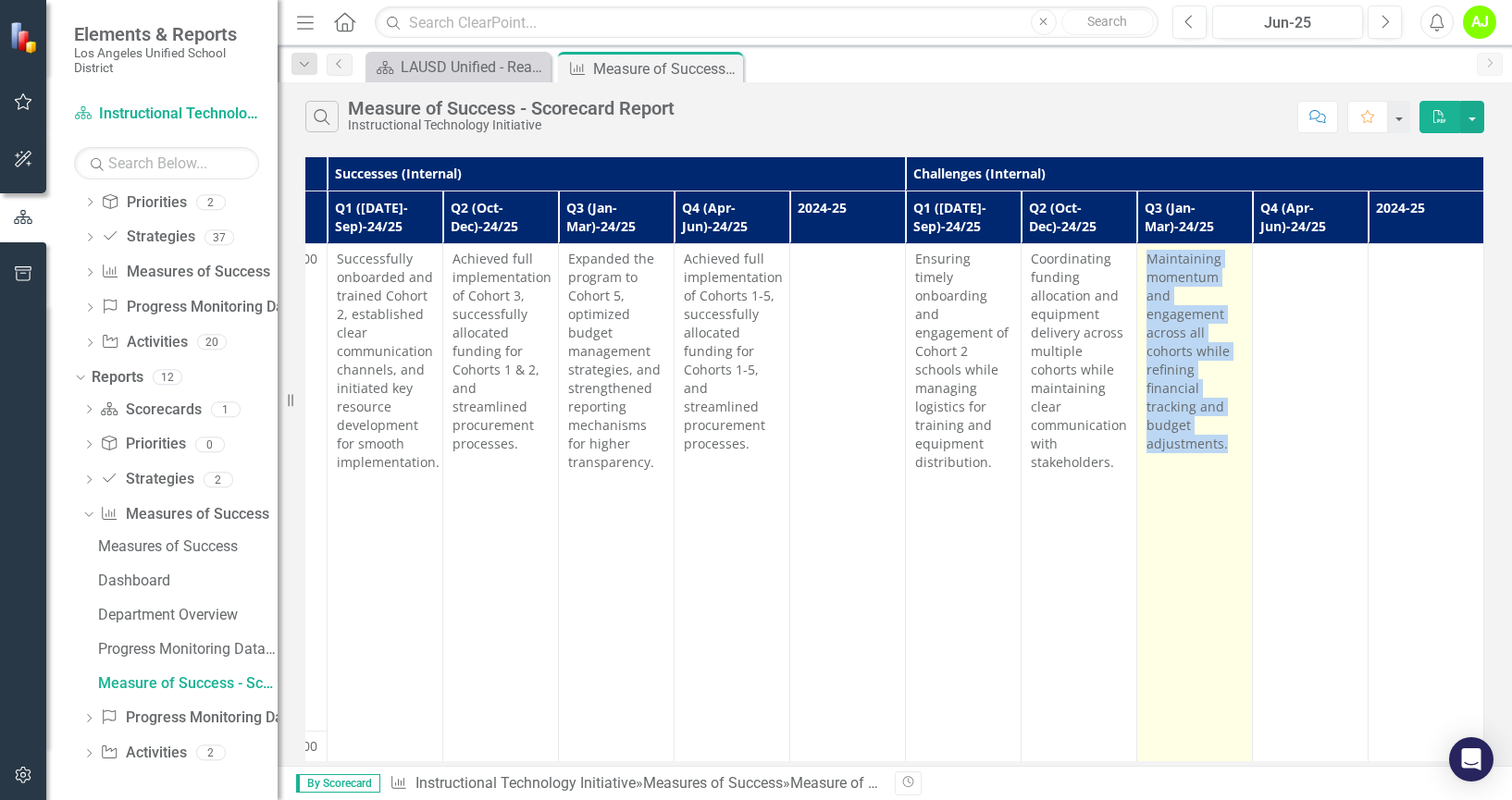 drag, startPoint x: 1215, startPoint y: 446, endPoint x: 1125, endPoint y: 250, distance: 215.6757 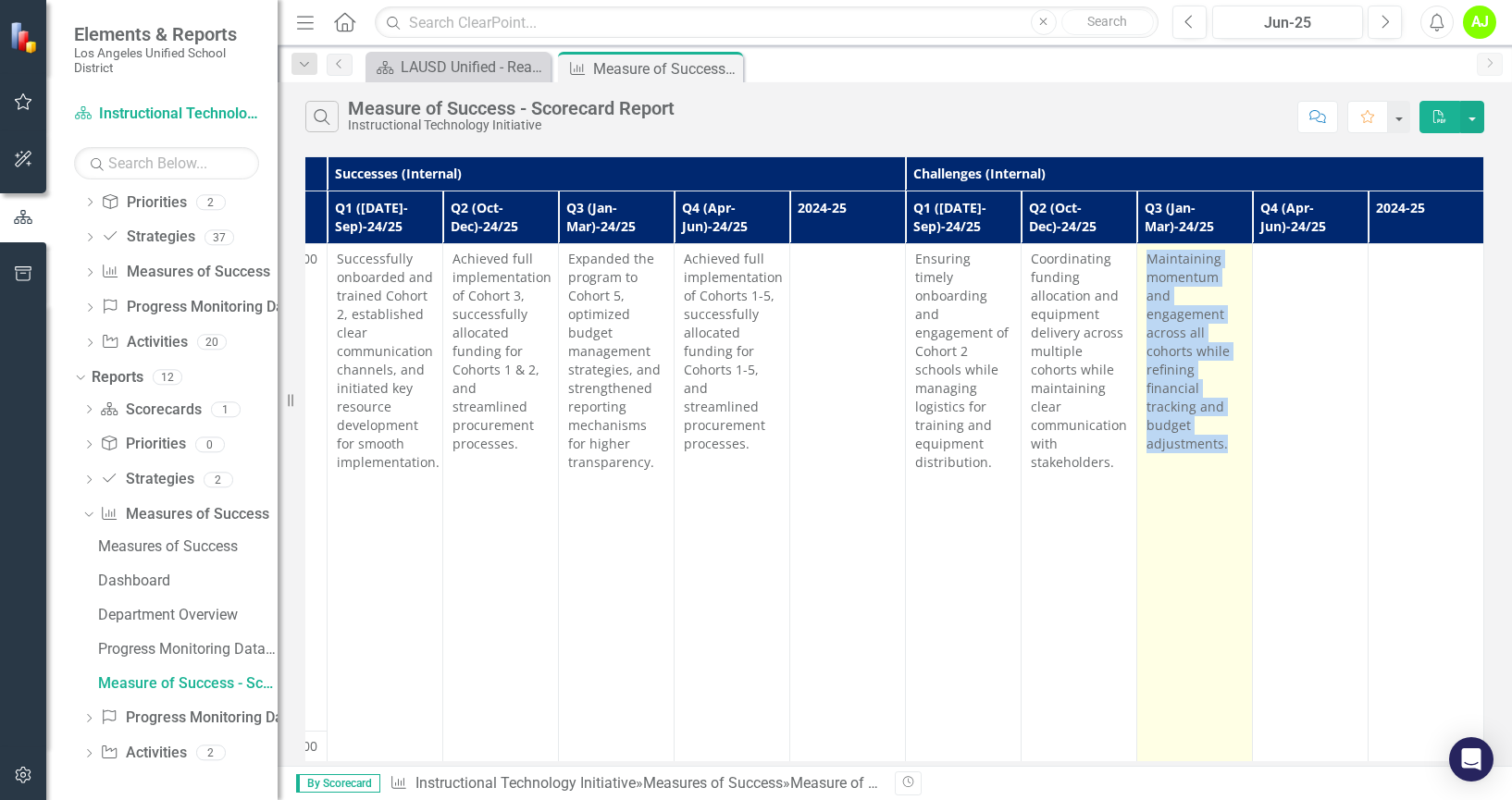 click on "Maintaining momentum and engagement across all cohorts while refining financial tracking and budget adjustments." at bounding box center (1195, 580) 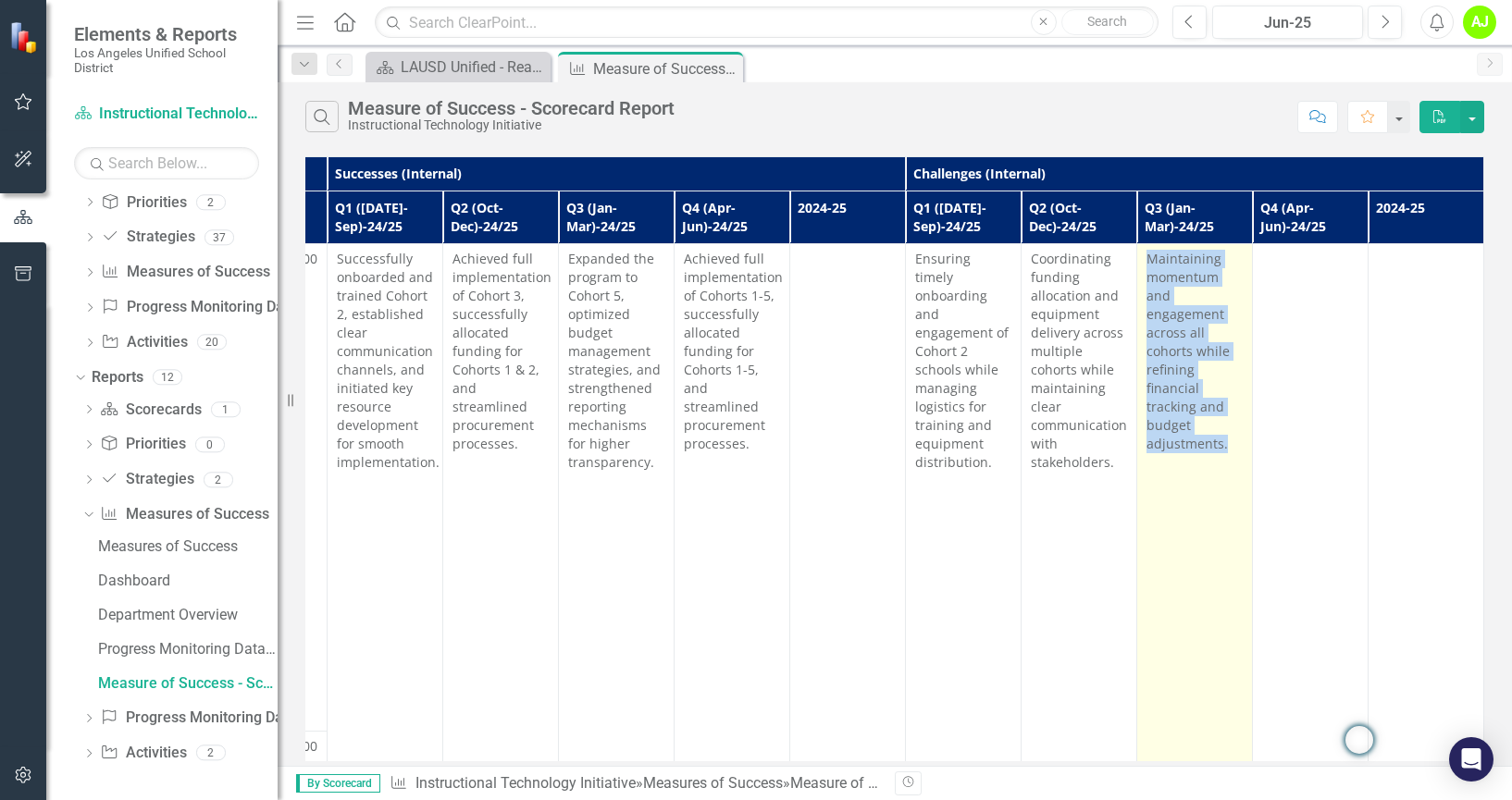 copy on "Maintaining momentum and engagement across all cohorts while refining financial tracking and budget adjustments." 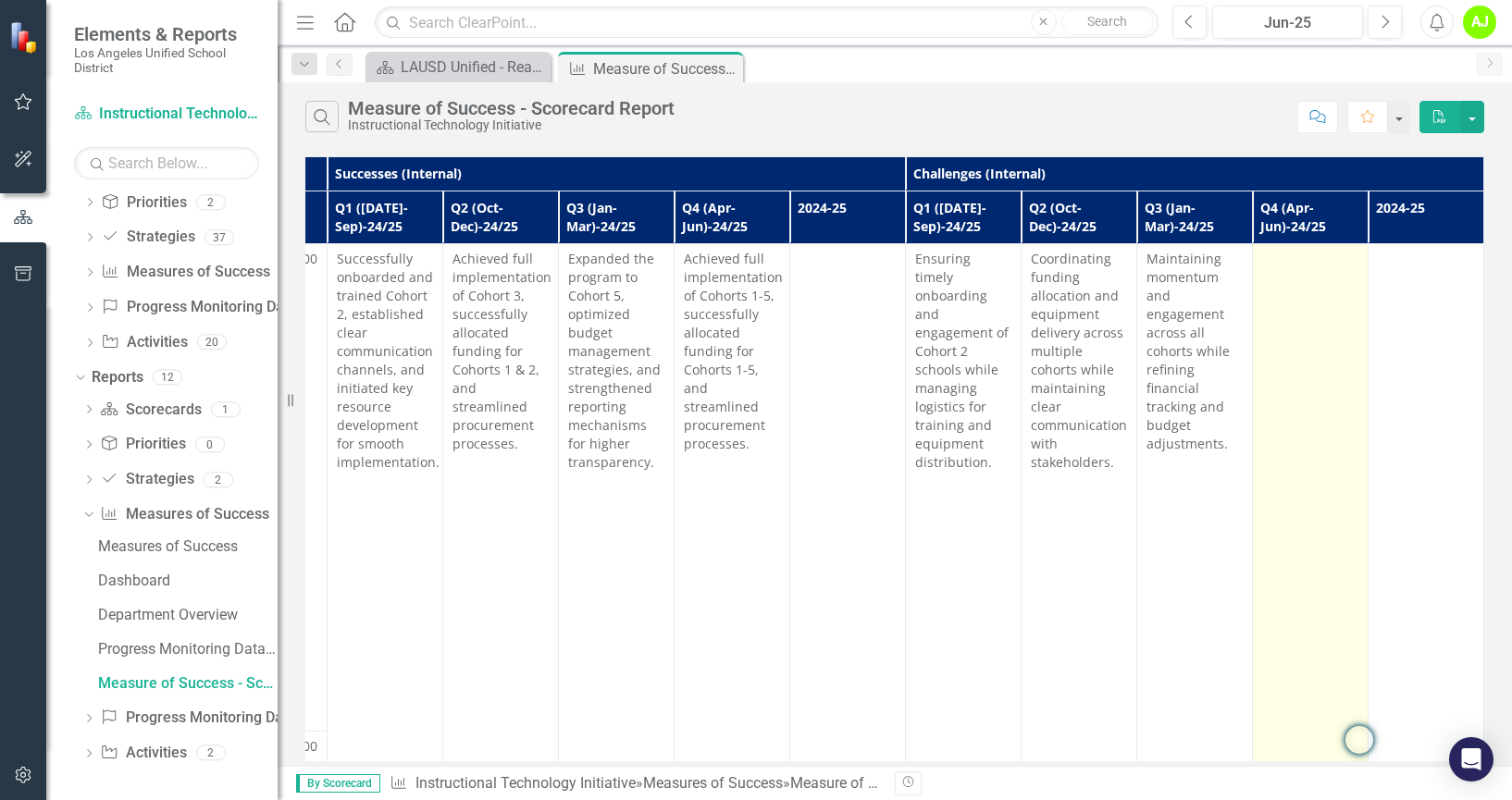 click at bounding box center (1310, 261) 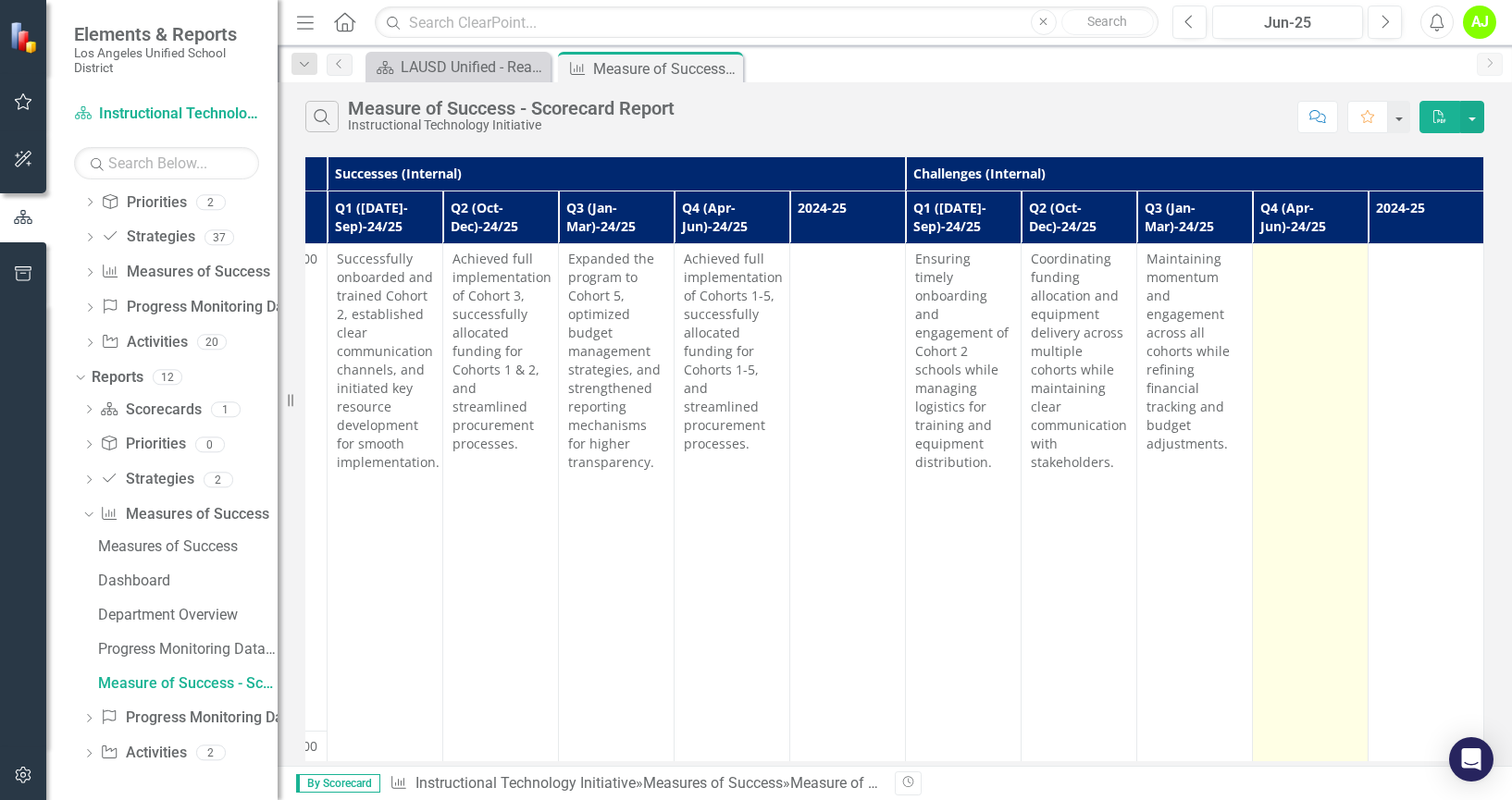 click at bounding box center (1310, 580) 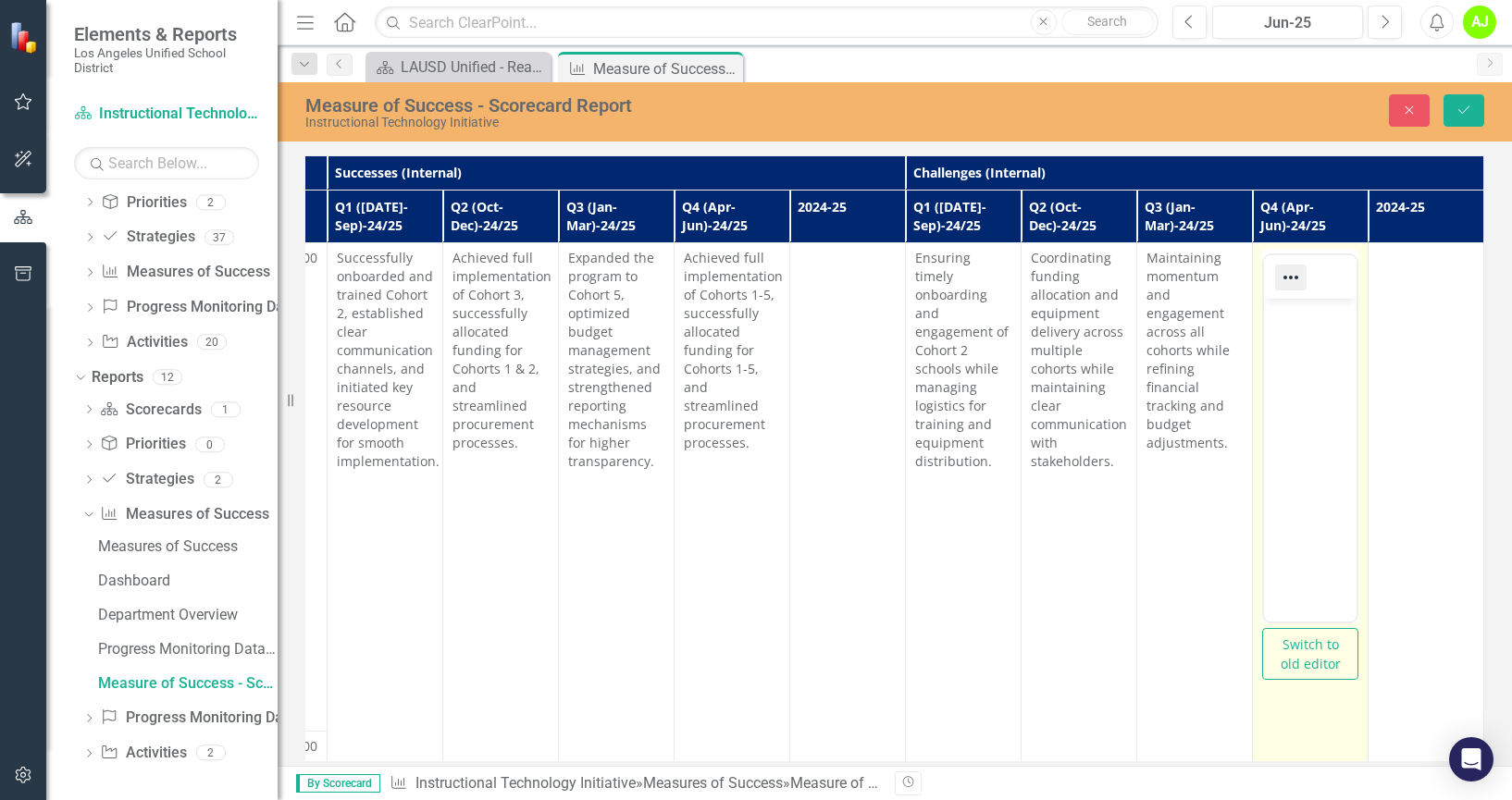 scroll, scrollTop: 0, scrollLeft: 0, axis: both 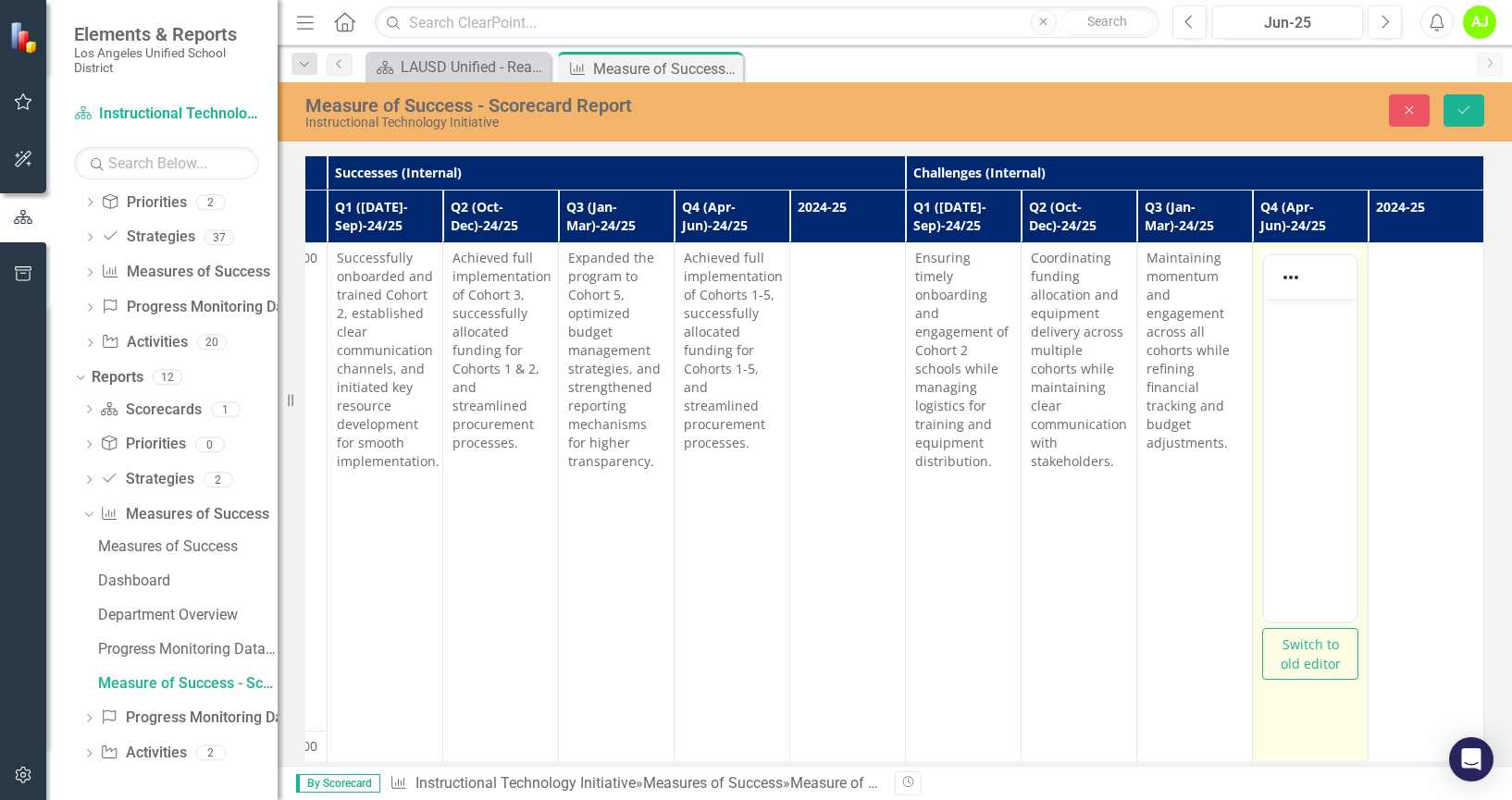 click at bounding box center [1310, 314] 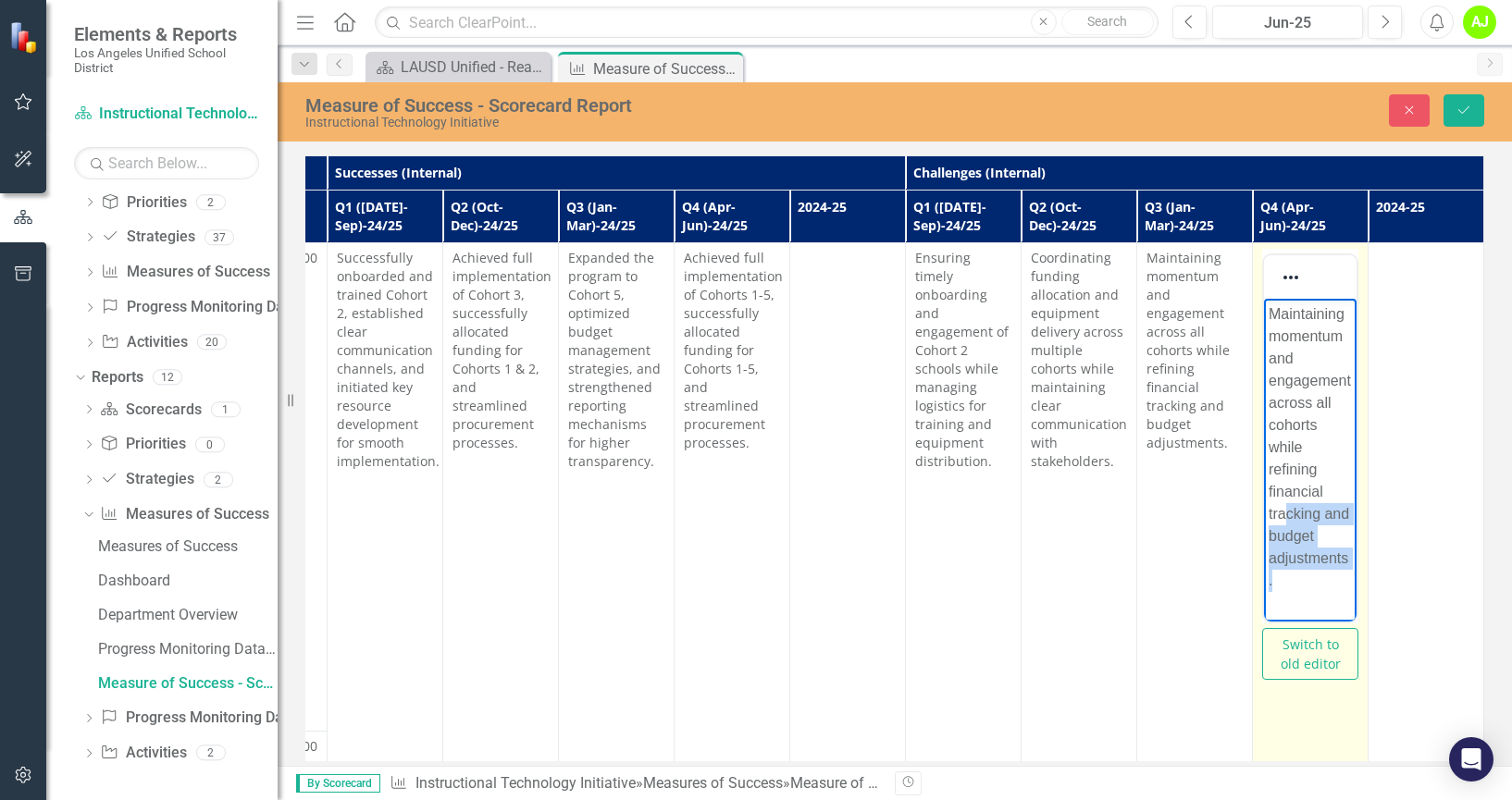 drag, startPoint x: 1308, startPoint y: 584, endPoint x: 1289, endPoint y: 506, distance: 80.28076 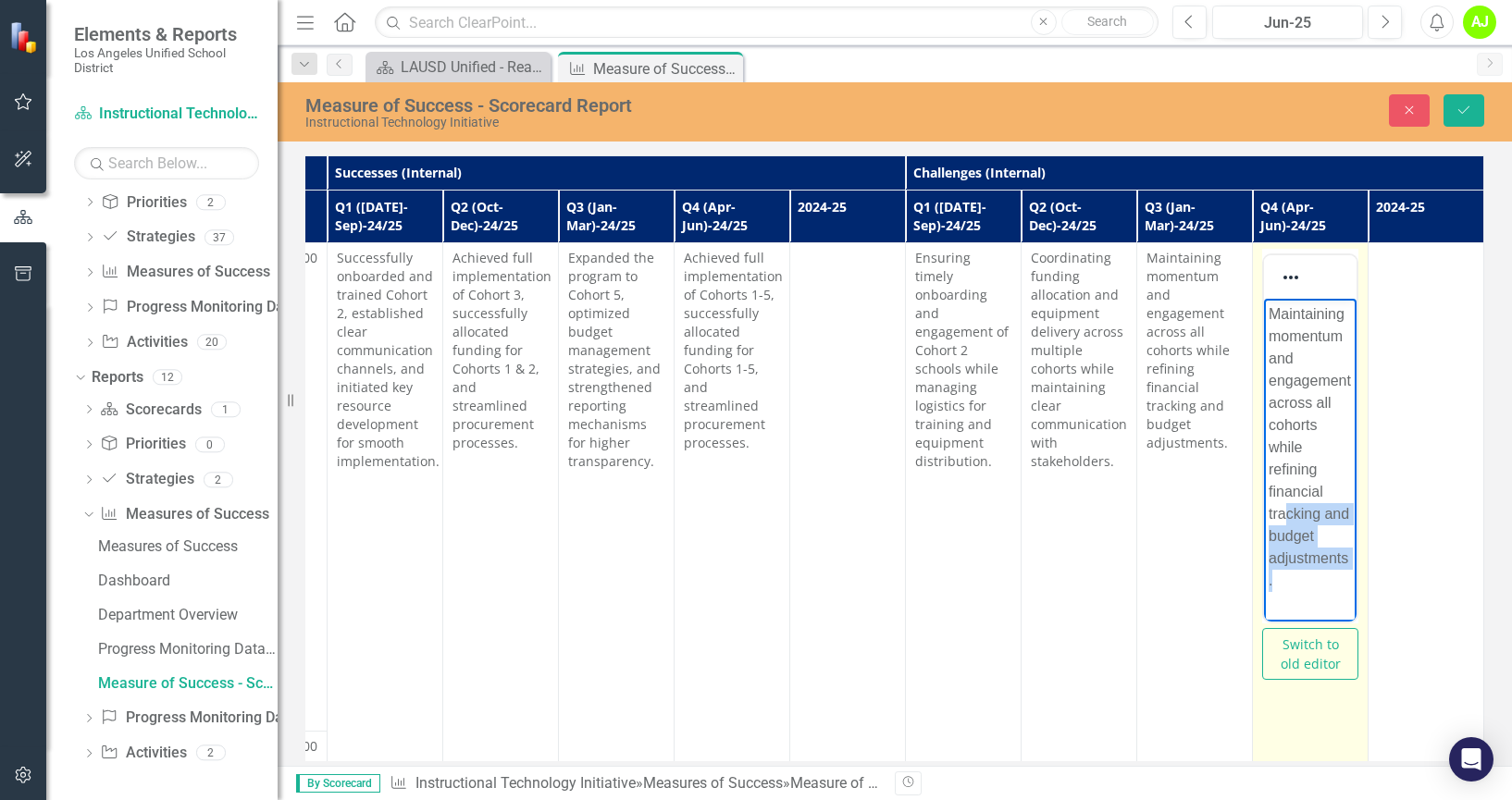 click on "Maintaining momentum and engagement across all cohorts while refining financial tracking and budget adjustments." at bounding box center (1310, 448) 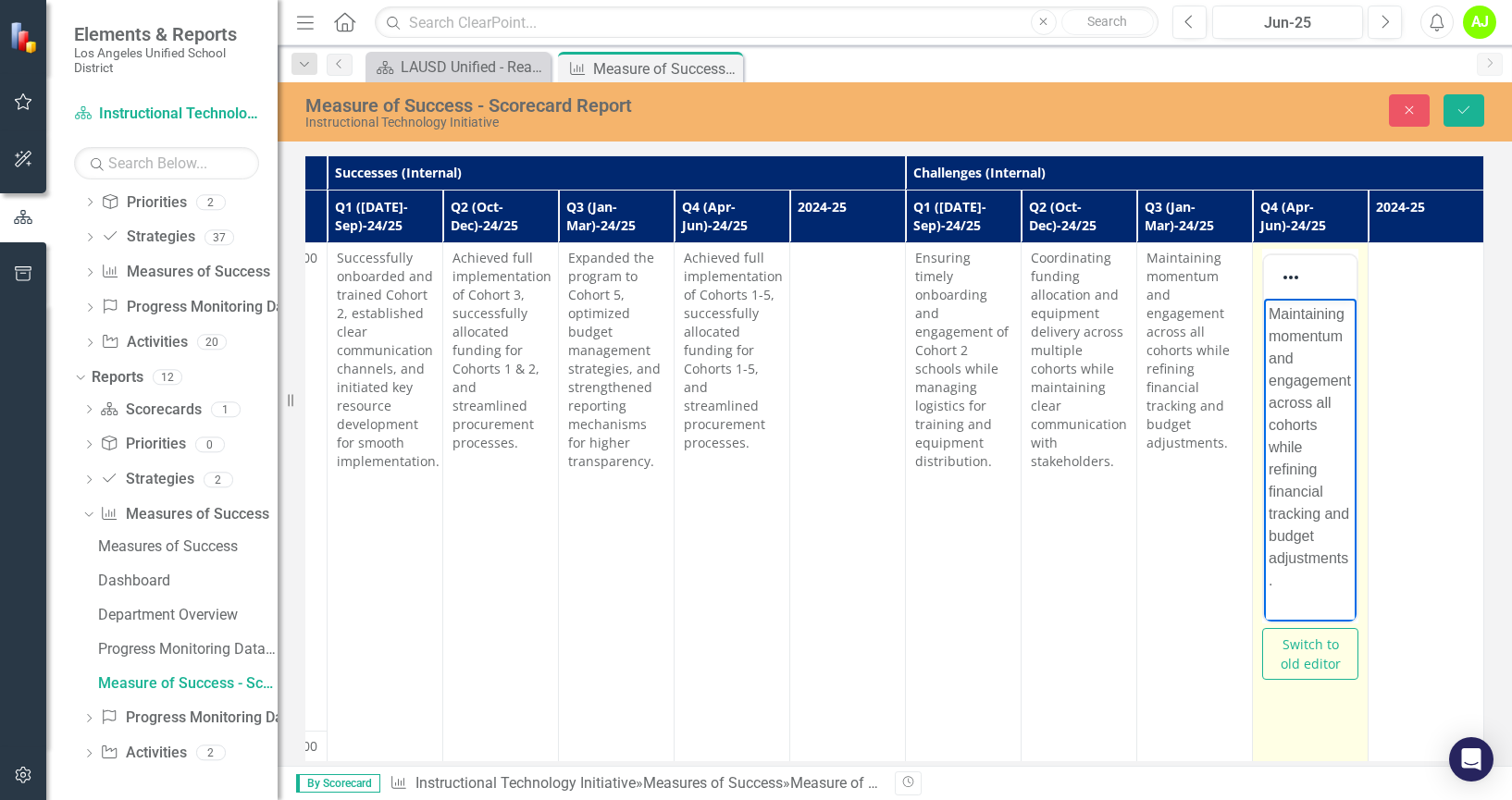 click on "Maintaining momentum and engagement across all cohorts while refining financial tracking and budget adjustments." at bounding box center [1310, 448] 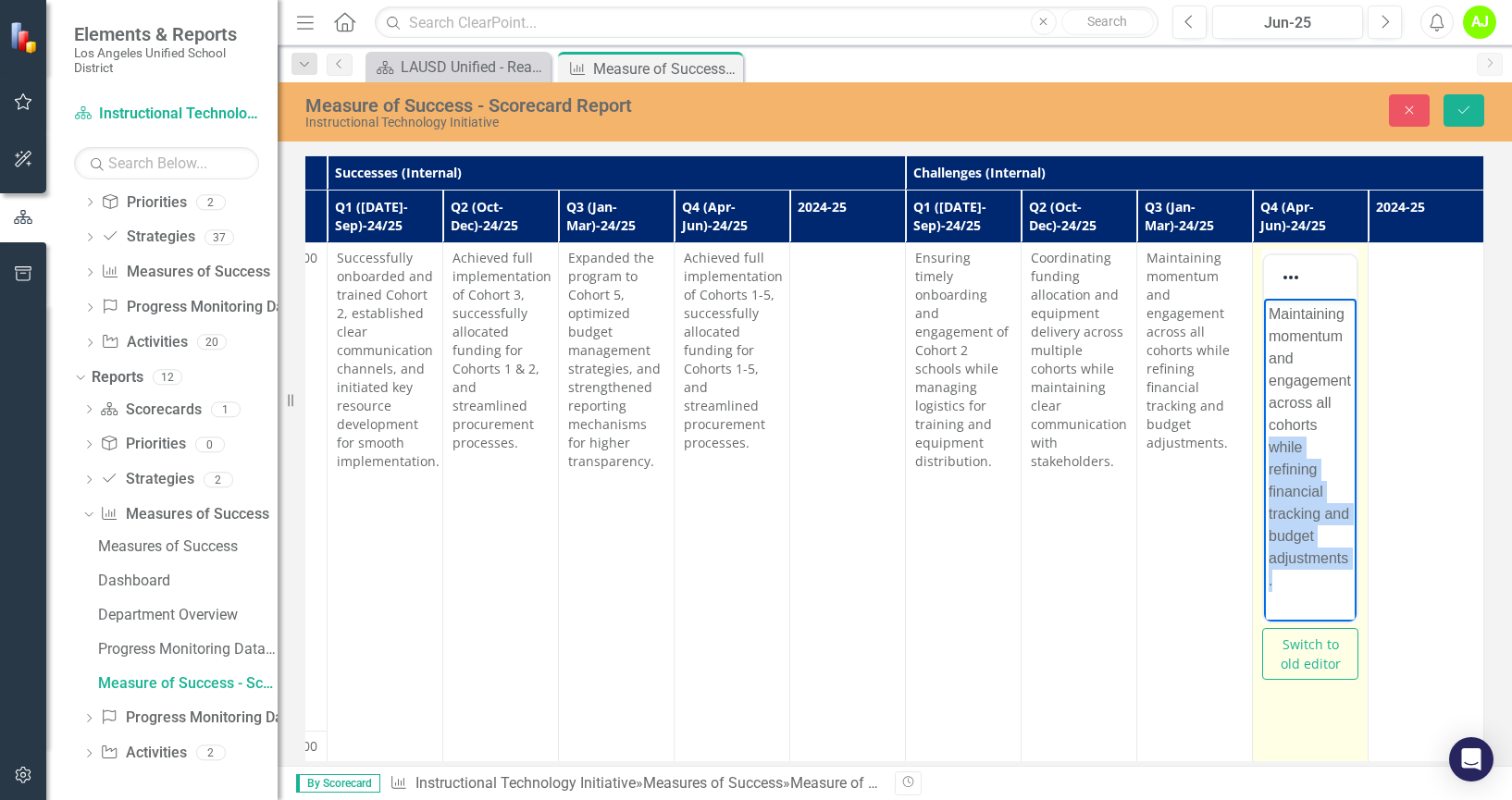 drag, startPoint x: 1298, startPoint y: 577, endPoint x: 1271, endPoint y: 453, distance: 126.90548 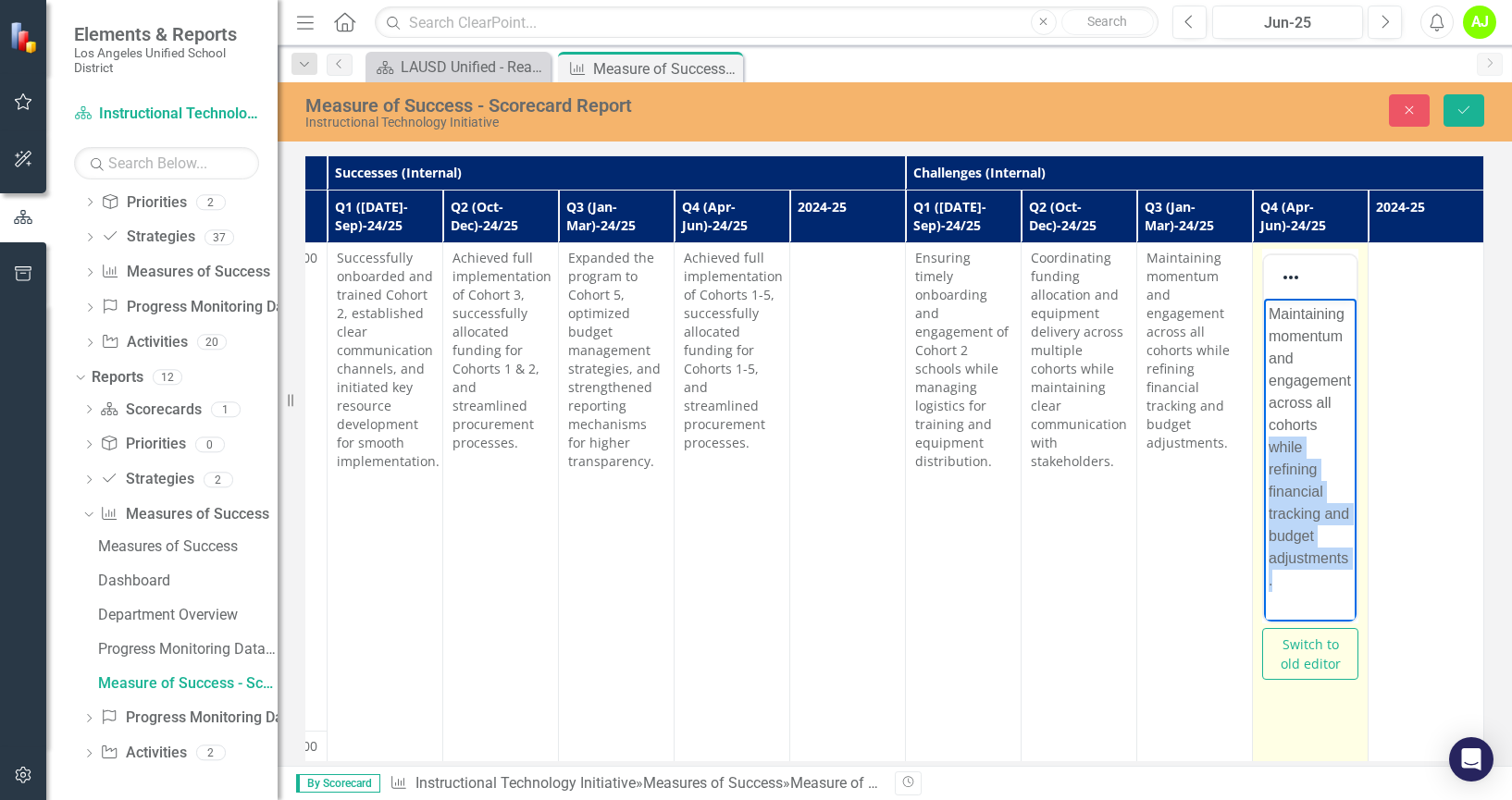 click on "Maintaining momentum and engagement across all cohorts while refining financial tracking and budget adjustments." at bounding box center [1310, 448] 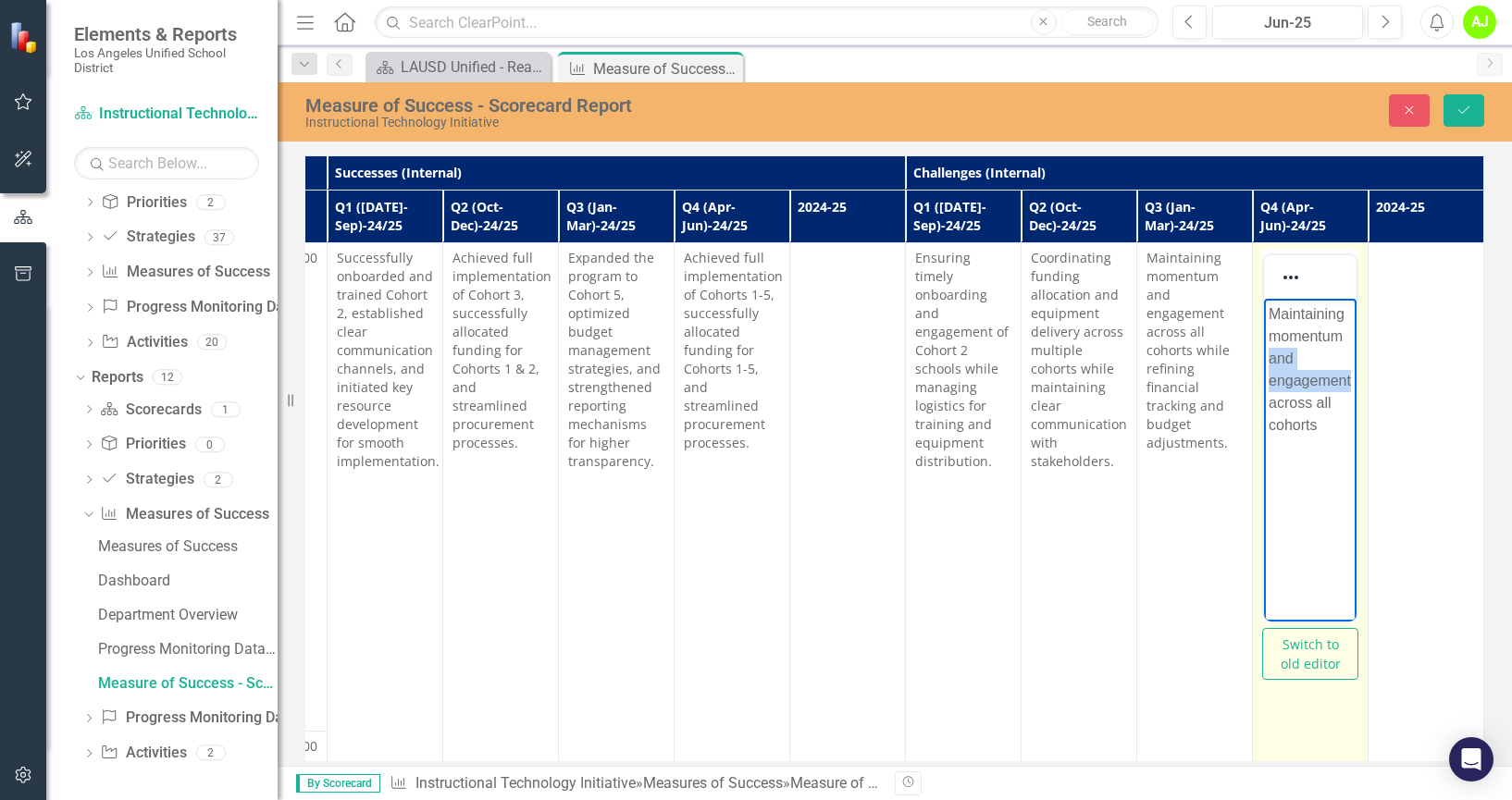 drag, startPoint x: 1349, startPoint y: 380, endPoint x: 1258, endPoint y: 358, distance: 93.62158 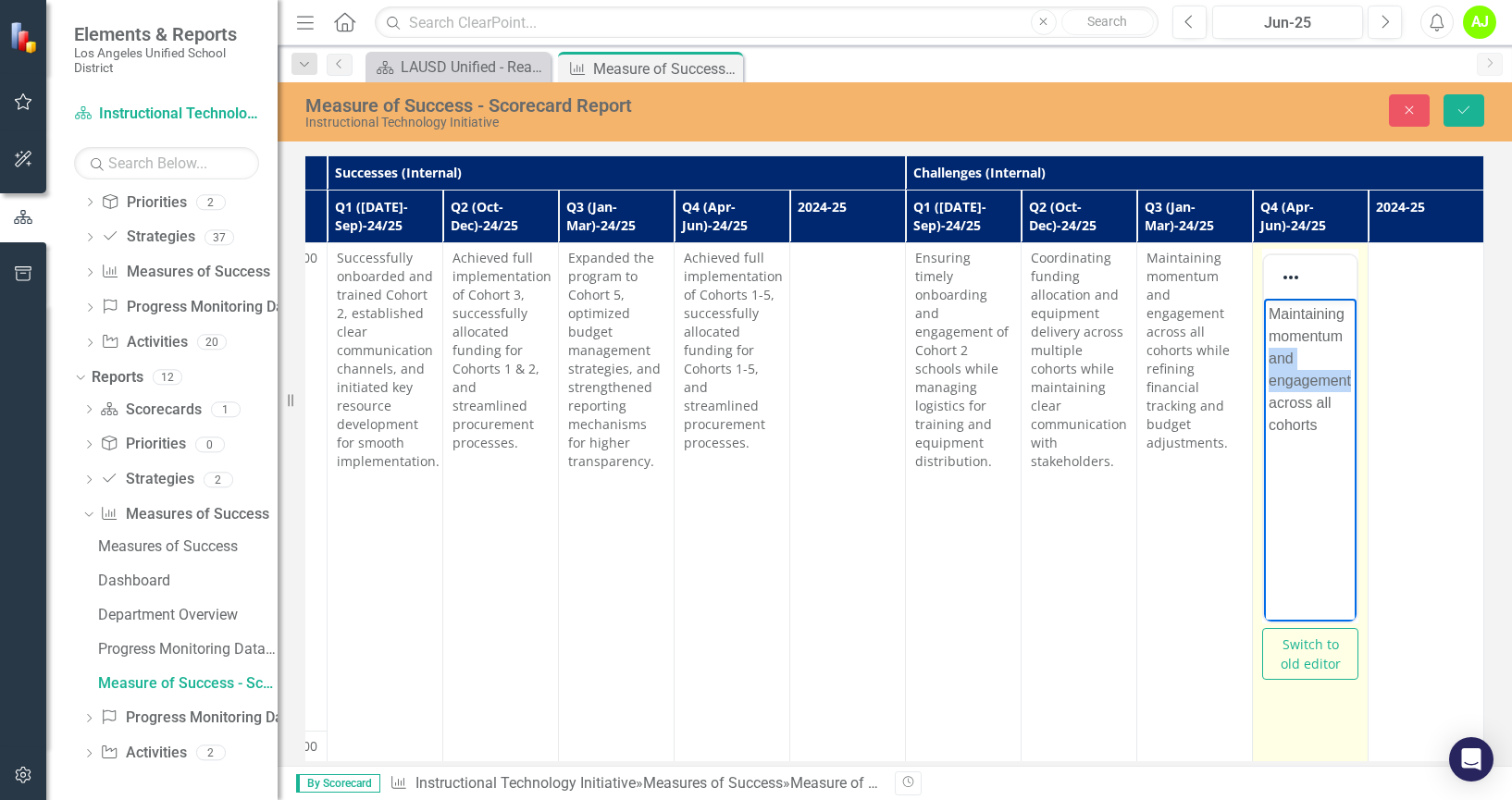 click on "Maintaining momentum and engagement across all cohorts" at bounding box center (1310, 437) 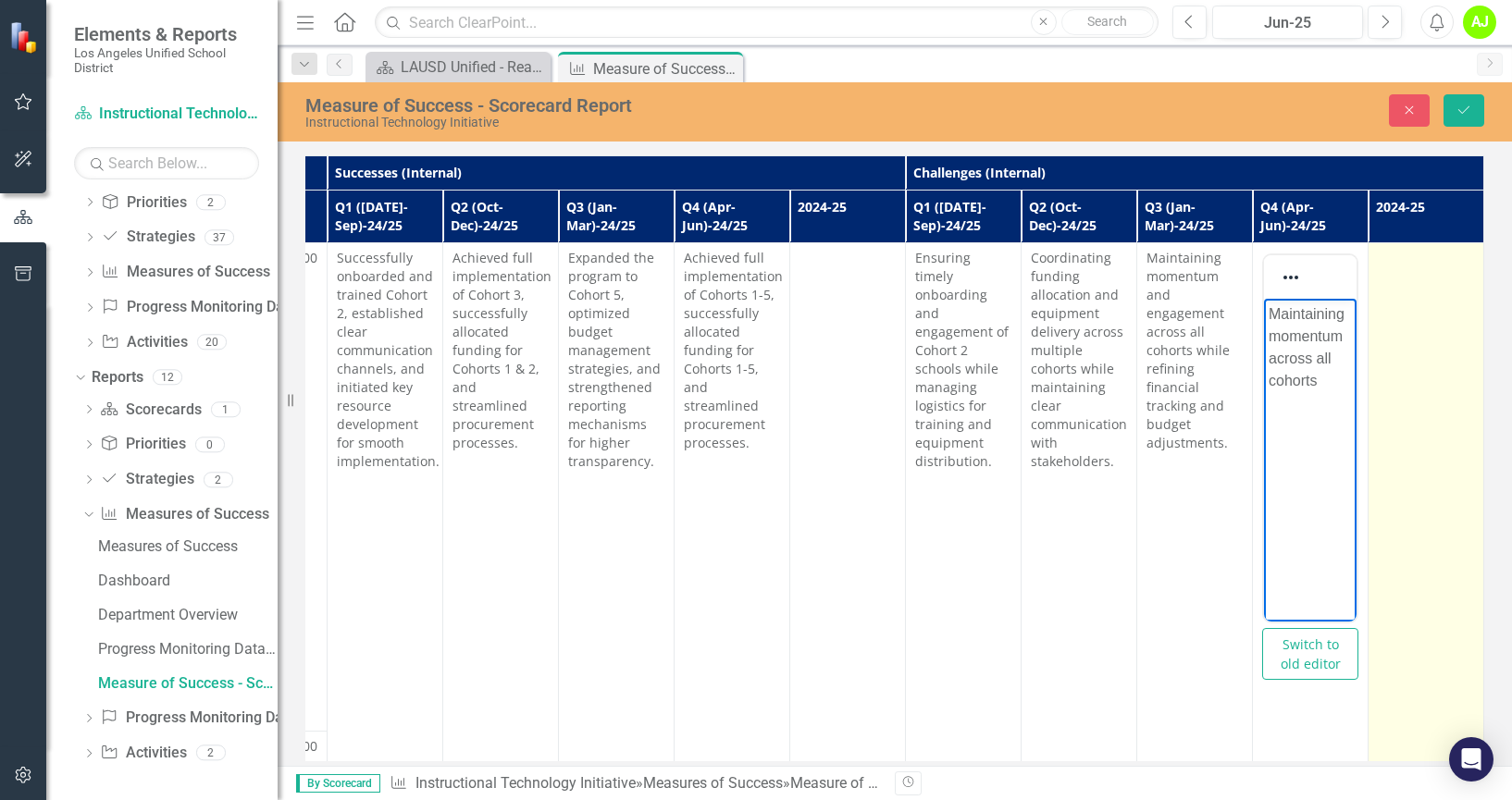 click at bounding box center (1426, 579) 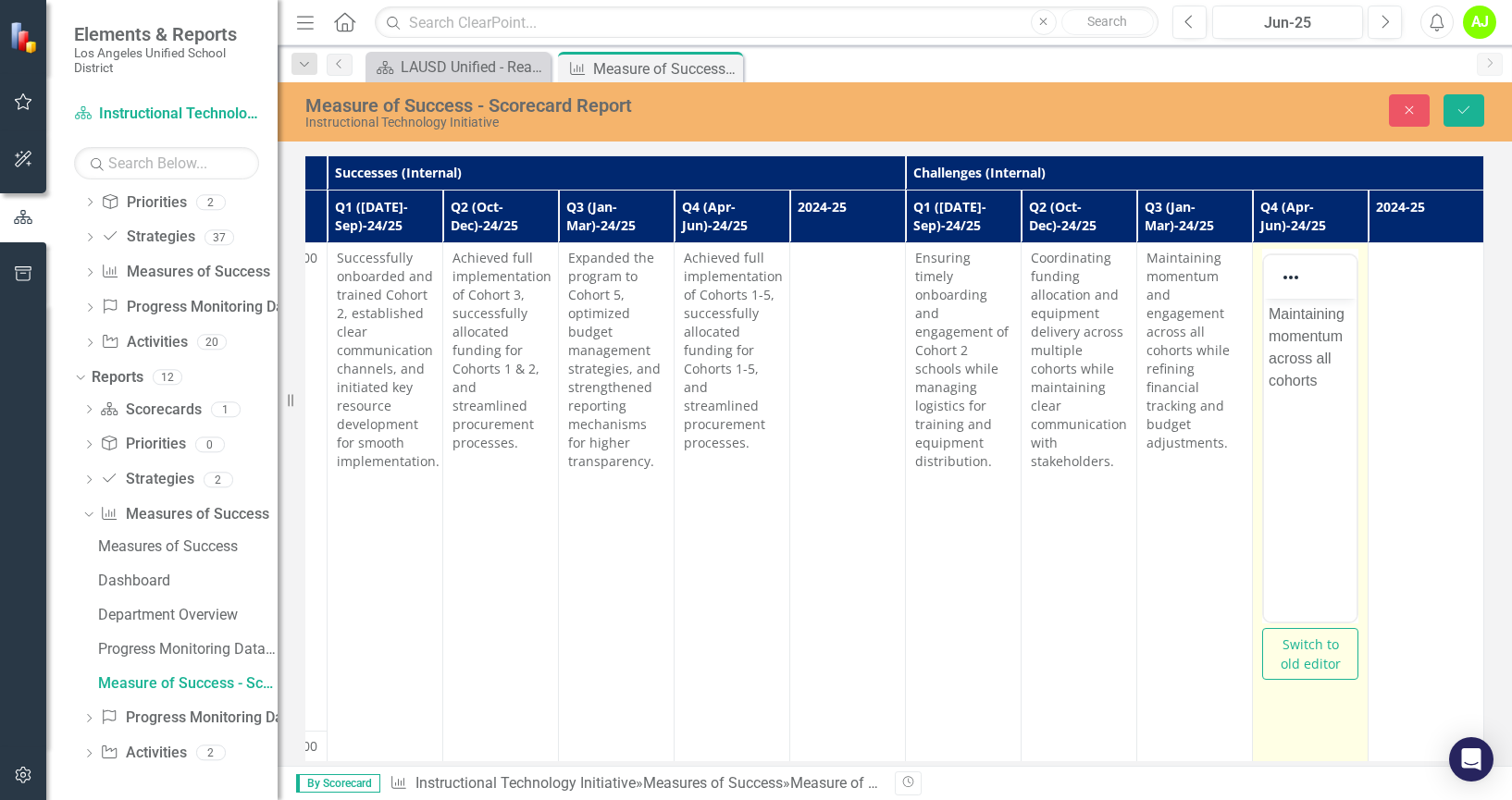 click on "Switch to old editor" at bounding box center (1310, 579) 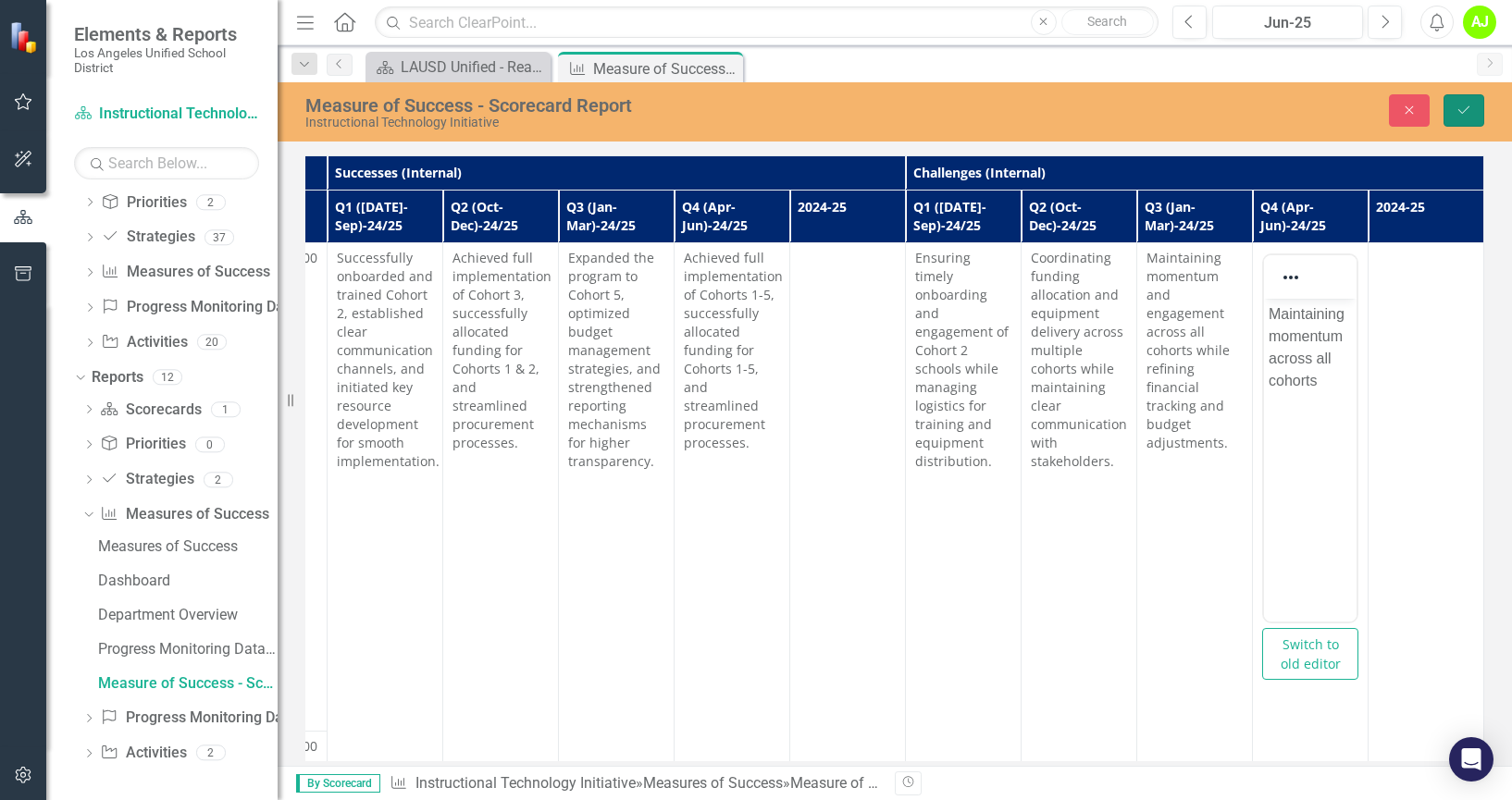 click on "Save" 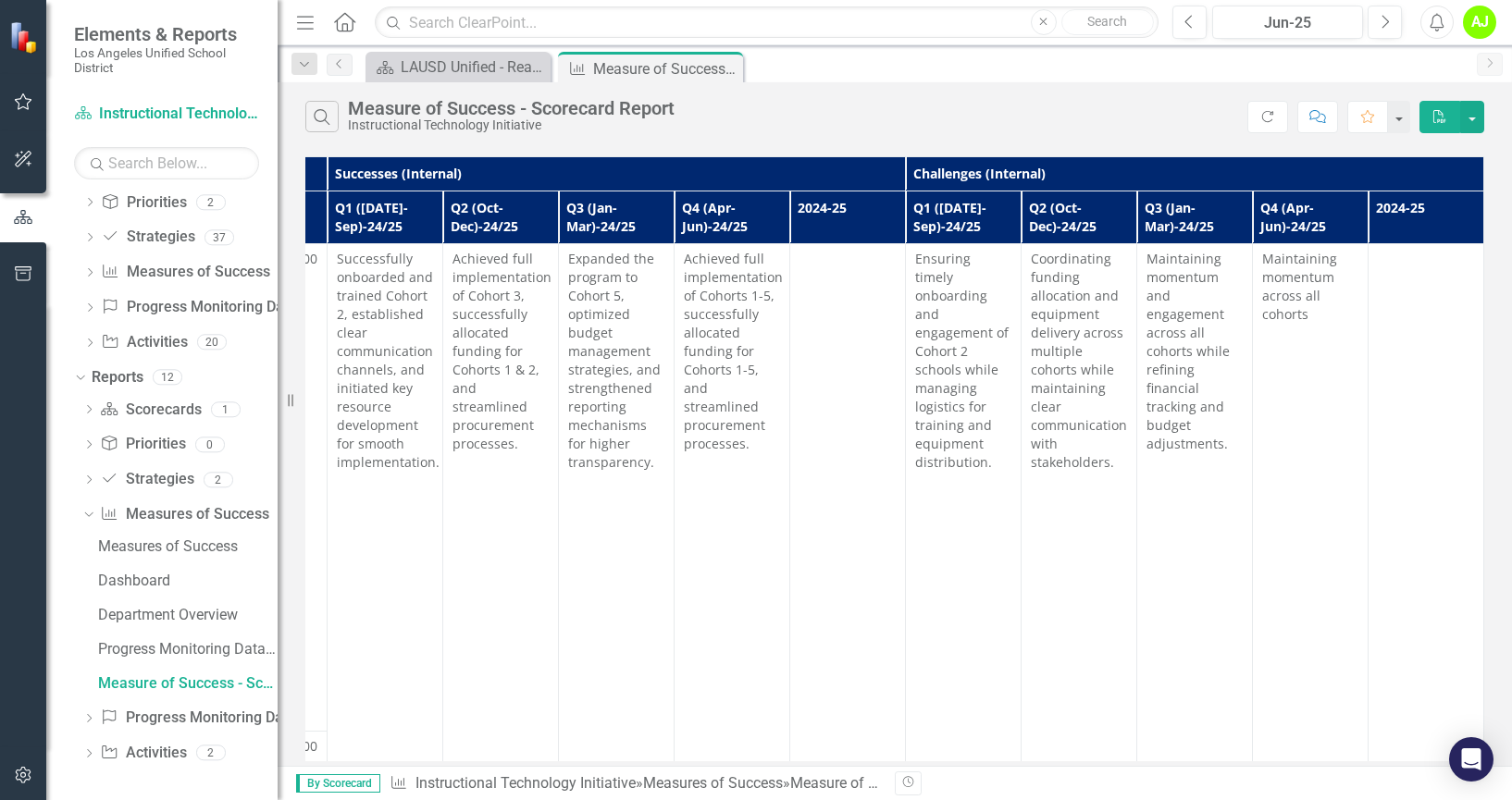 scroll, scrollTop: 0, scrollLeft: 1381, axis: horizontal 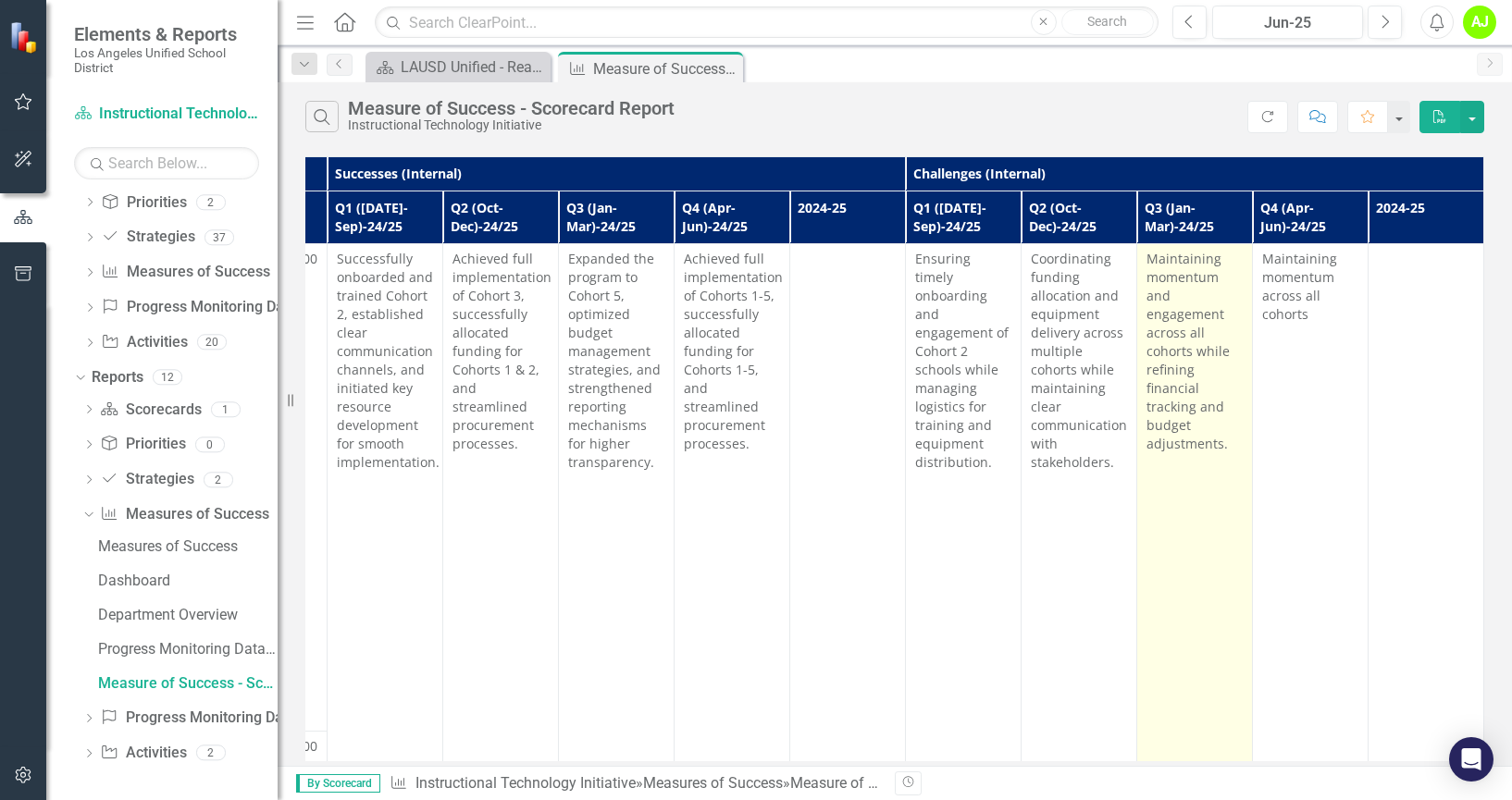 click on "Maintaining momentum and engagement across all cohorts while refining financial tracking and budget adjustments." at bounding box center [1195, 580] 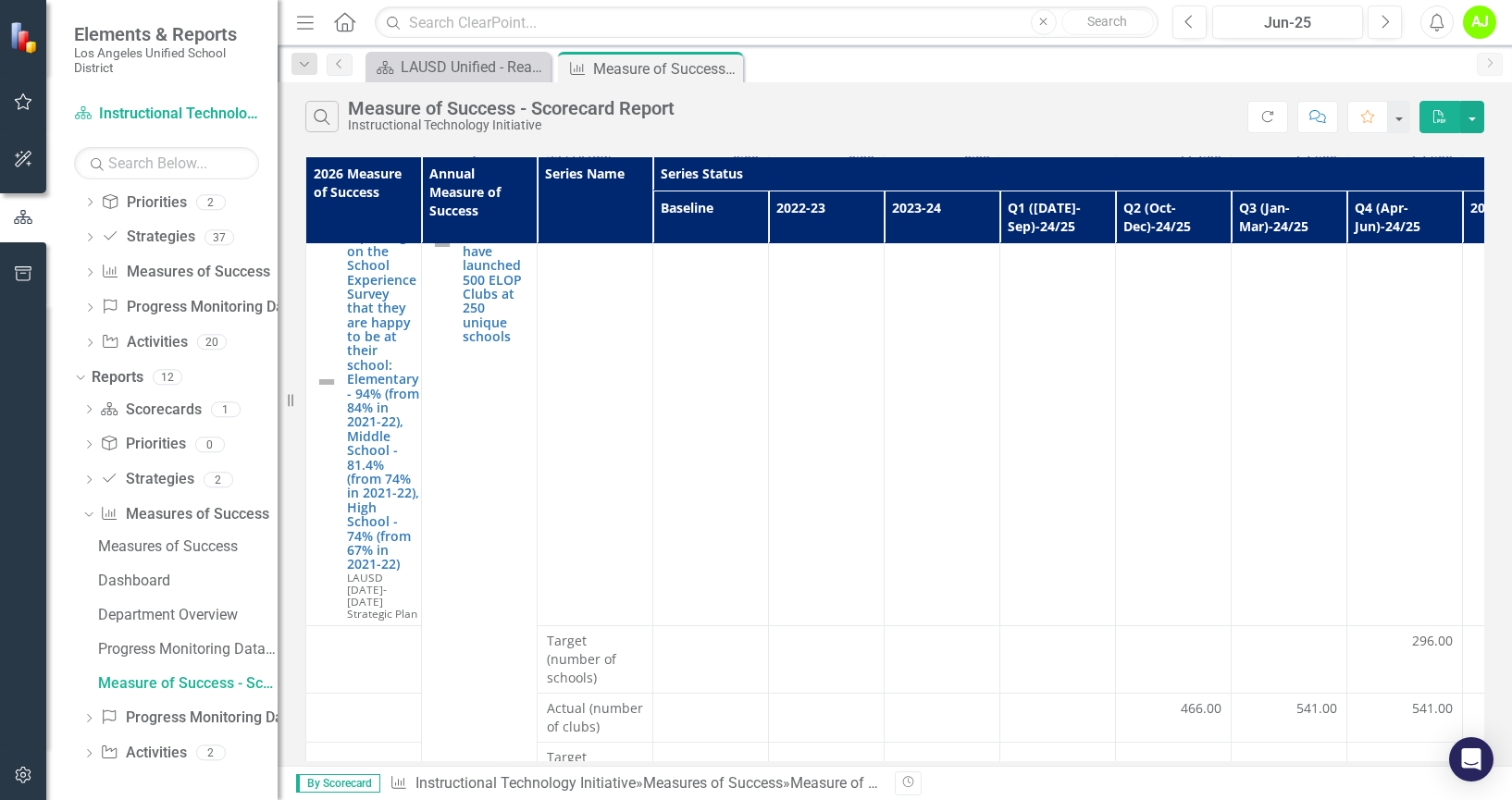 scroll, scrollTop: 0, scrollLeft: 0, axis: both 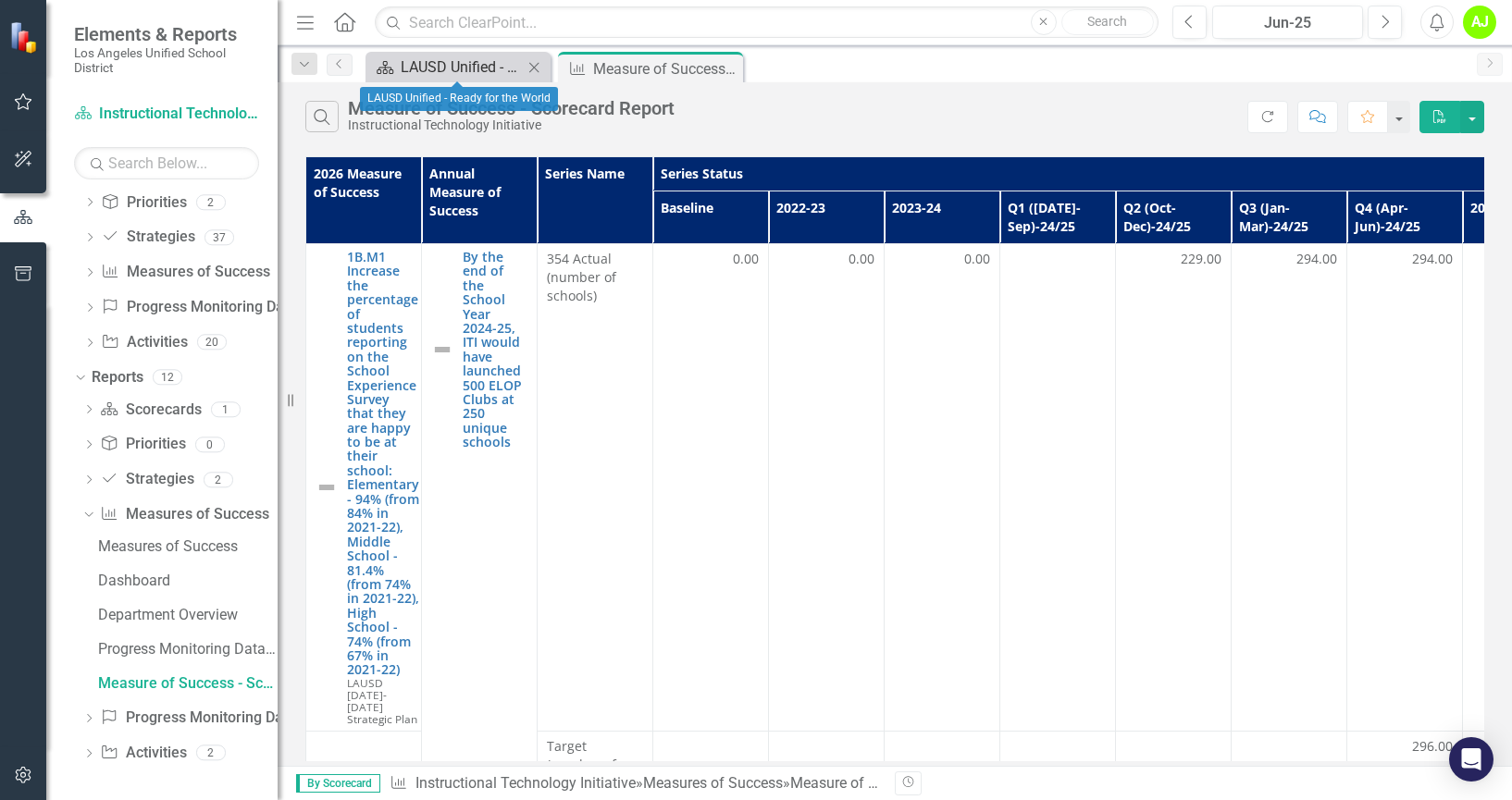 click on "LAUSD Unified - Ready for the World" at bounding box center [462, 67] 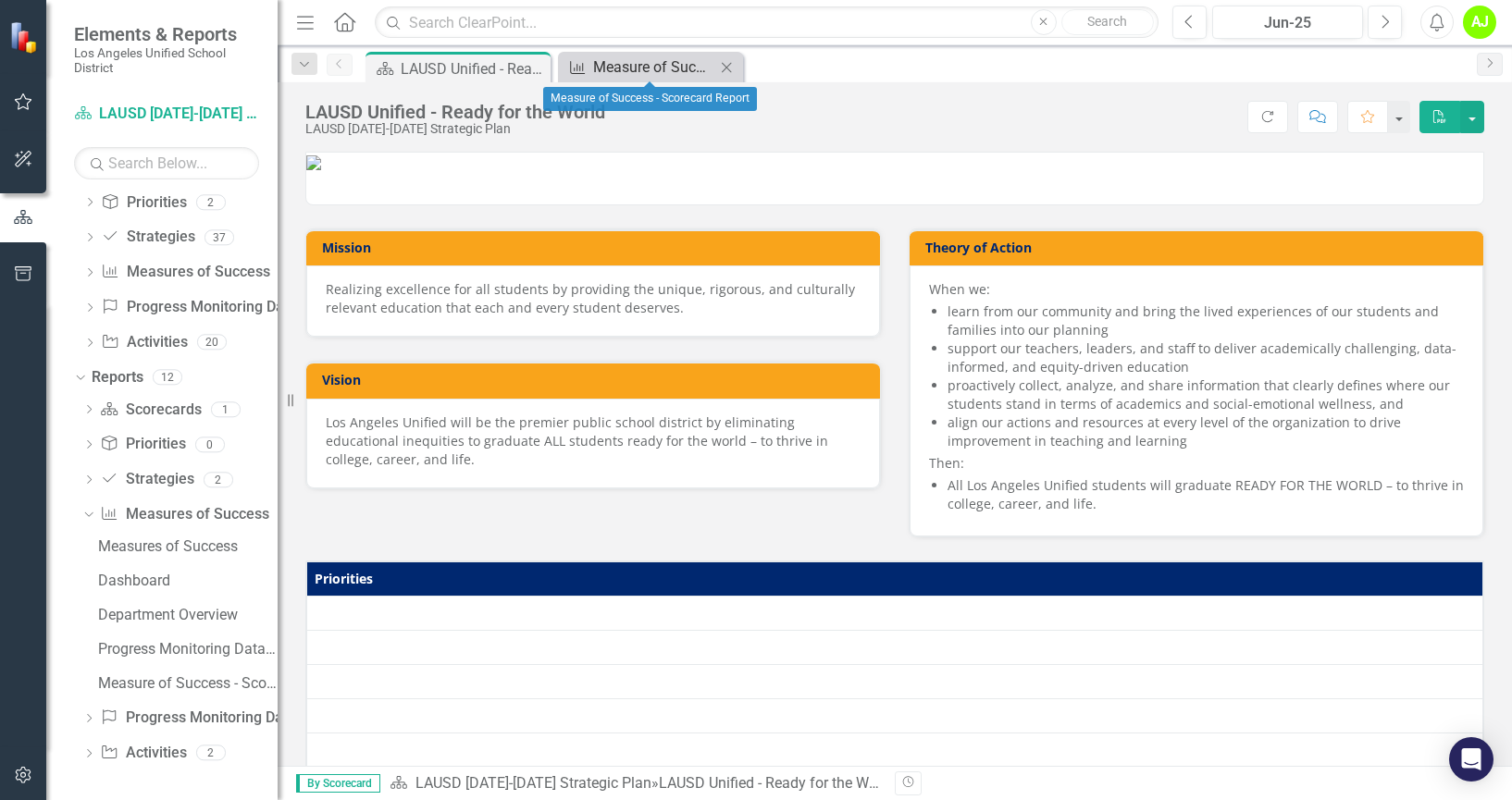 click on "Measure of Success - Scorecard Report" at bounding box center (654, 67) 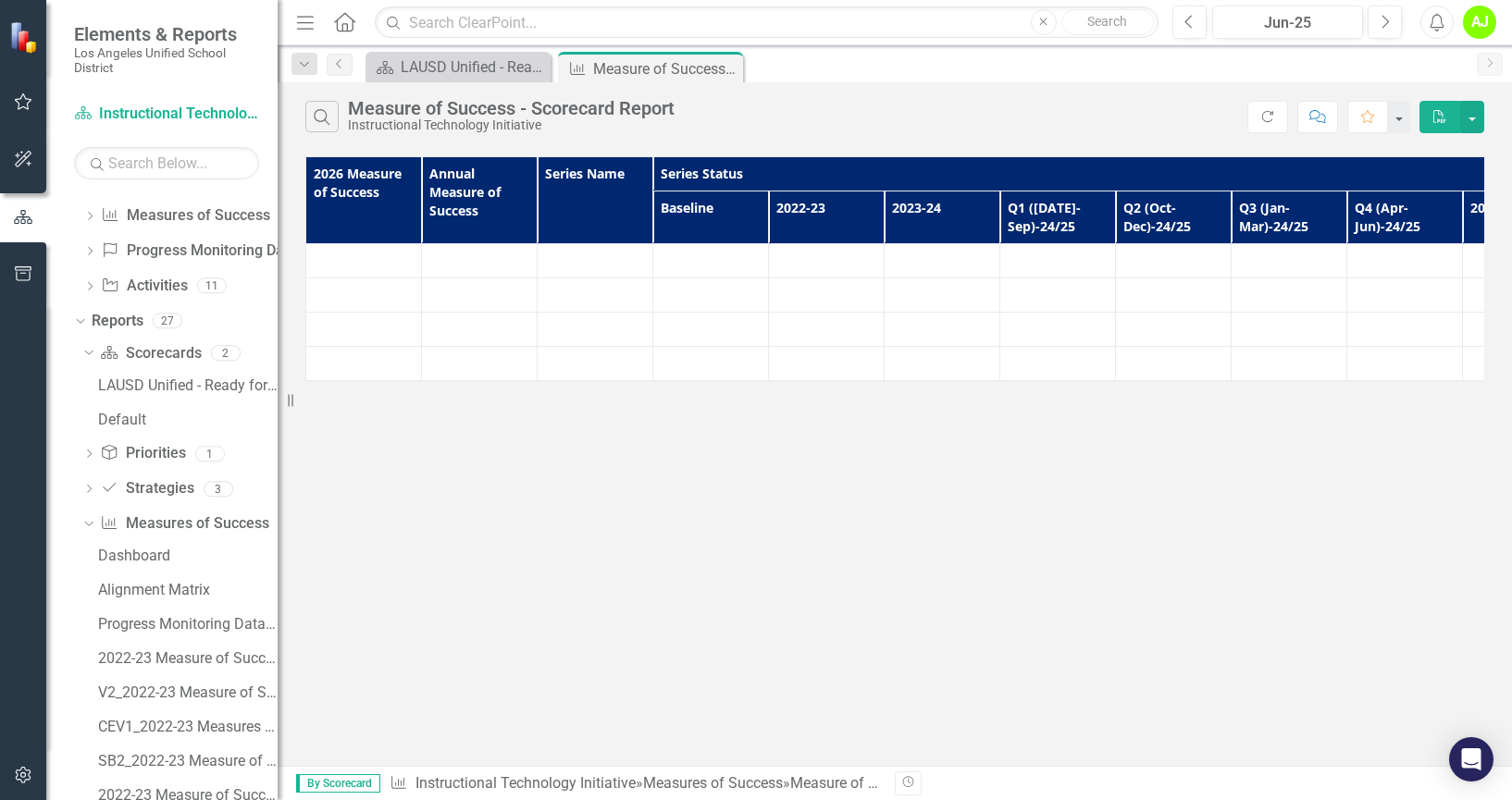 scroll, scrollTop: 119, scrollLeft: 0, axis: vertical 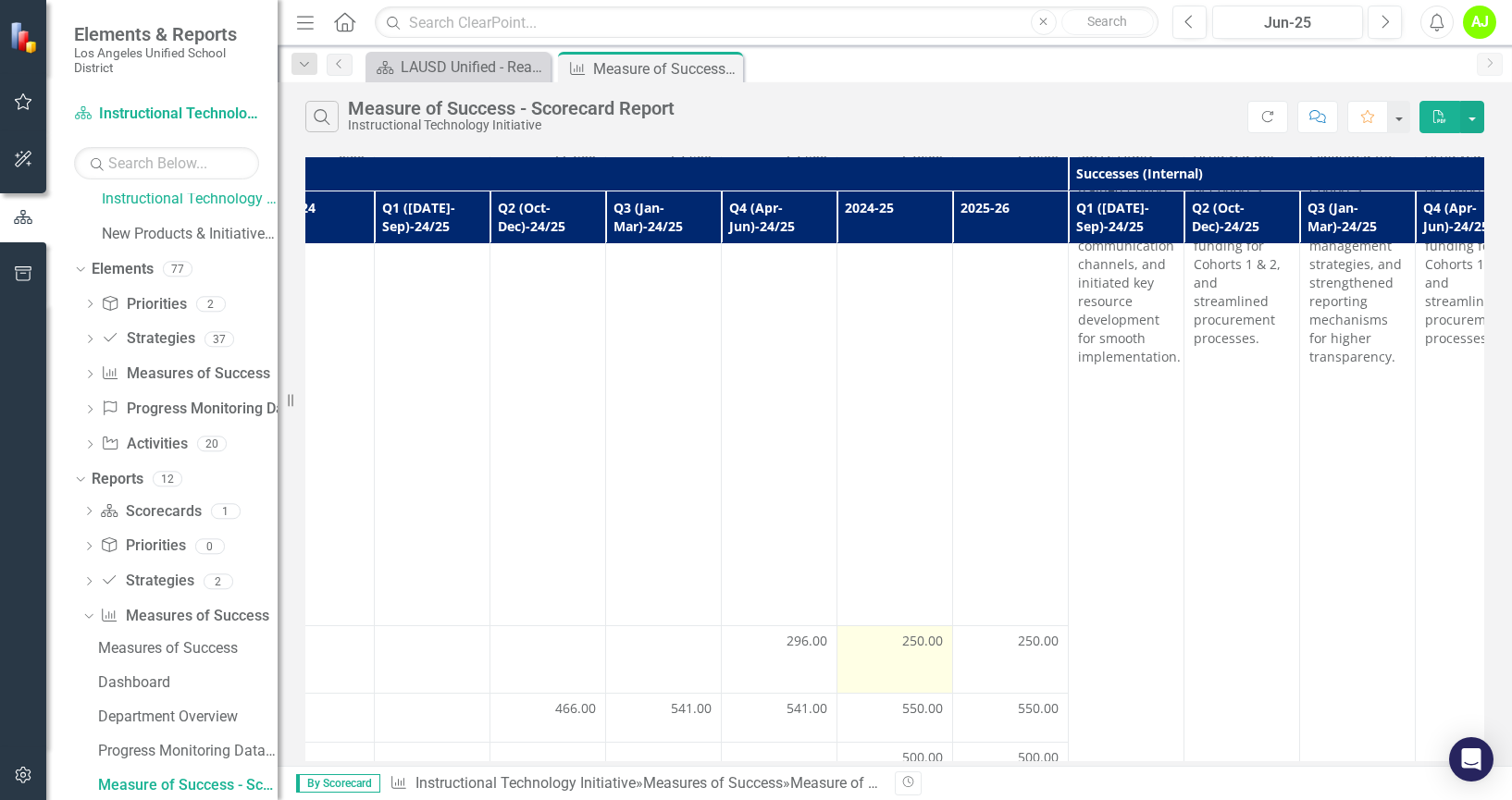 click on "250.00" at bounding box center [923, 641] 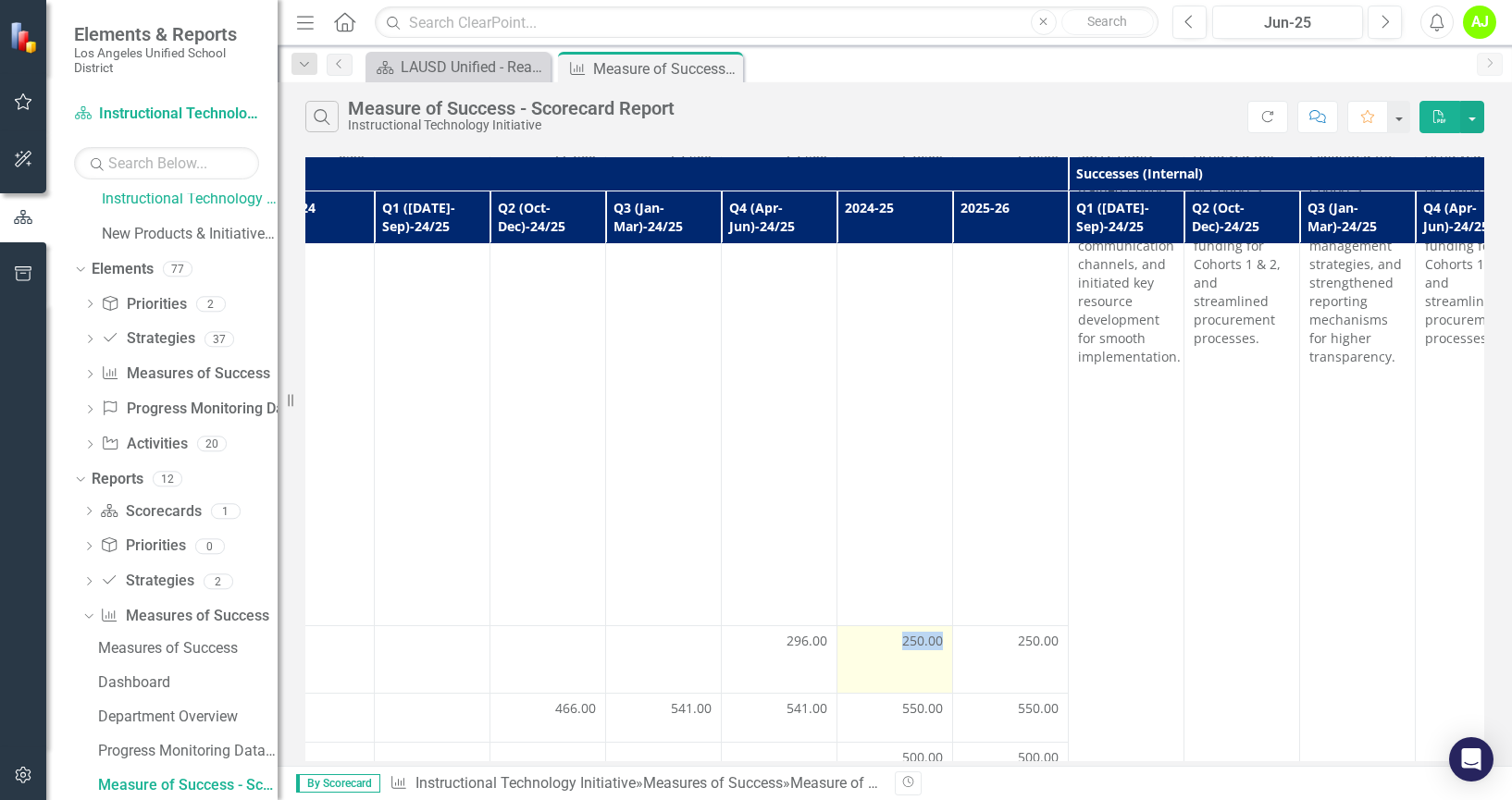 click on "250.00" at bounding box center (923, 641) 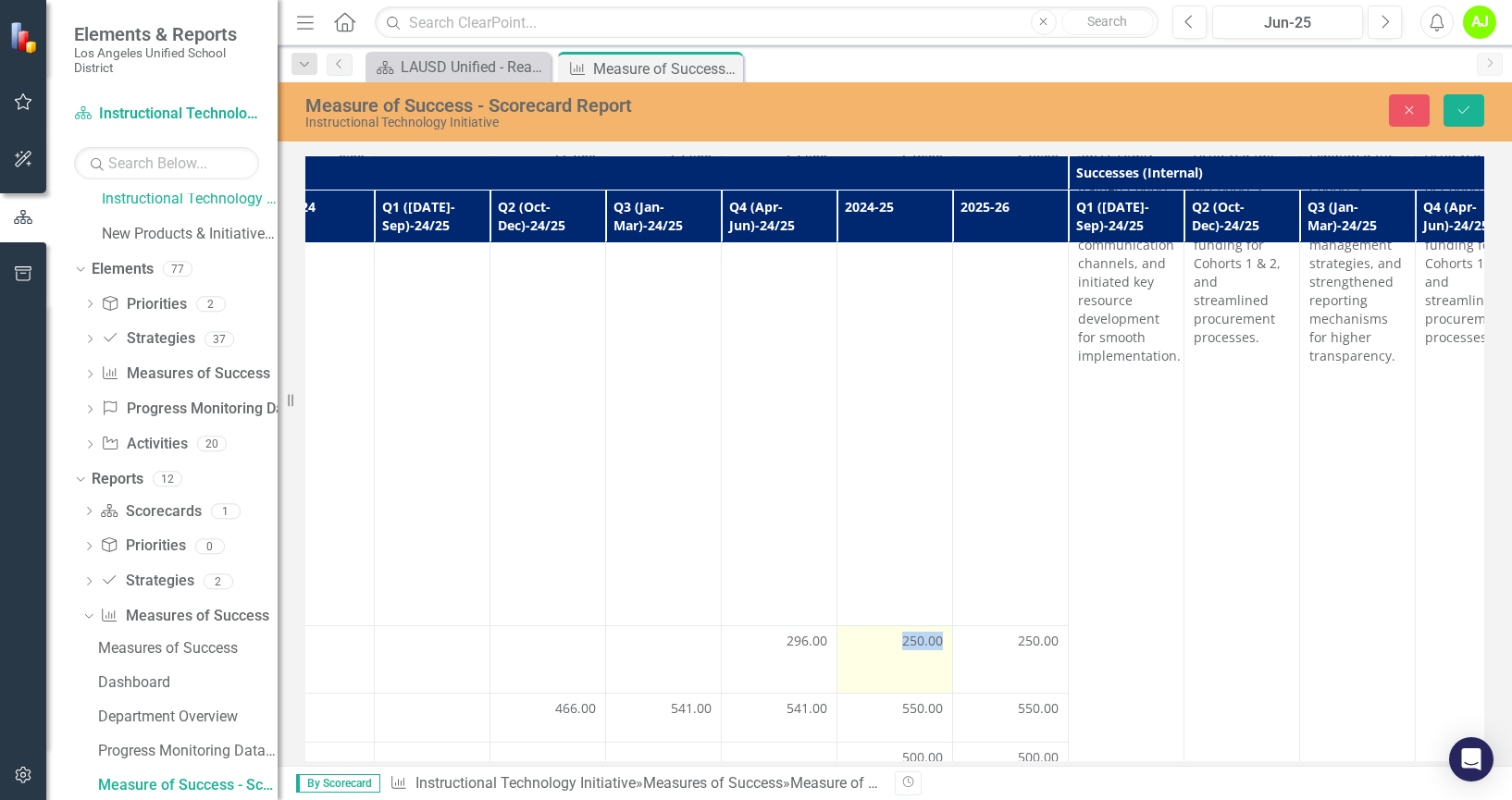 scroll, scrollTop: 105, scrollLeft: 626, axis: both 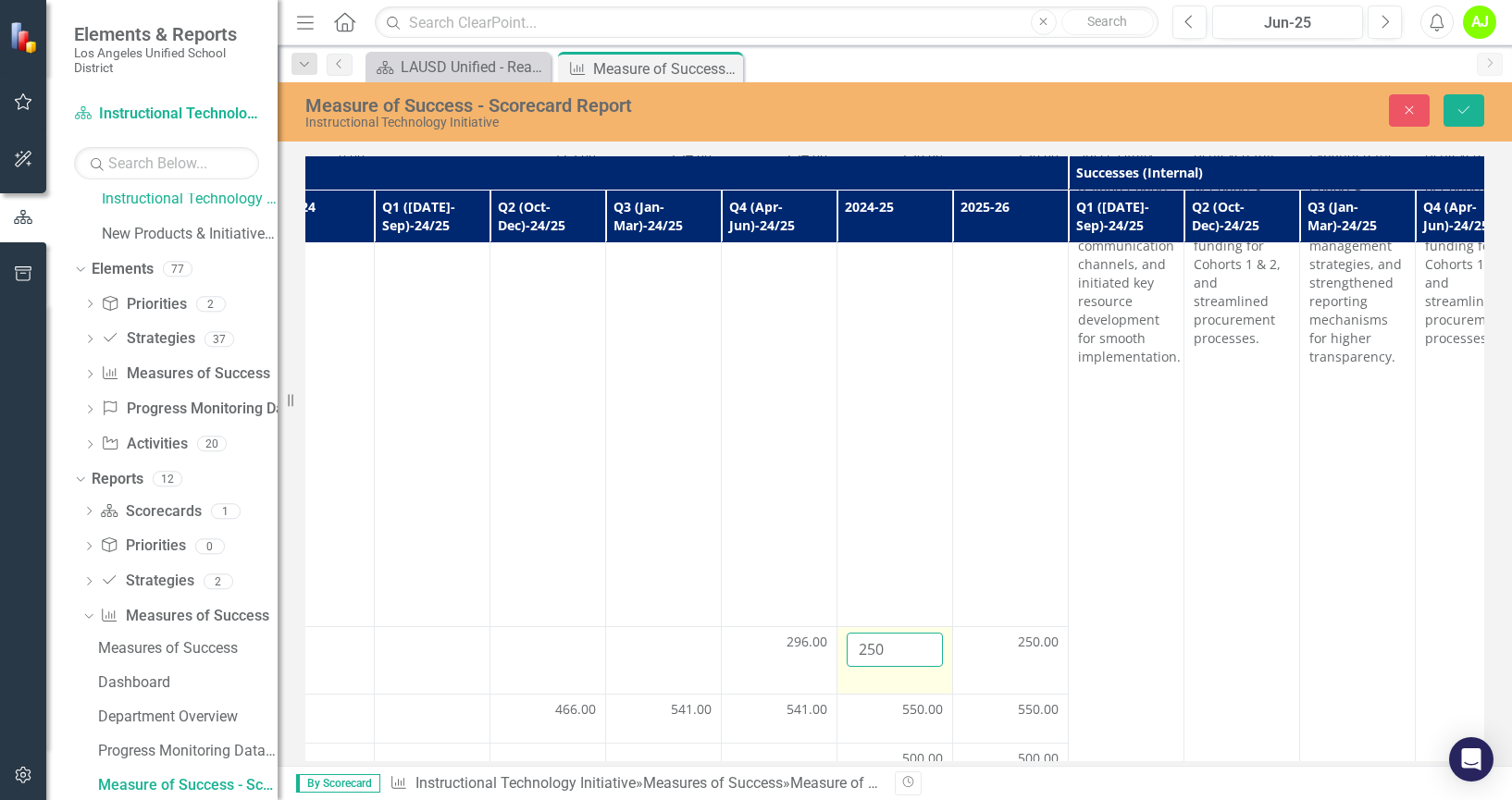 drag, startPoint x: 880, startPoint y: 619, endPoint x: 861, endPoint y: 619, distance: 19 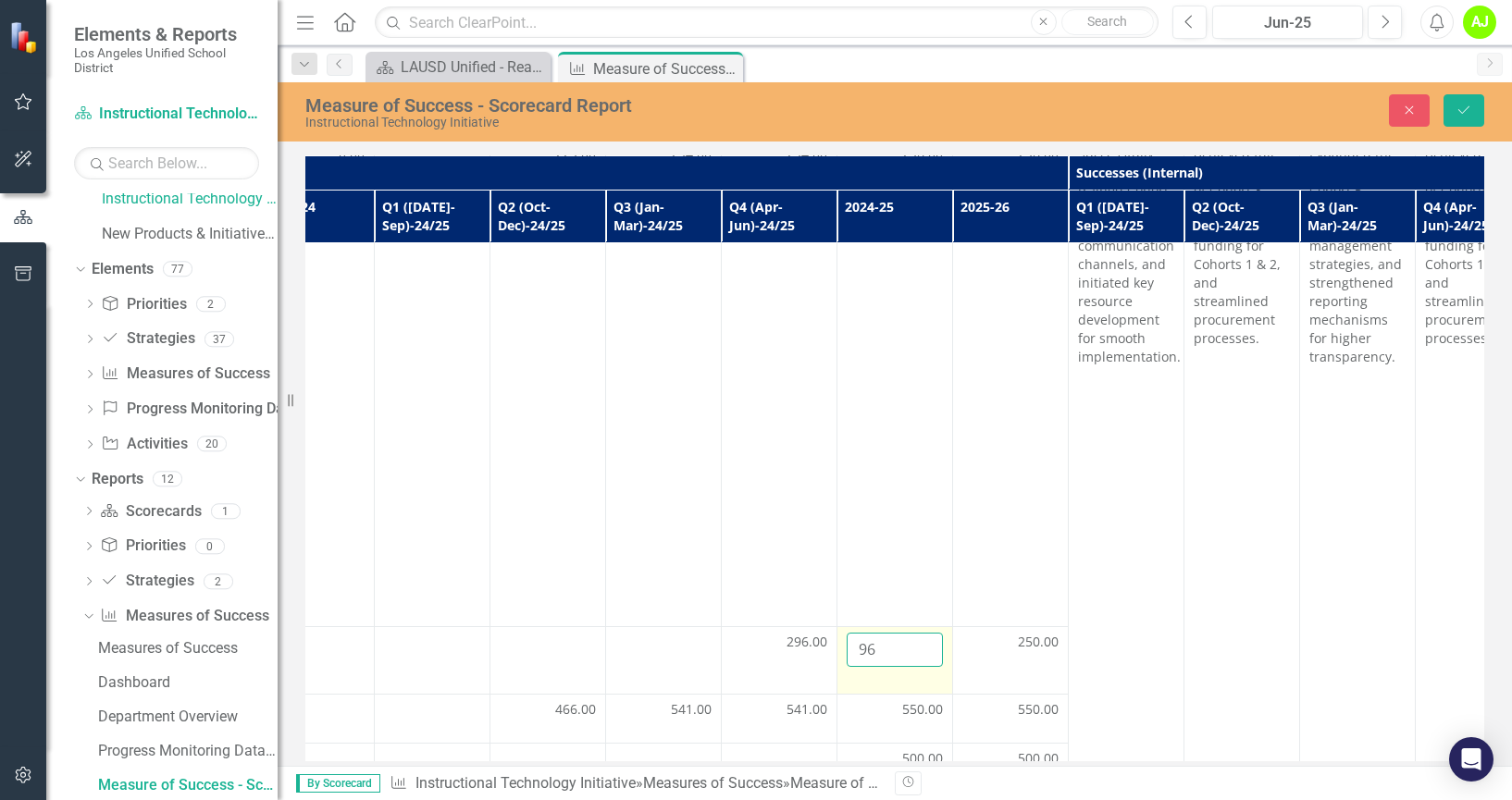 type on "9" 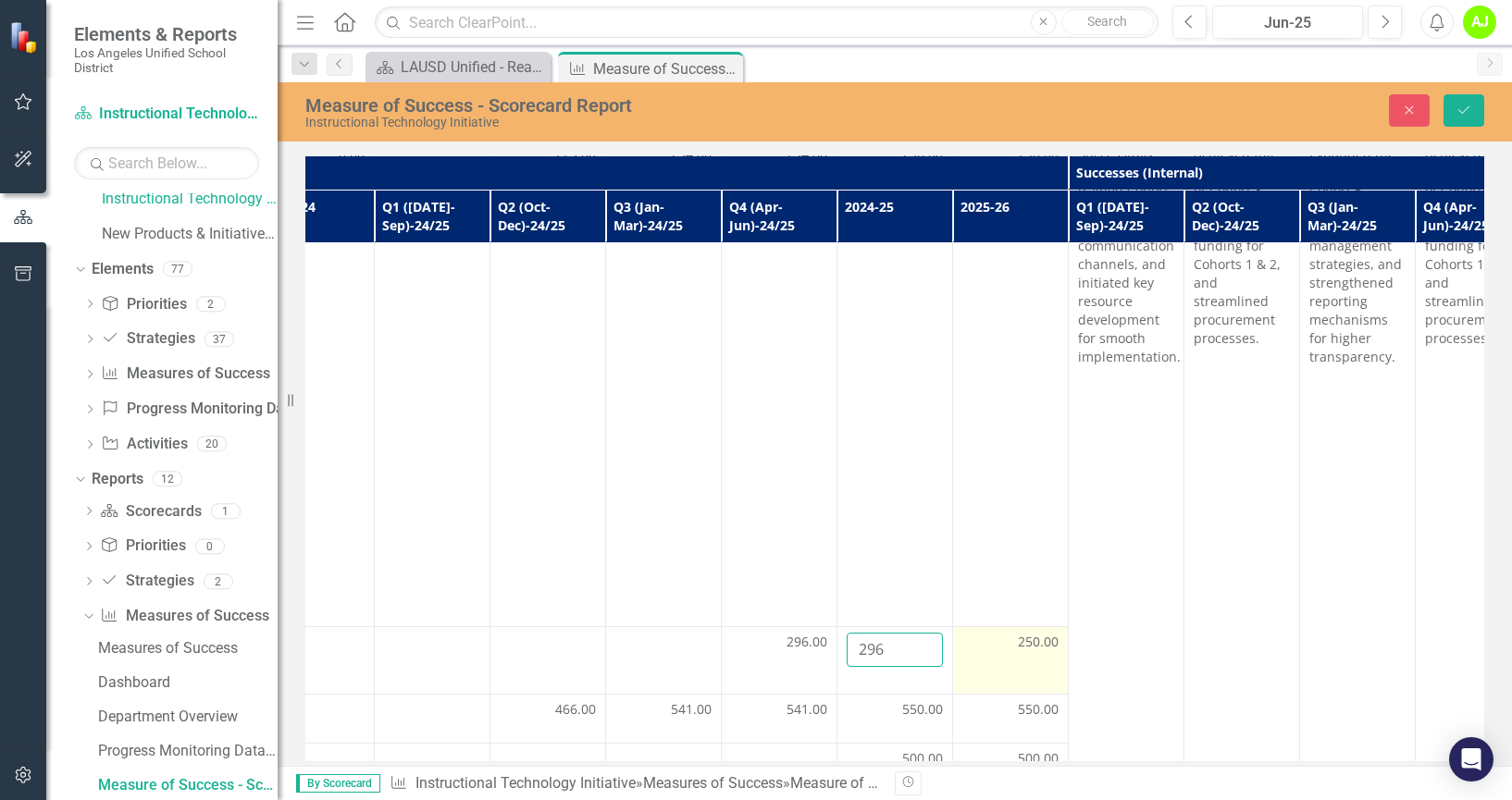 type on "296" 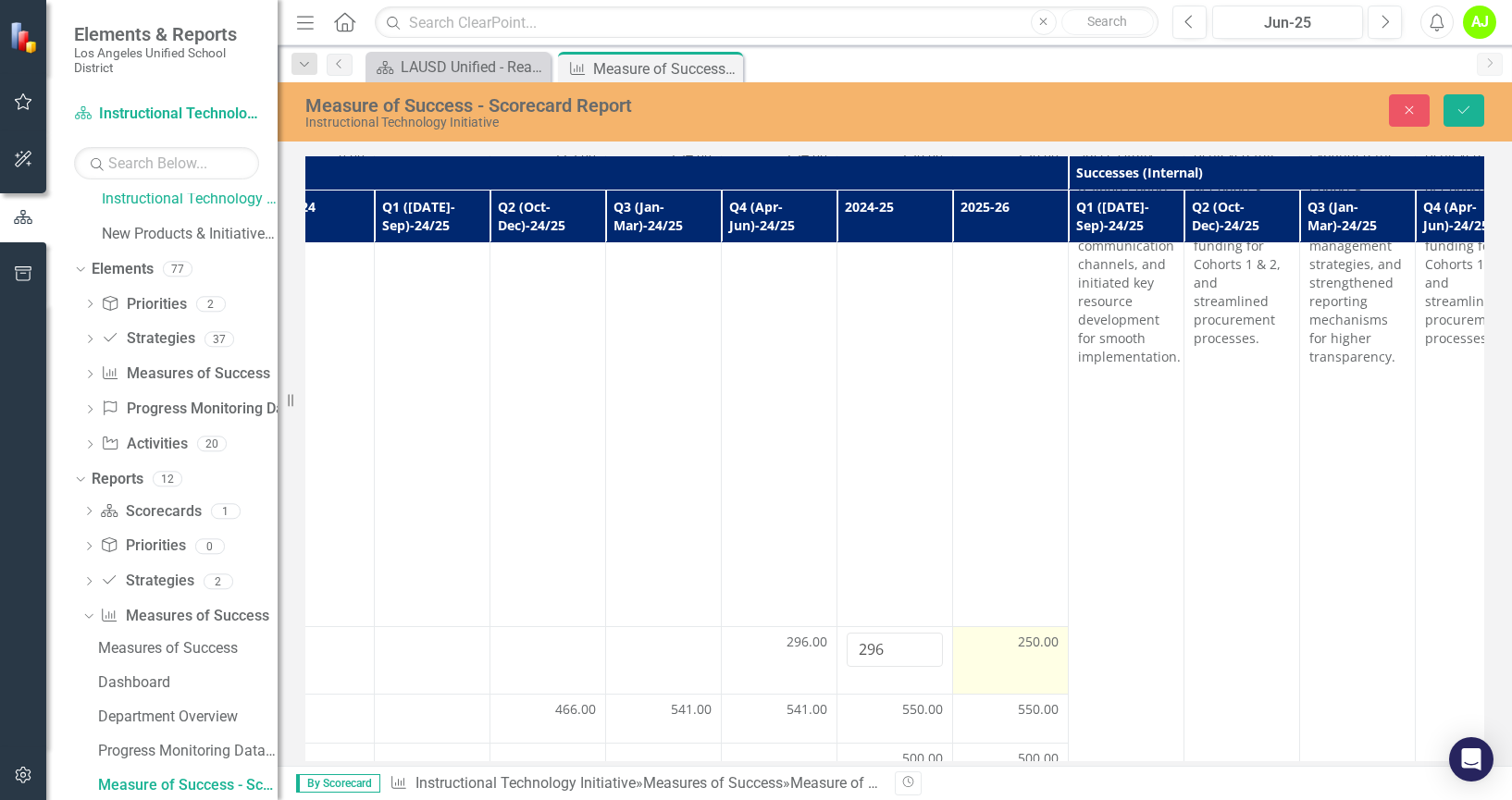 click on "250.00" at bounding box center (1038, 642) 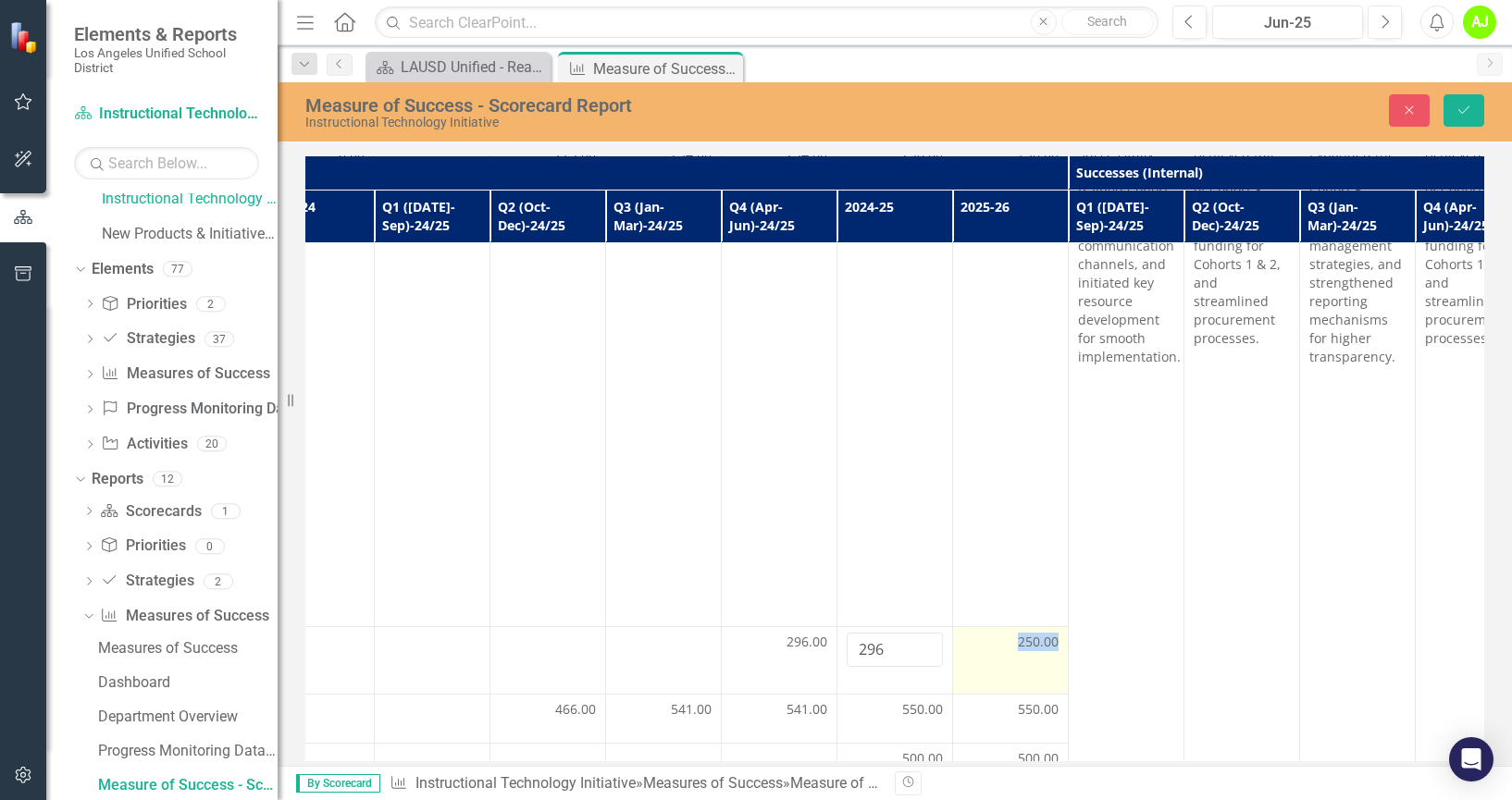 click on "250.00" at bounding box center (1038, 642) 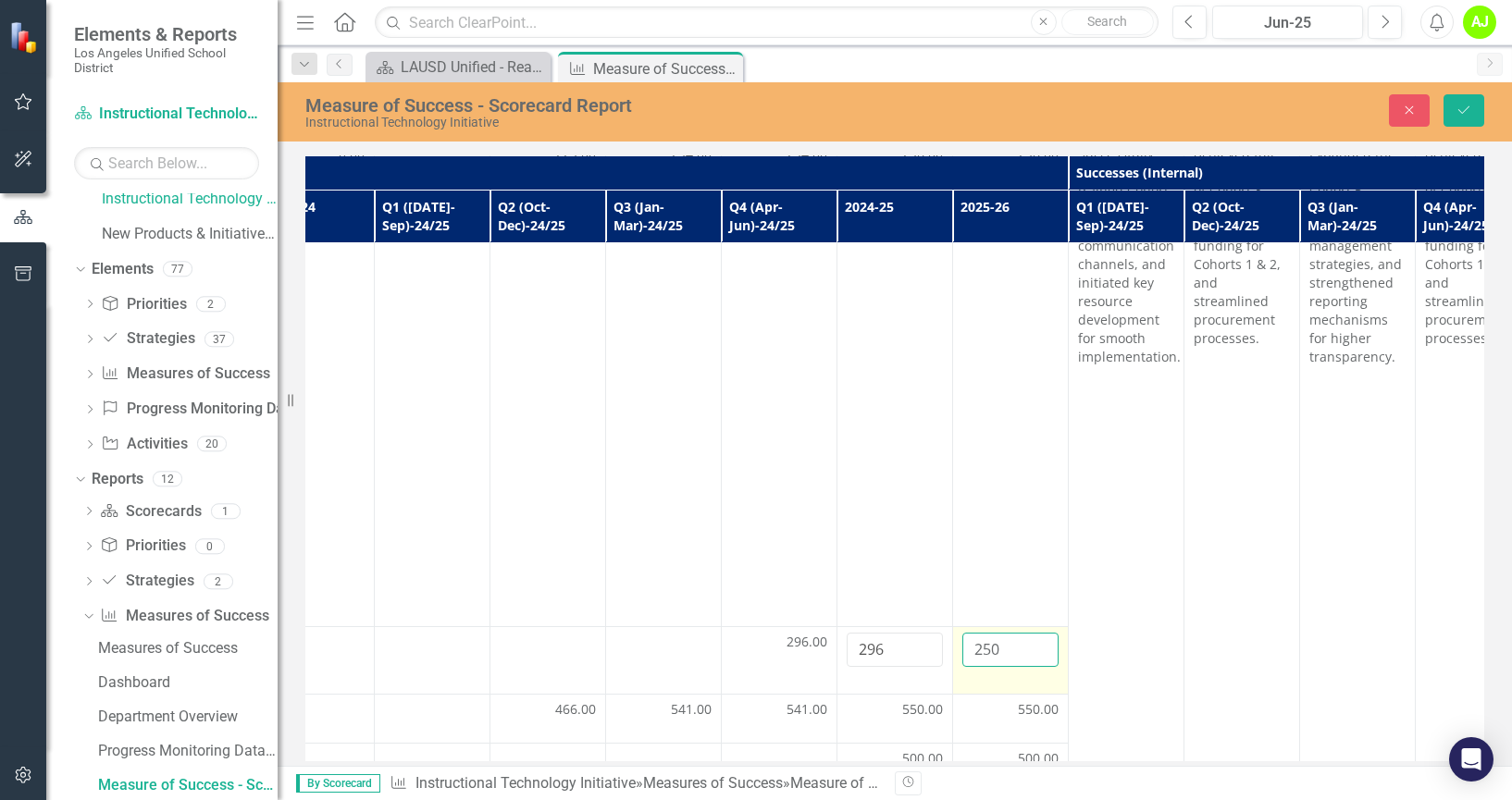 click on "250" at bounding box center [1010, 649] 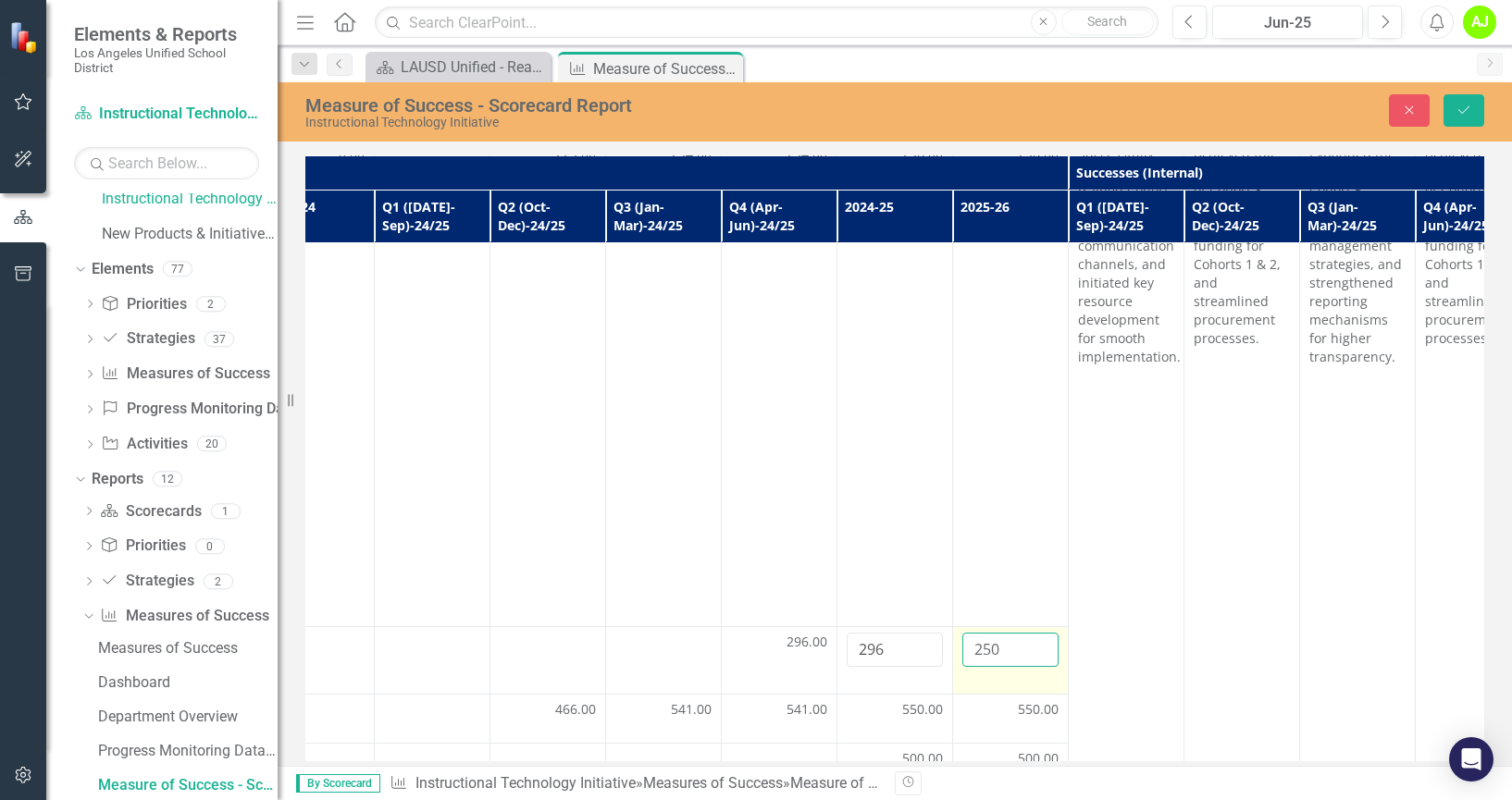 drag, startPoint x: 1004, startPoint y: 613, endPoint x: 968, endPoint y: 613, distance: 36 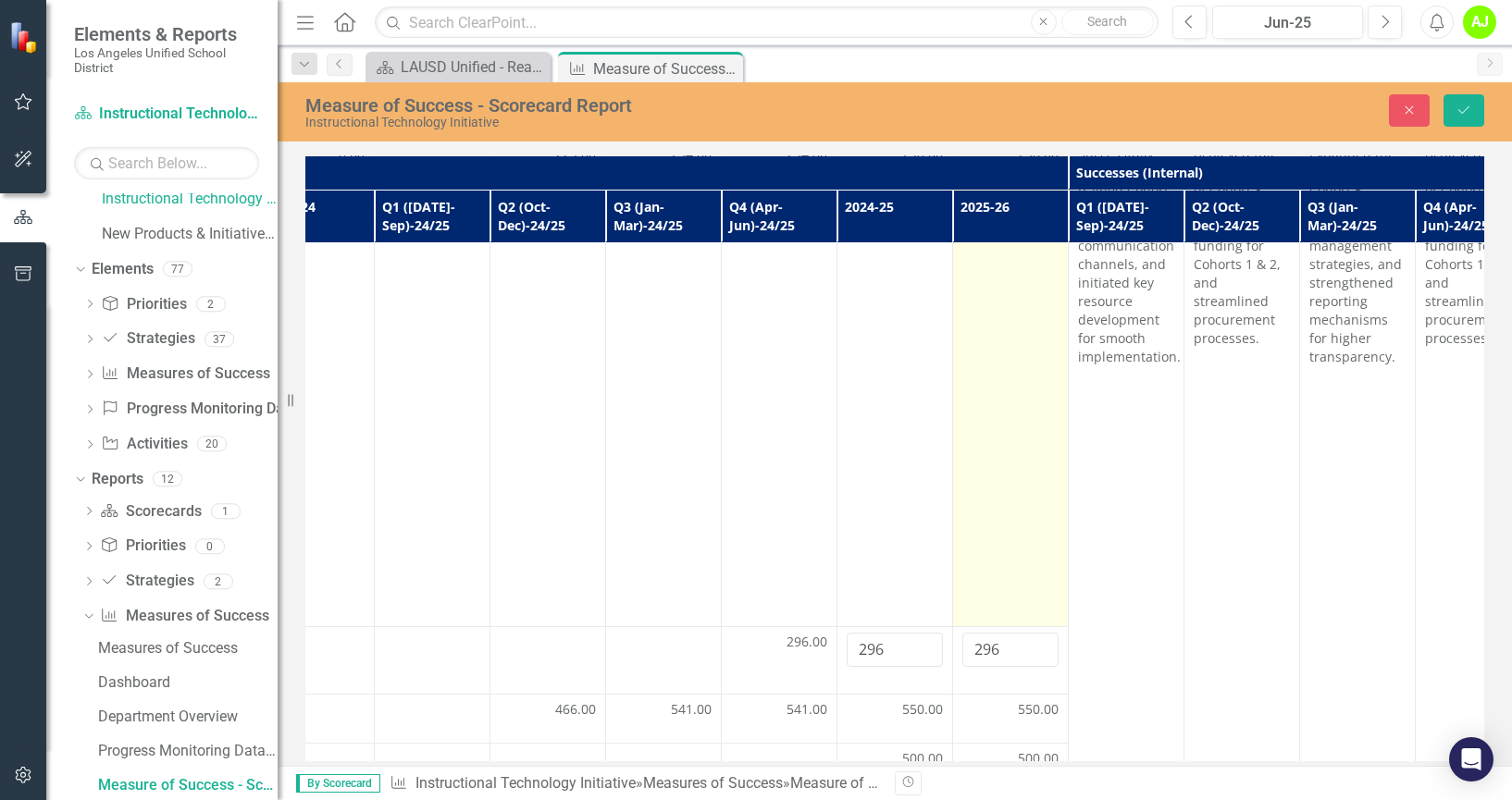 click on "296.00" at bounding box center [1010, 382] 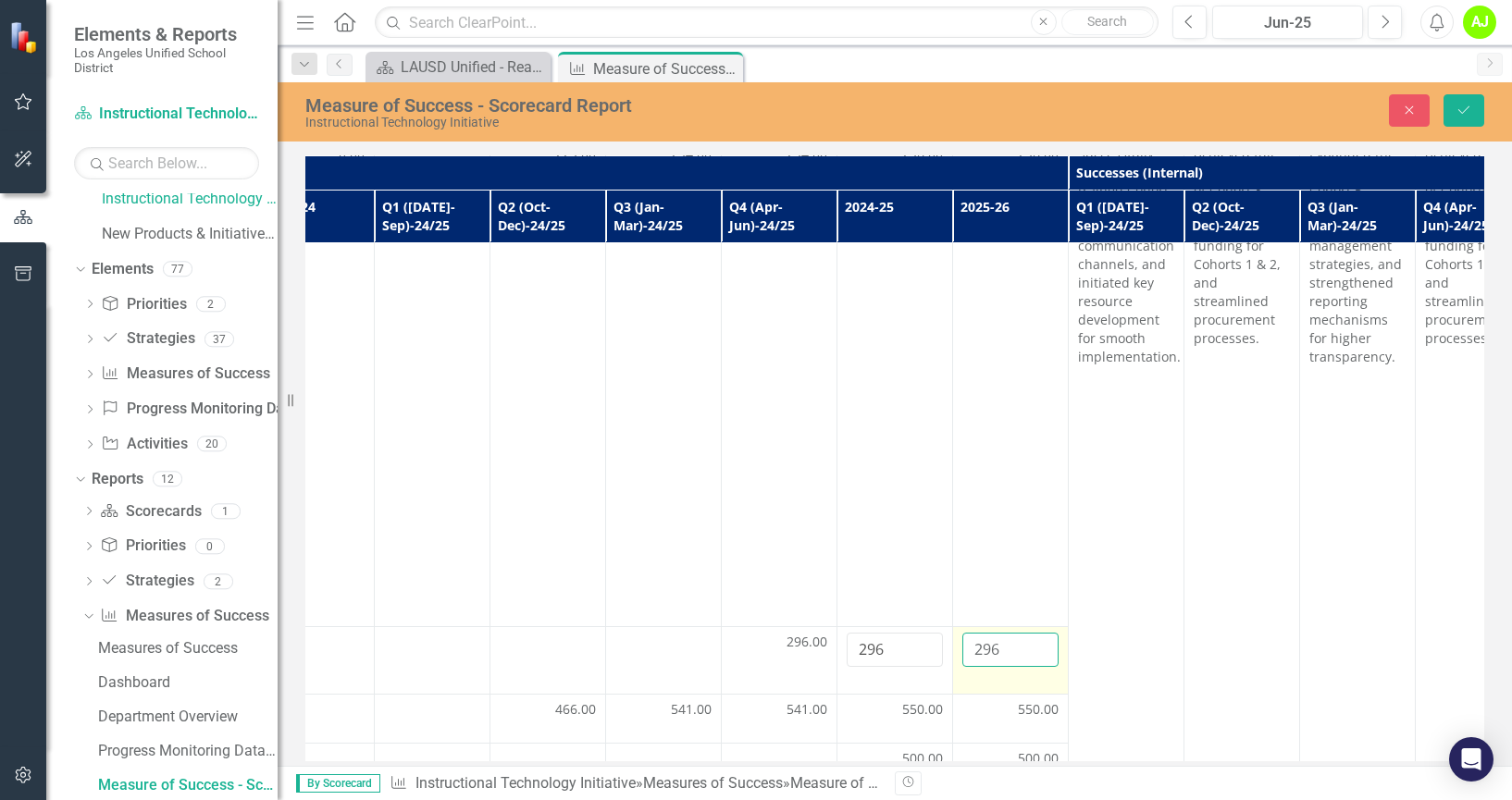 drag, startPoint x: 1002, startPoint y: 622, endPoint x: 968, endPoint y: 622, distance: 34 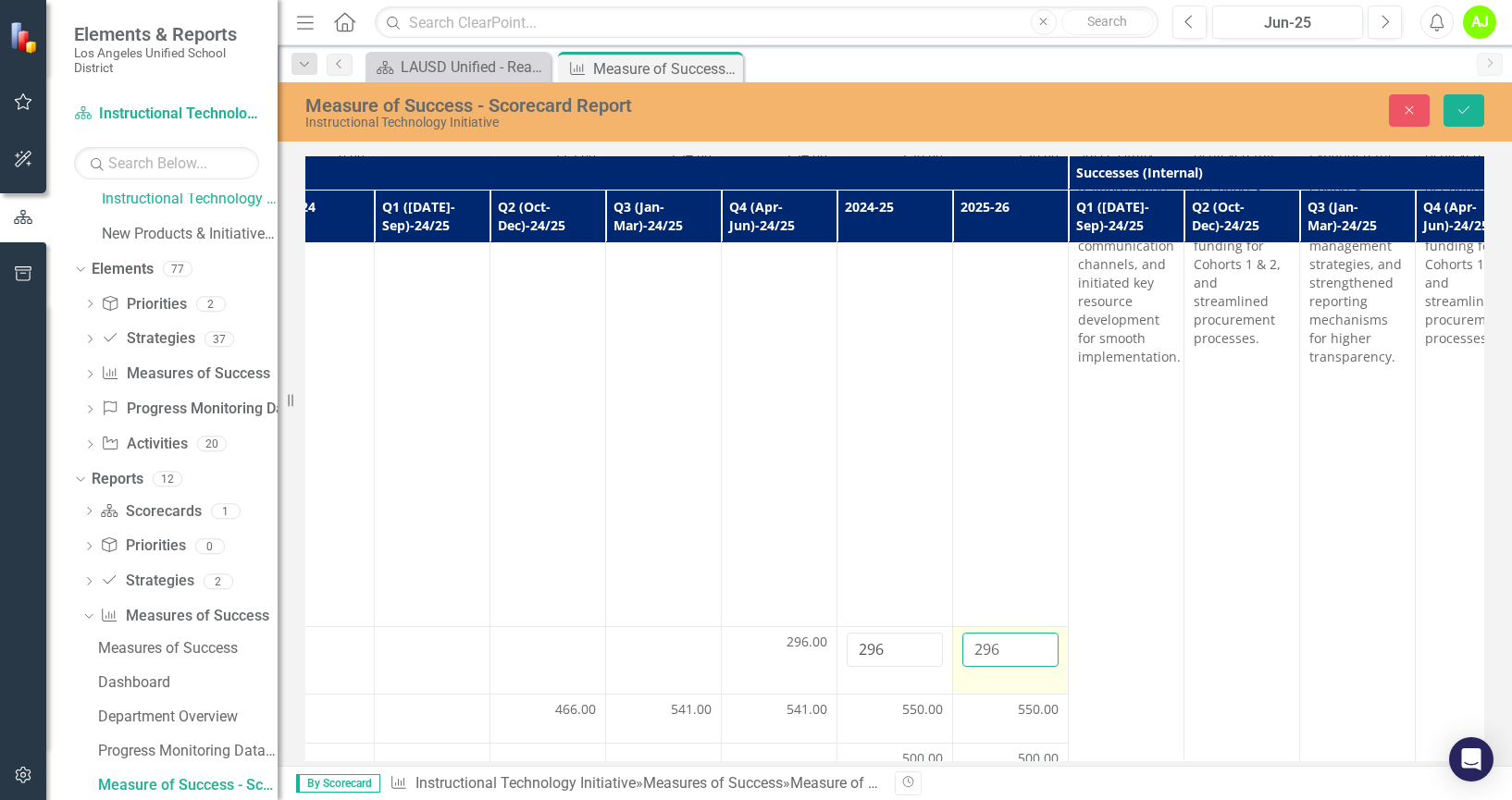 click on "296" at bounding box center [1010, 649] 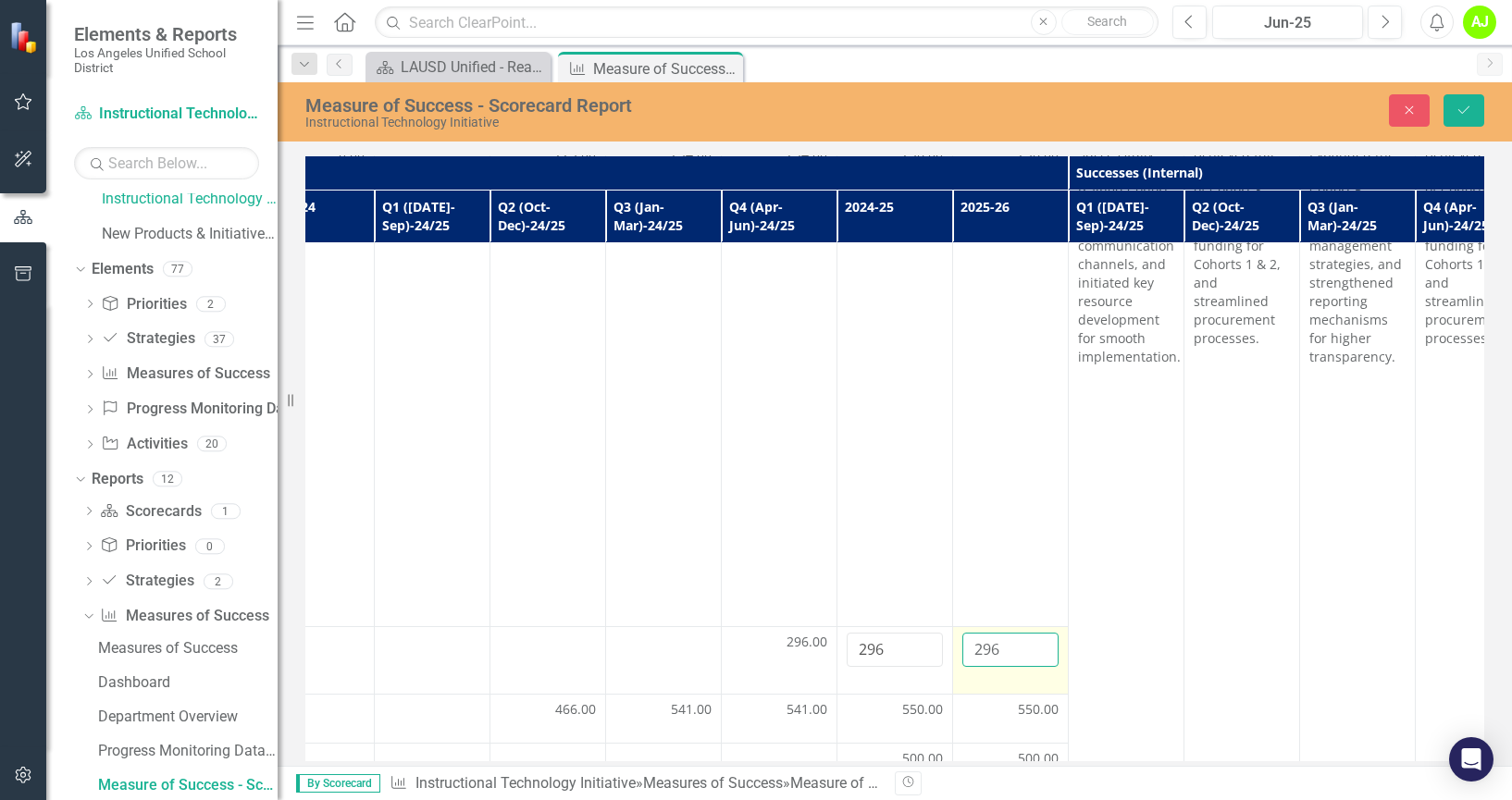 type on "0" 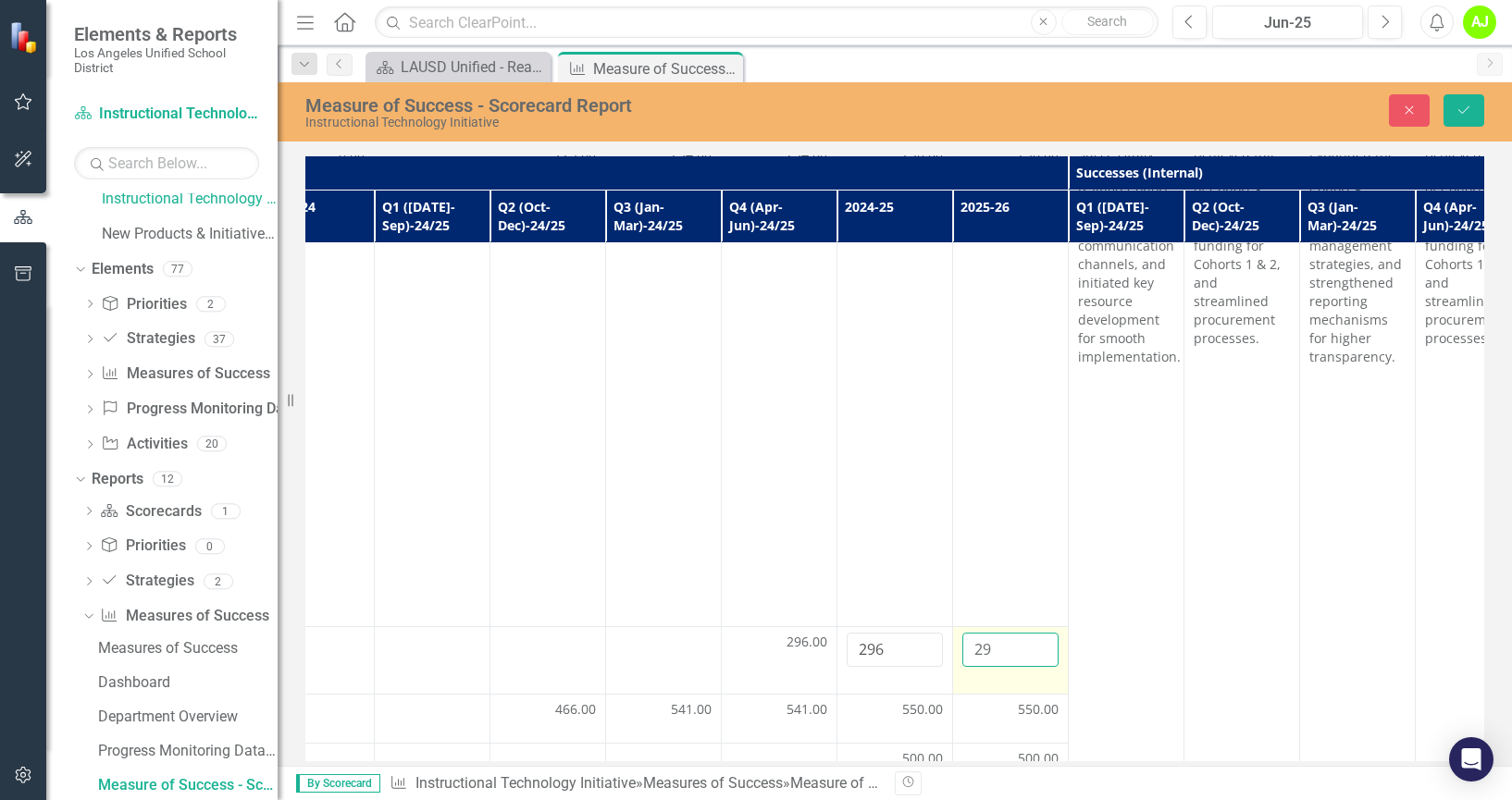 type on "296" 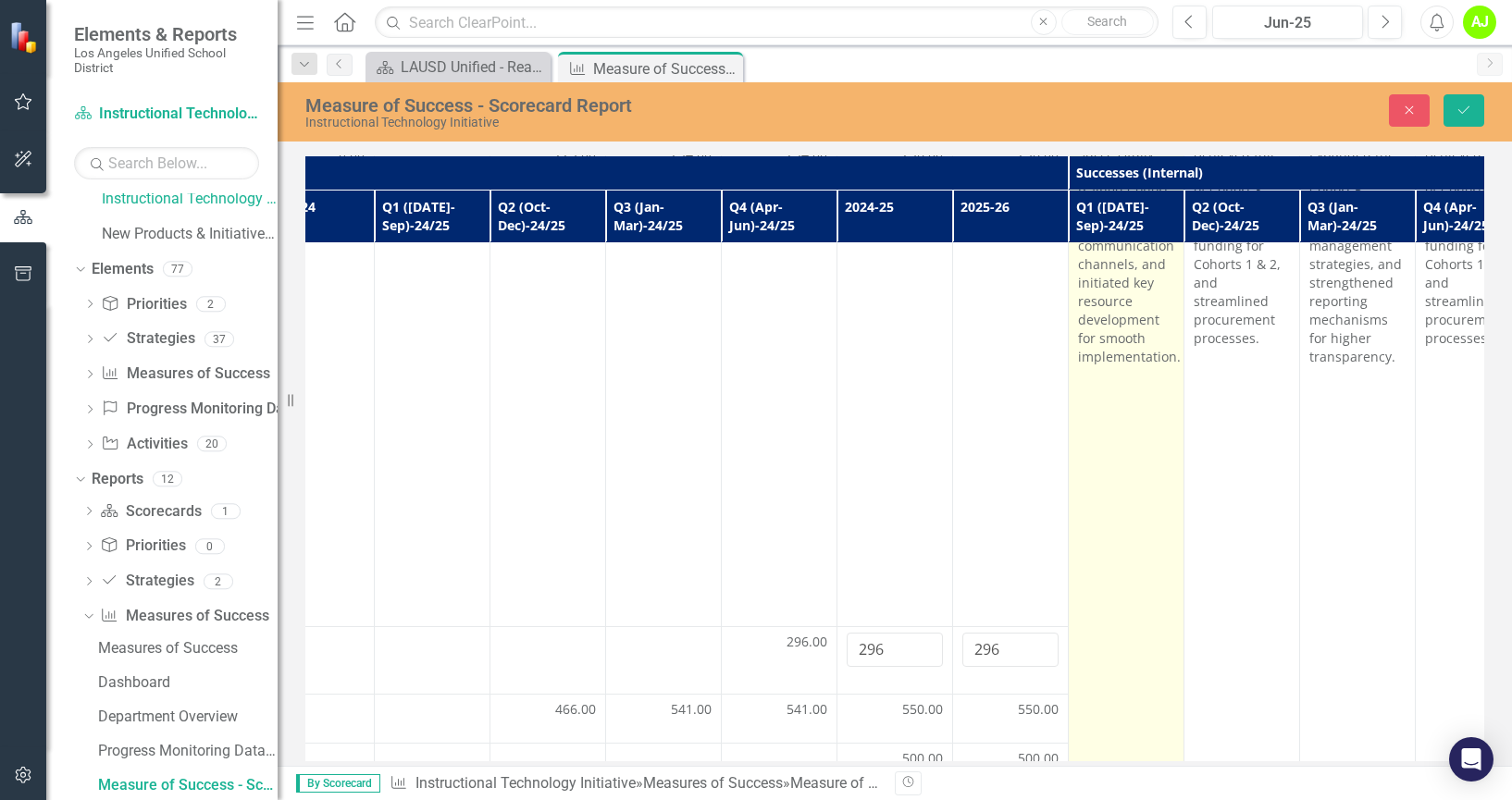 click on "Successfully onboarded and trained Cohort 2, established clear communication channels, and initiated key resource development for smooth implementation." at bounding box center (1126, 474) 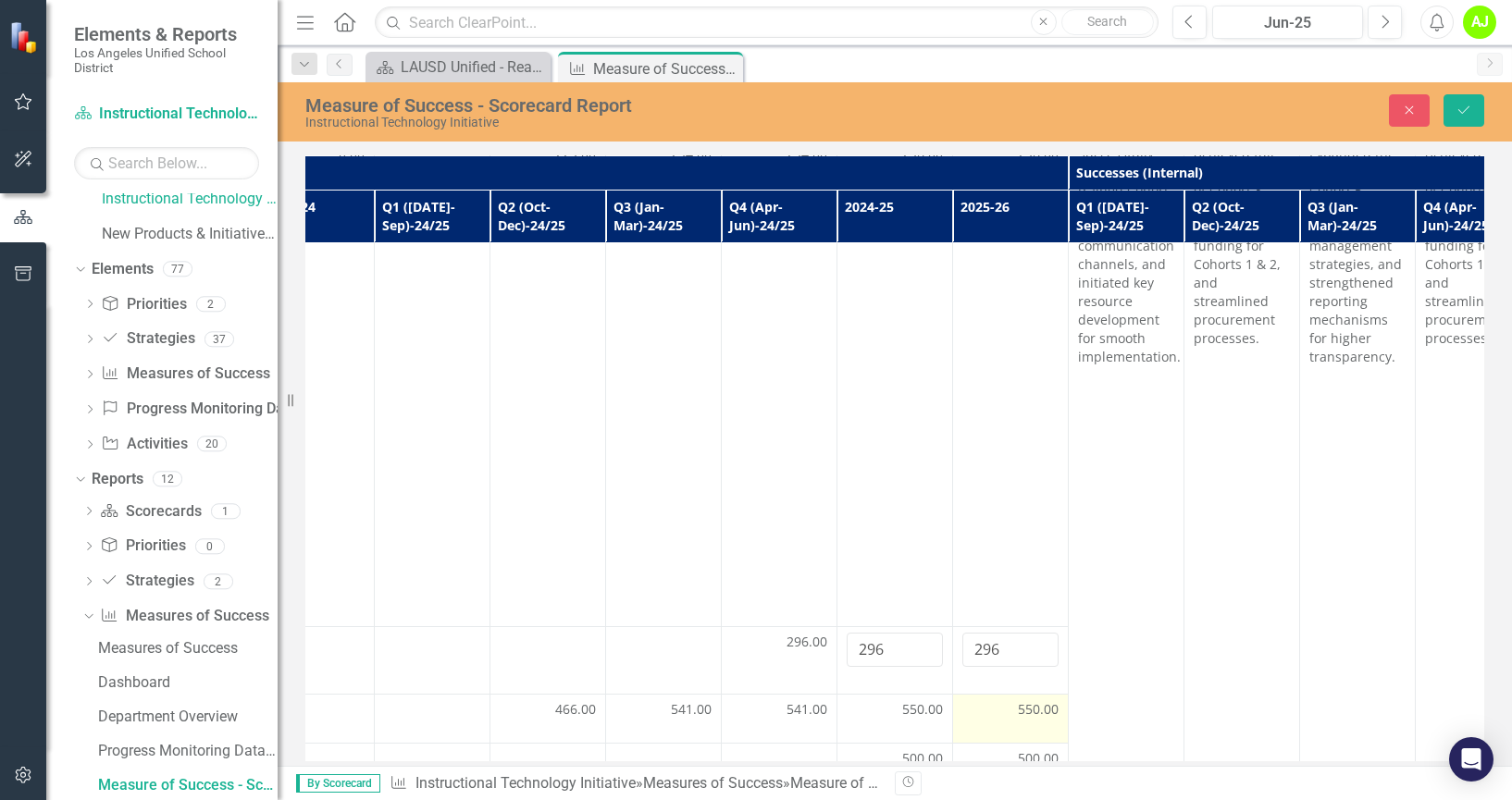 click on "550.00" at bounding box center (1038, 709) 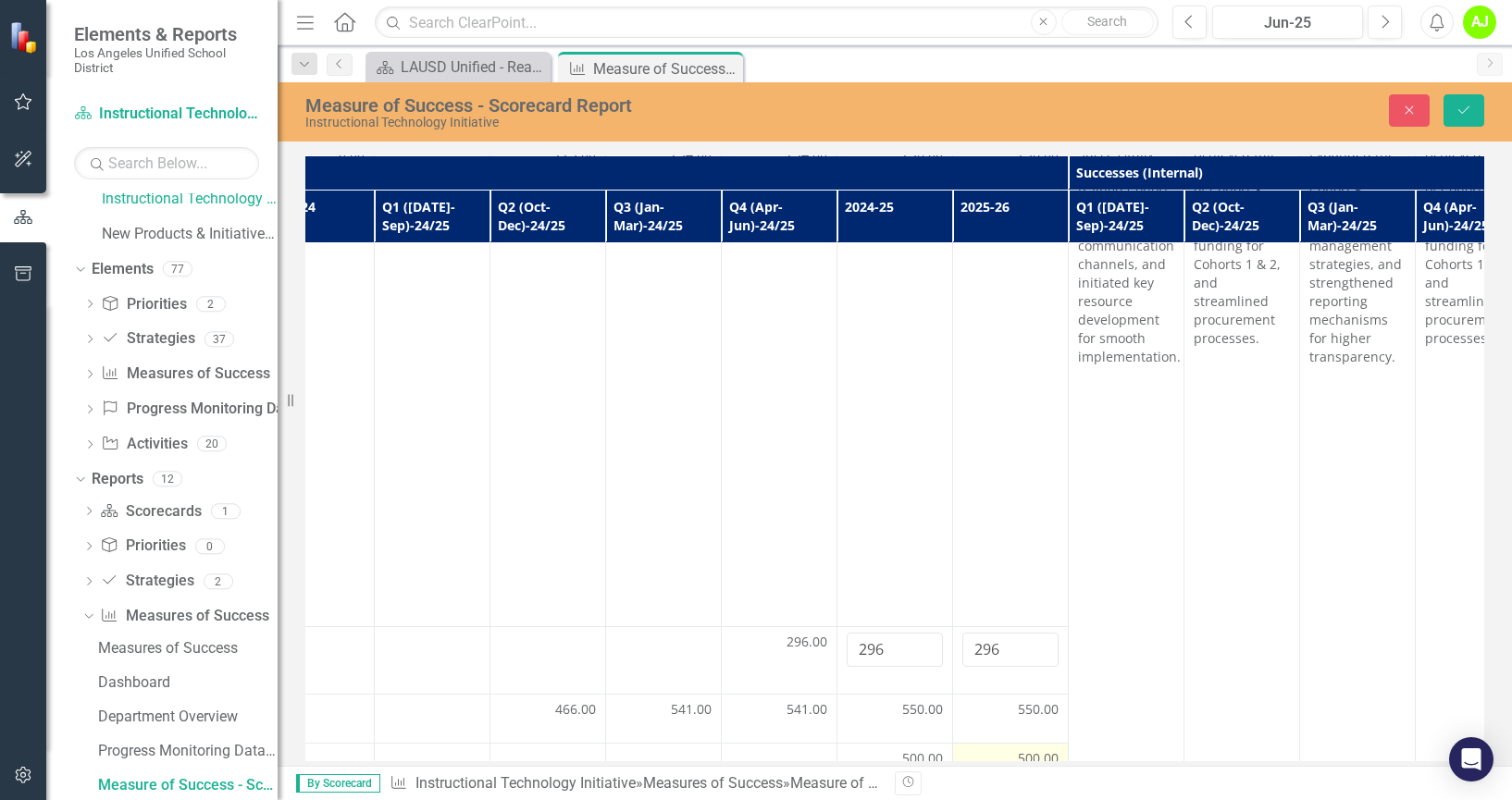 click on "500.00" at bounding box center [1010, 760] 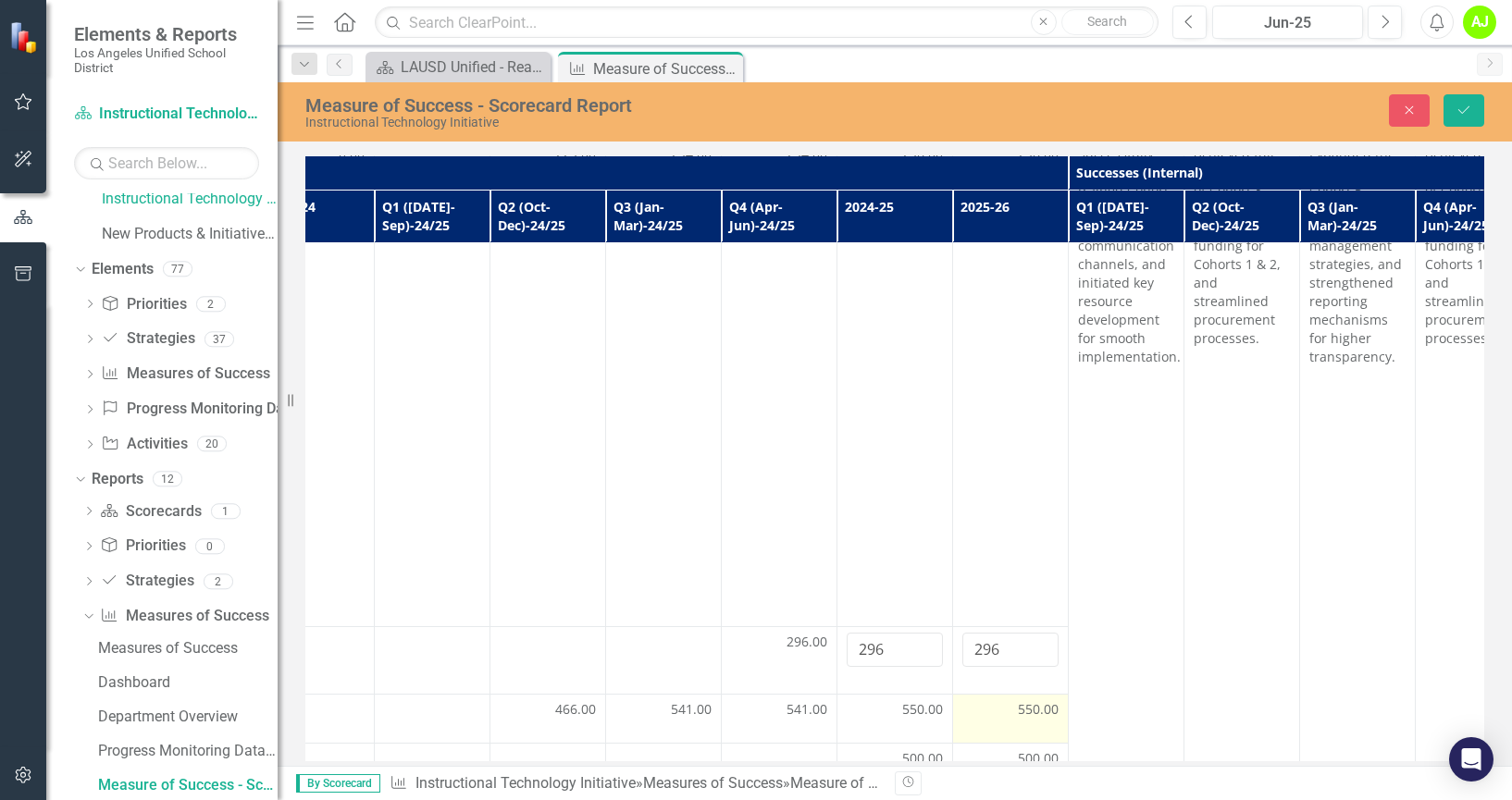 click on "550.00" at bounding box center [1010, 718] 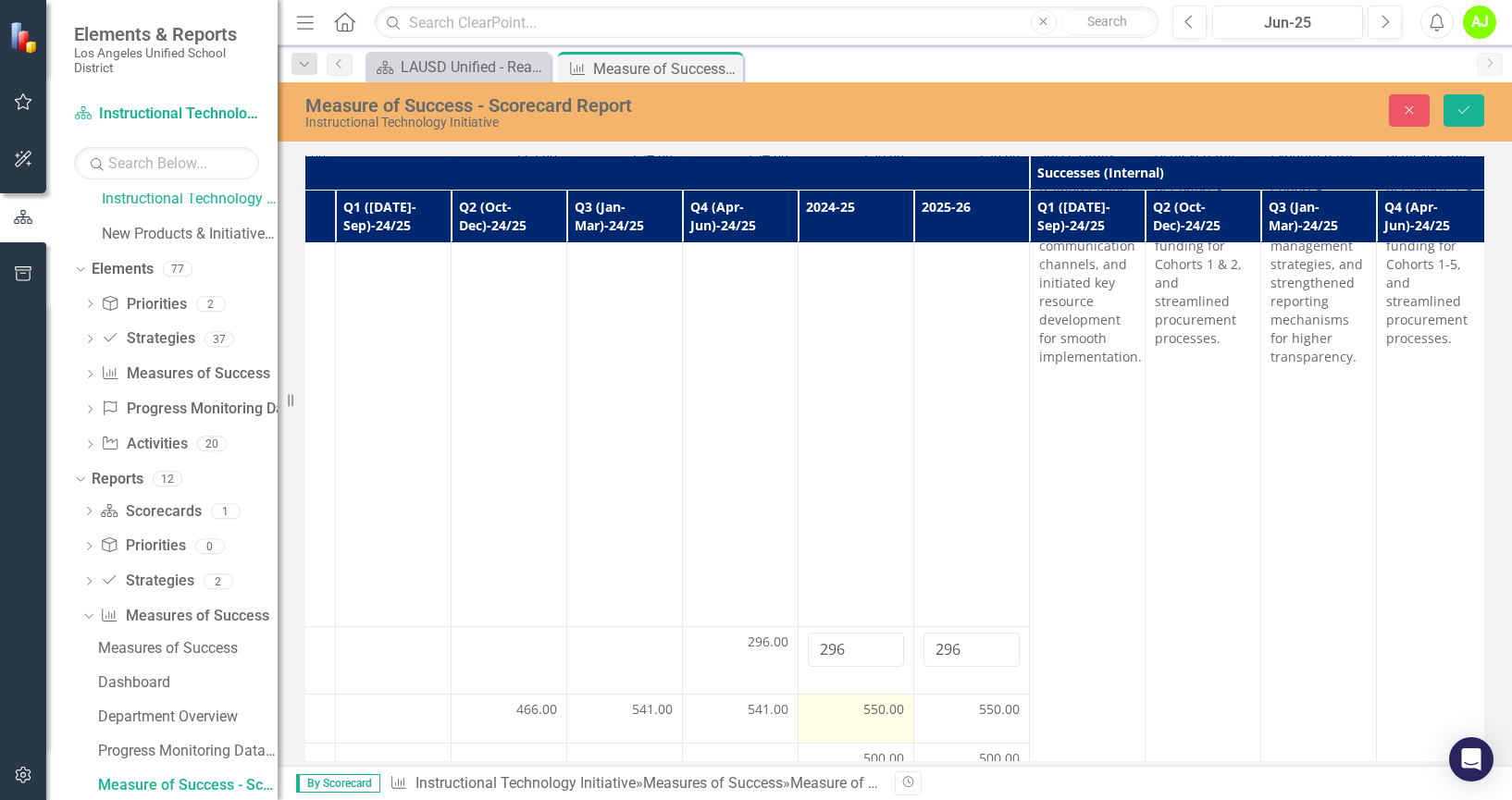 scroll, scrollTop: 105, scrollLeft: 686, axis: both 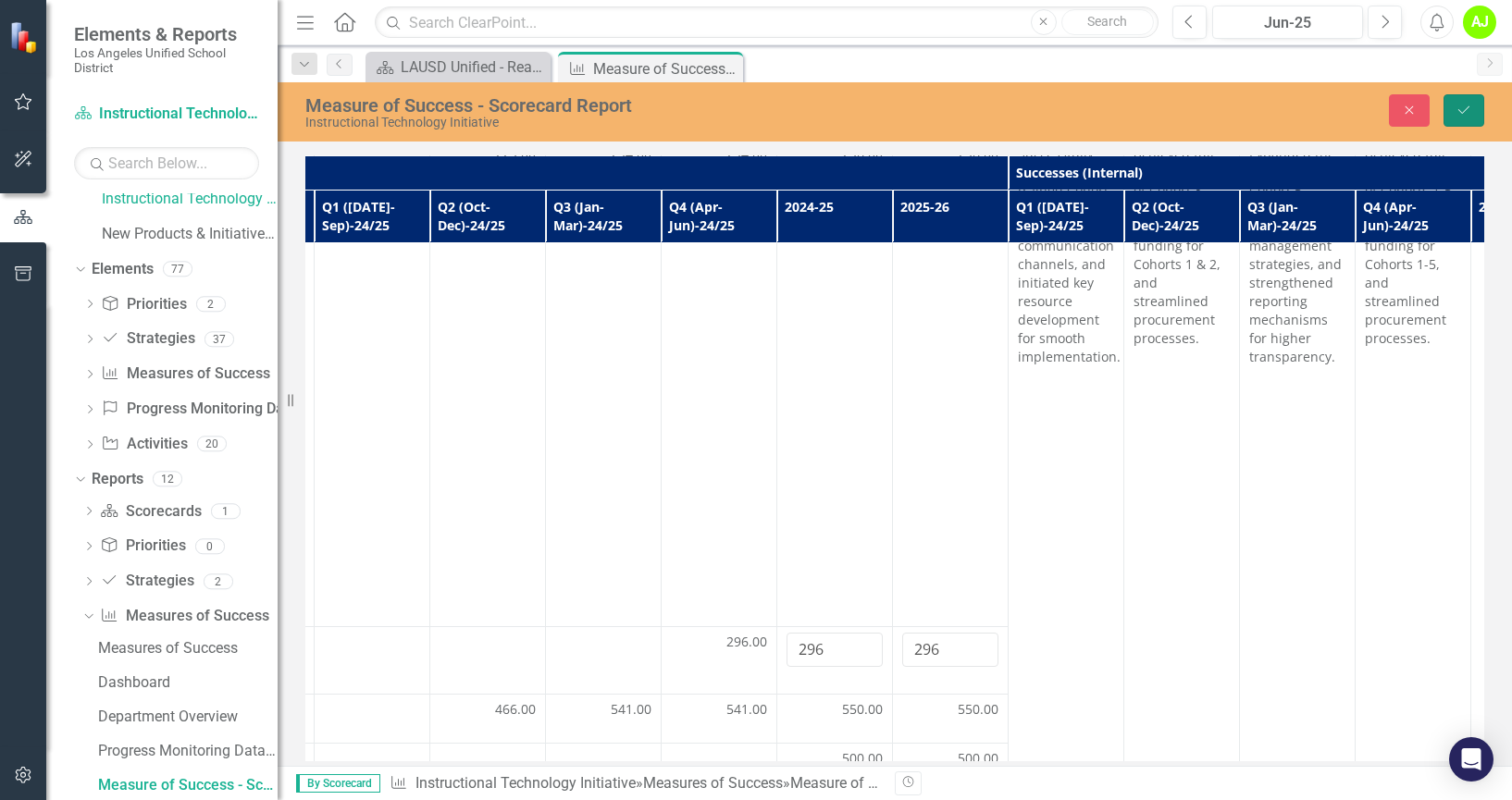 click on "Save" 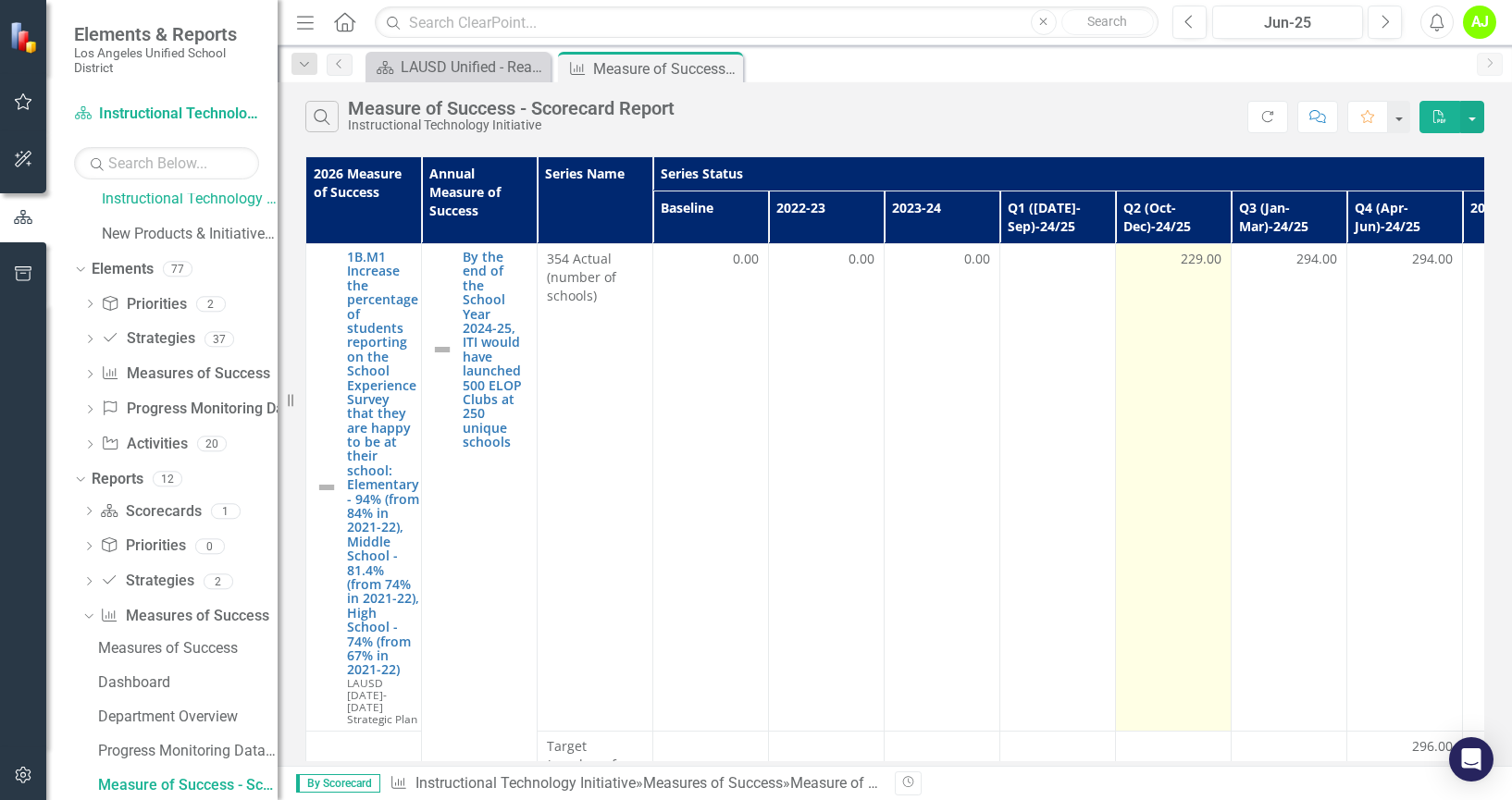 scroll, scrollTop: 105, scrollLeft: 0, axis: vertical 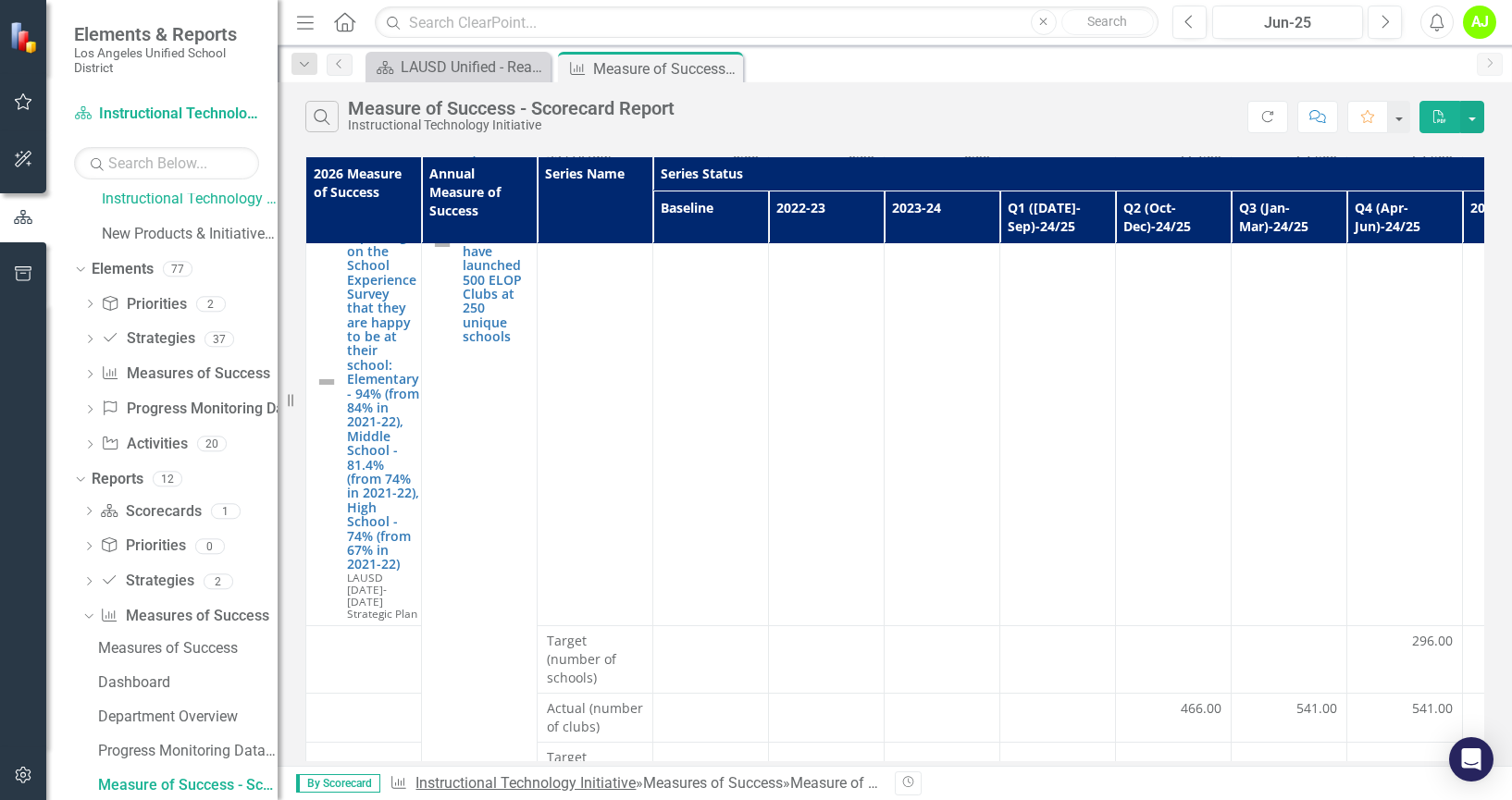 click on "Instructional Technology Initiative" at bounding box center [526, 782] 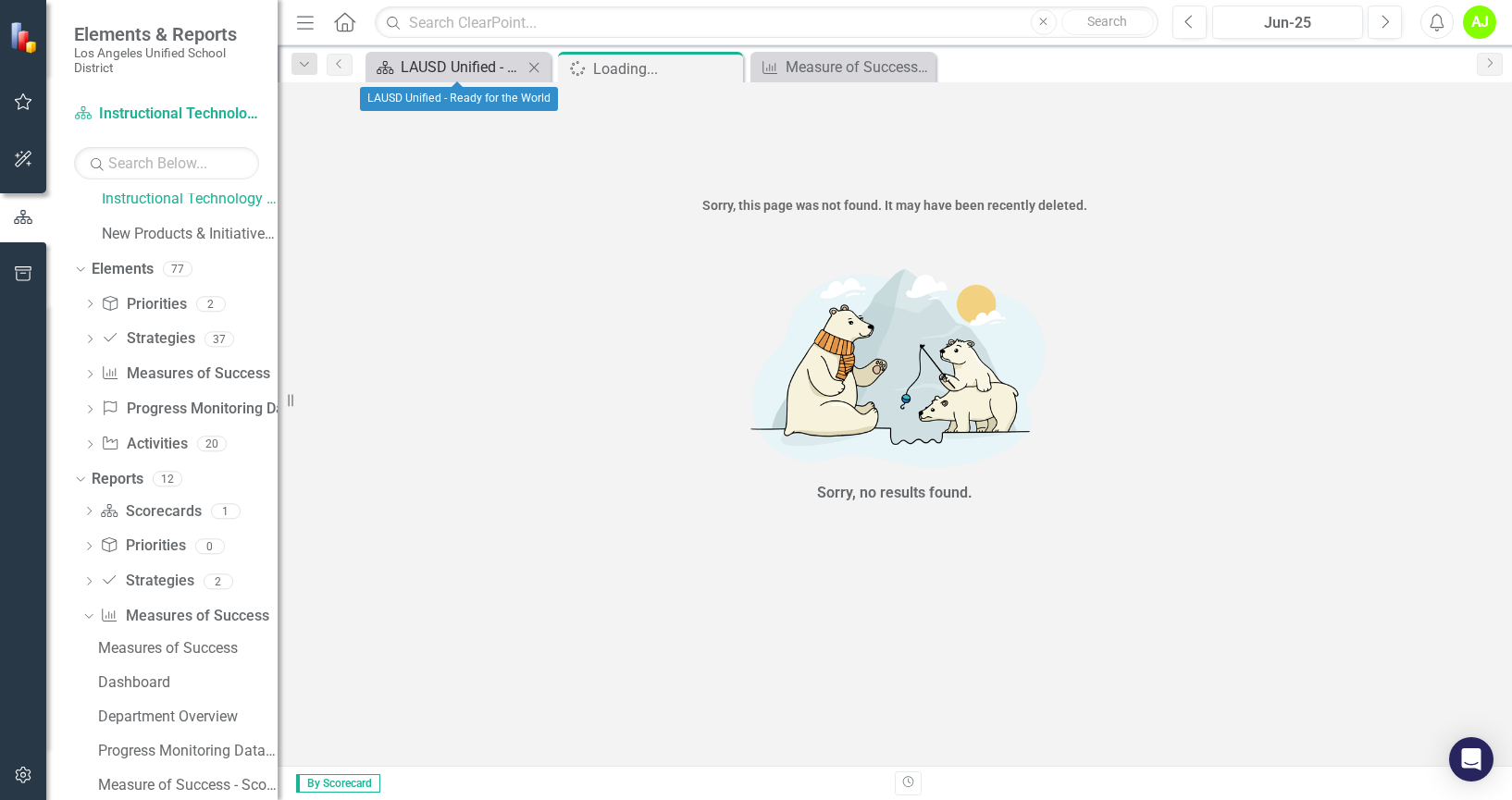 click on "LAUSD Unified - Ready for the World" at bounding box center [462, 67] 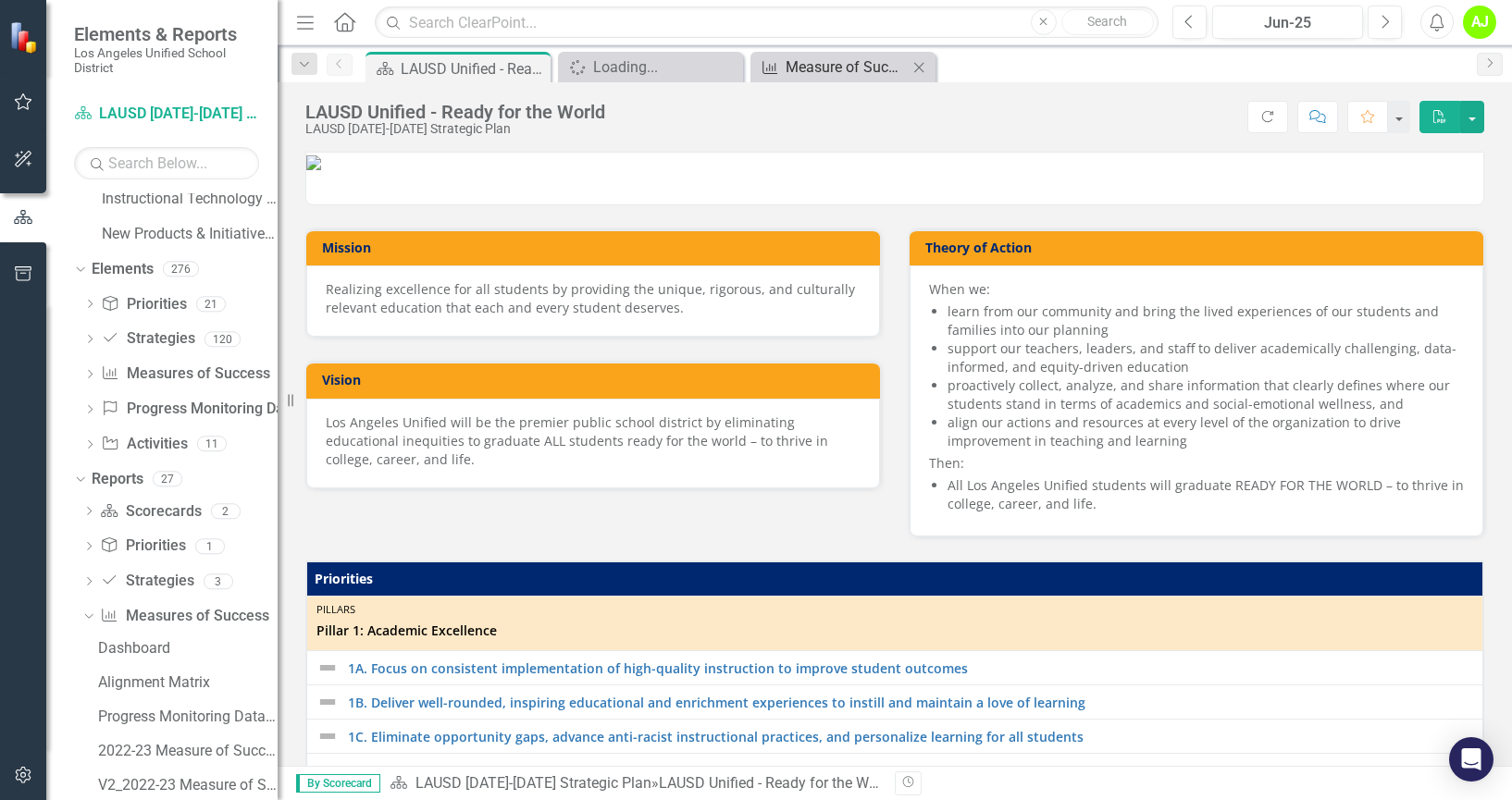 click on "Measure of Success - Scorecard Report" at bounding box center [847, 67] 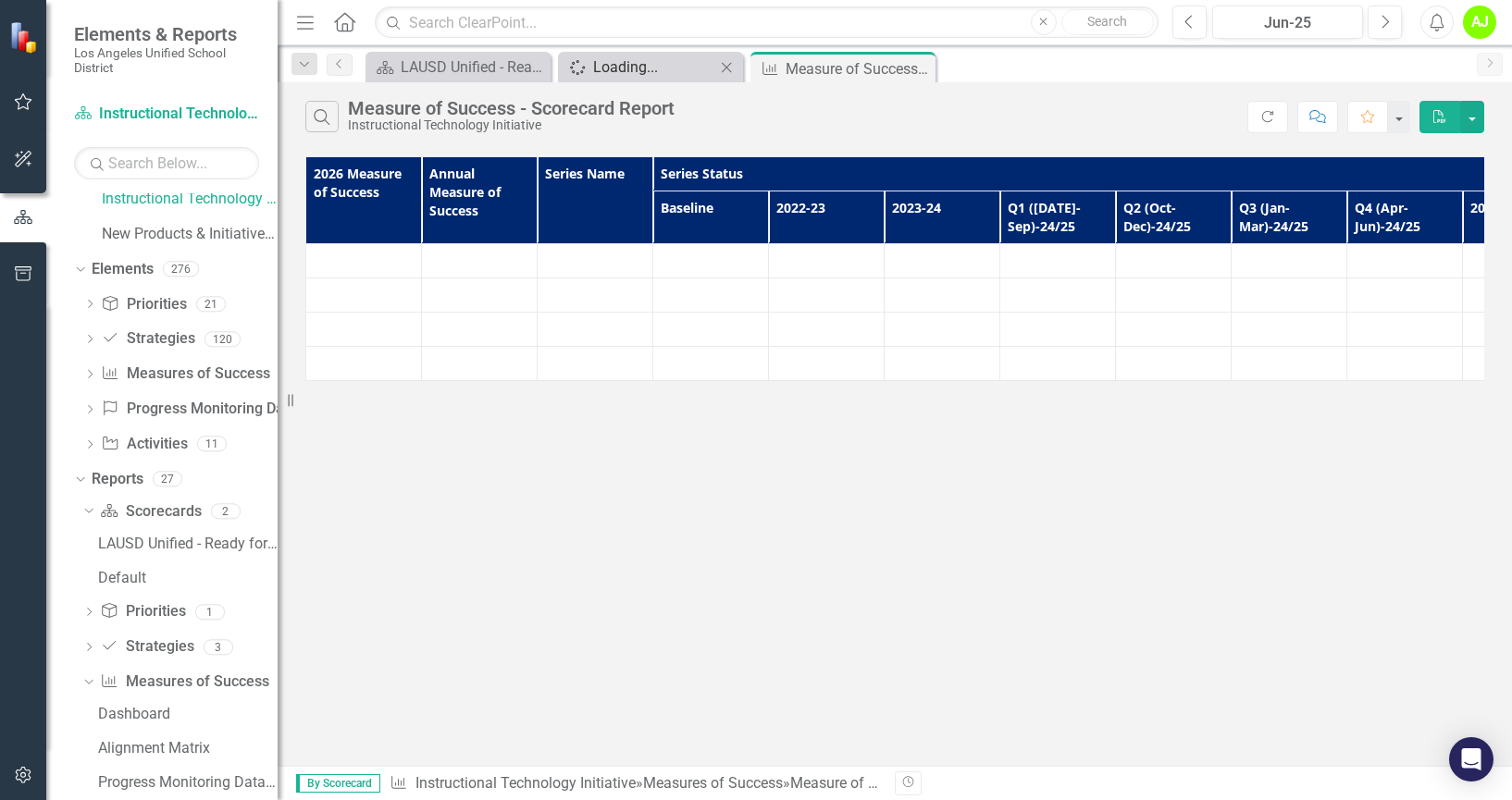 scroll, scrollTop: 0, scrollLeft: 0, axis: both 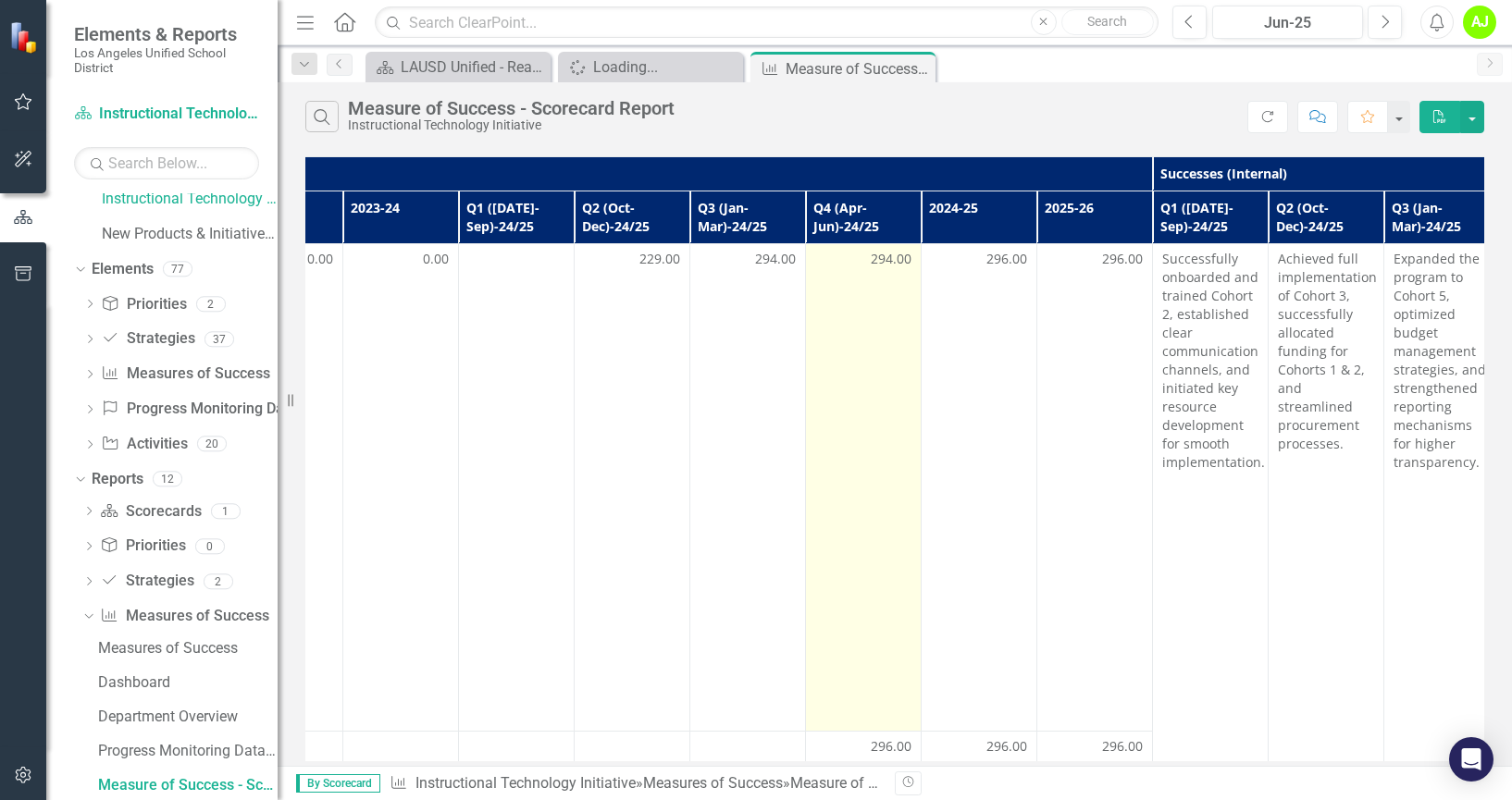 click on "294.00" at bounding box center [891, 259] 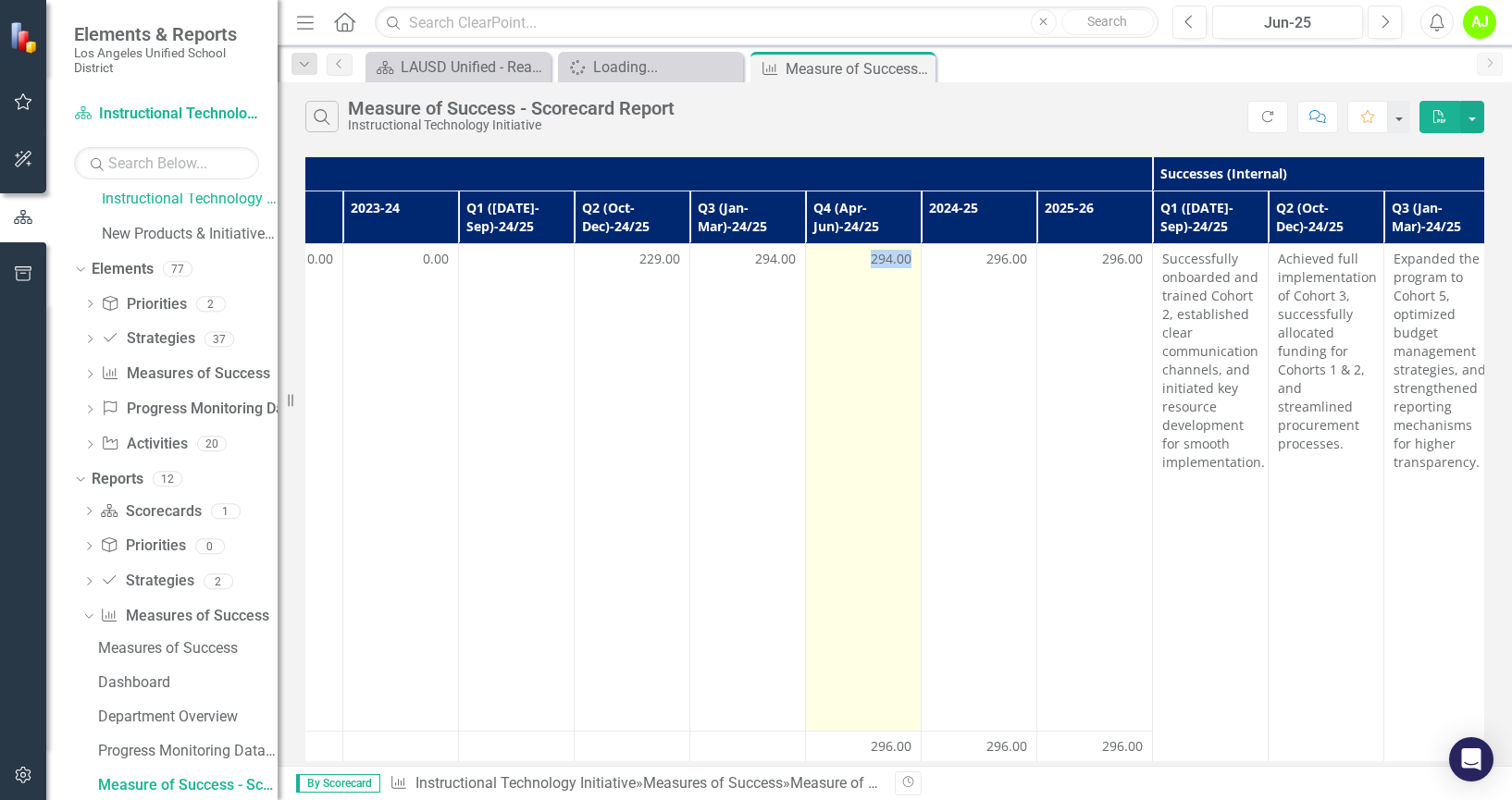 click on "294.00" at bounding box center [891, 259] 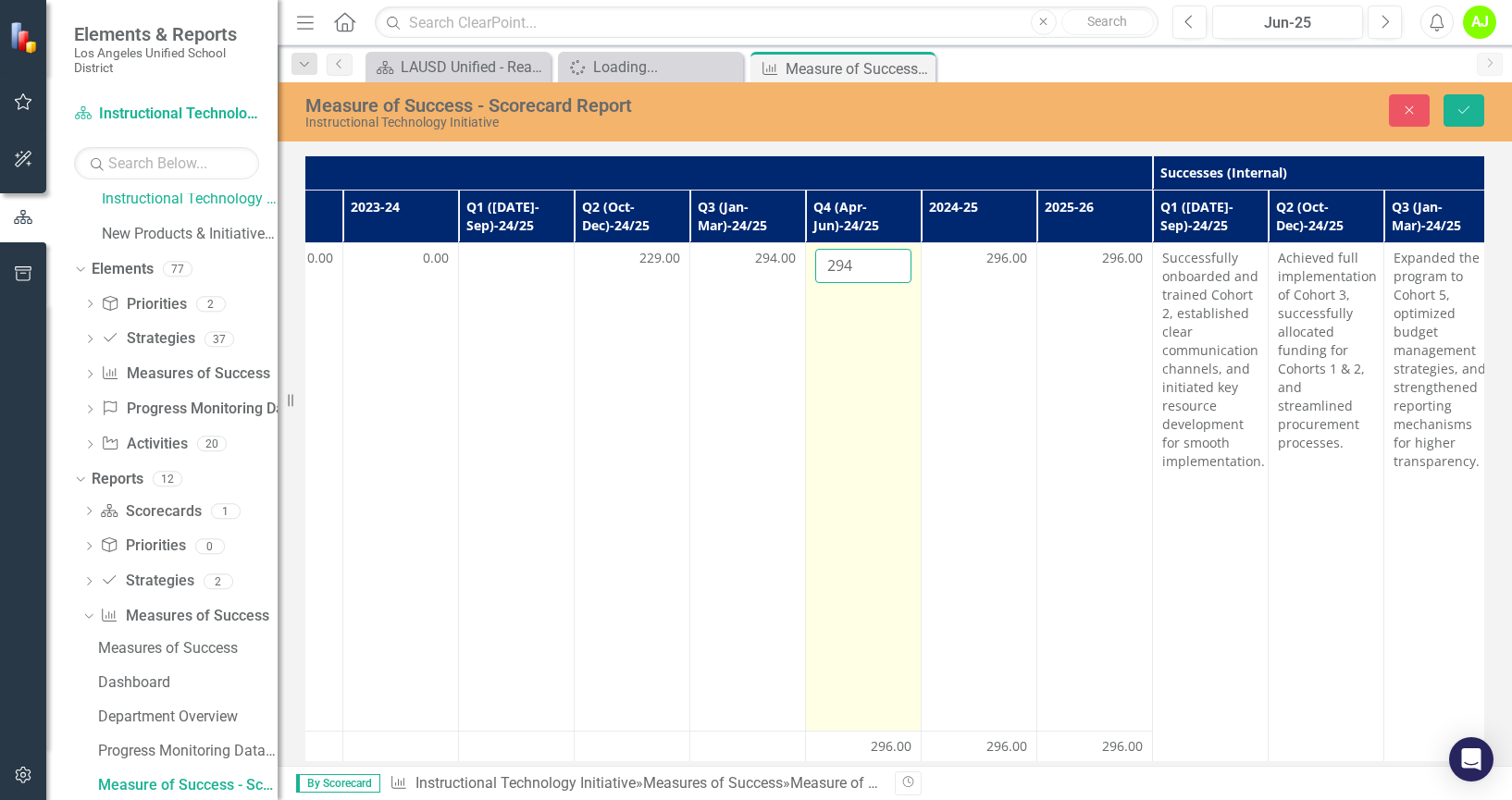 click on "294" at bounding box center [863, 265] 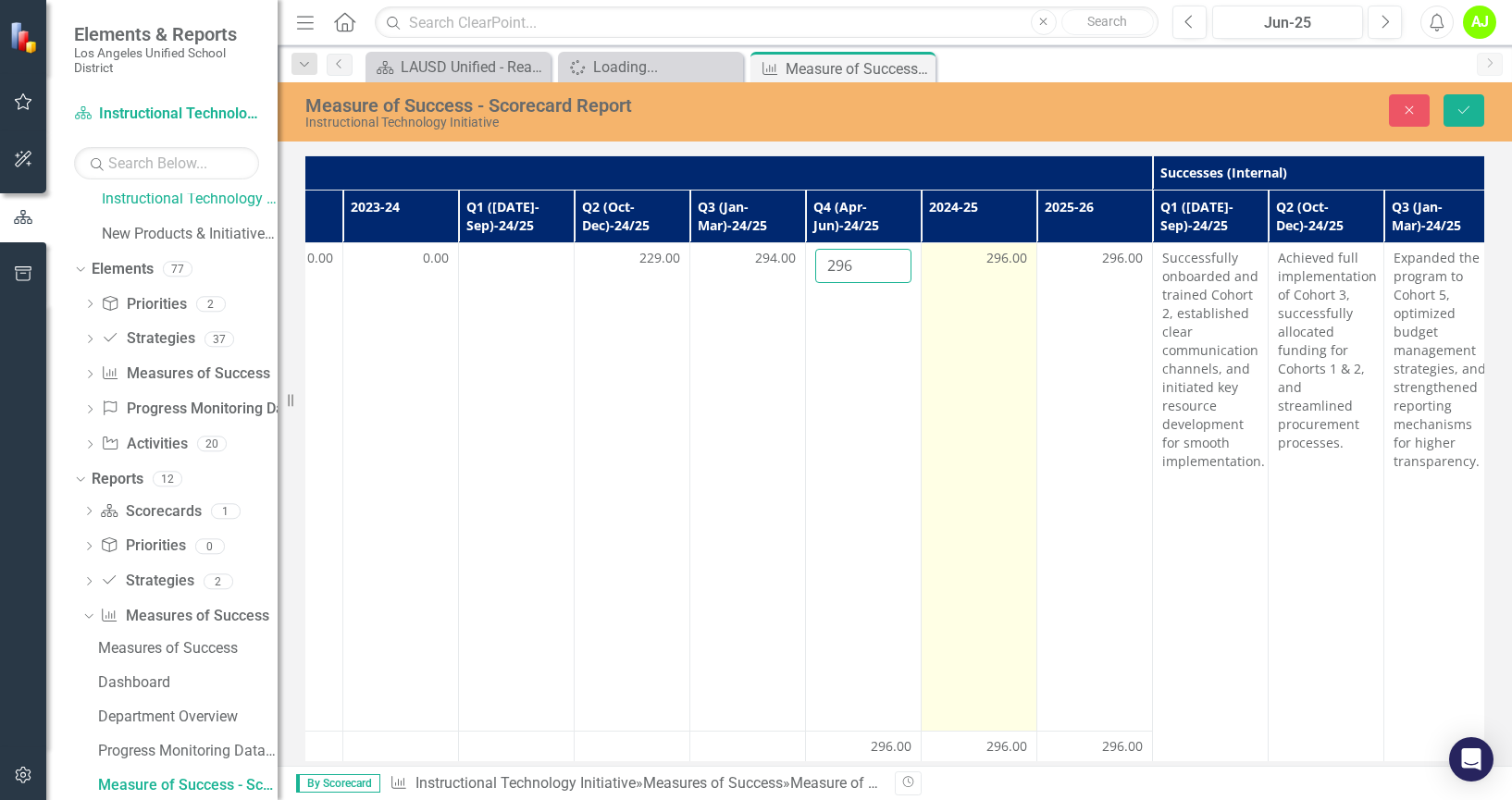 type on "296" 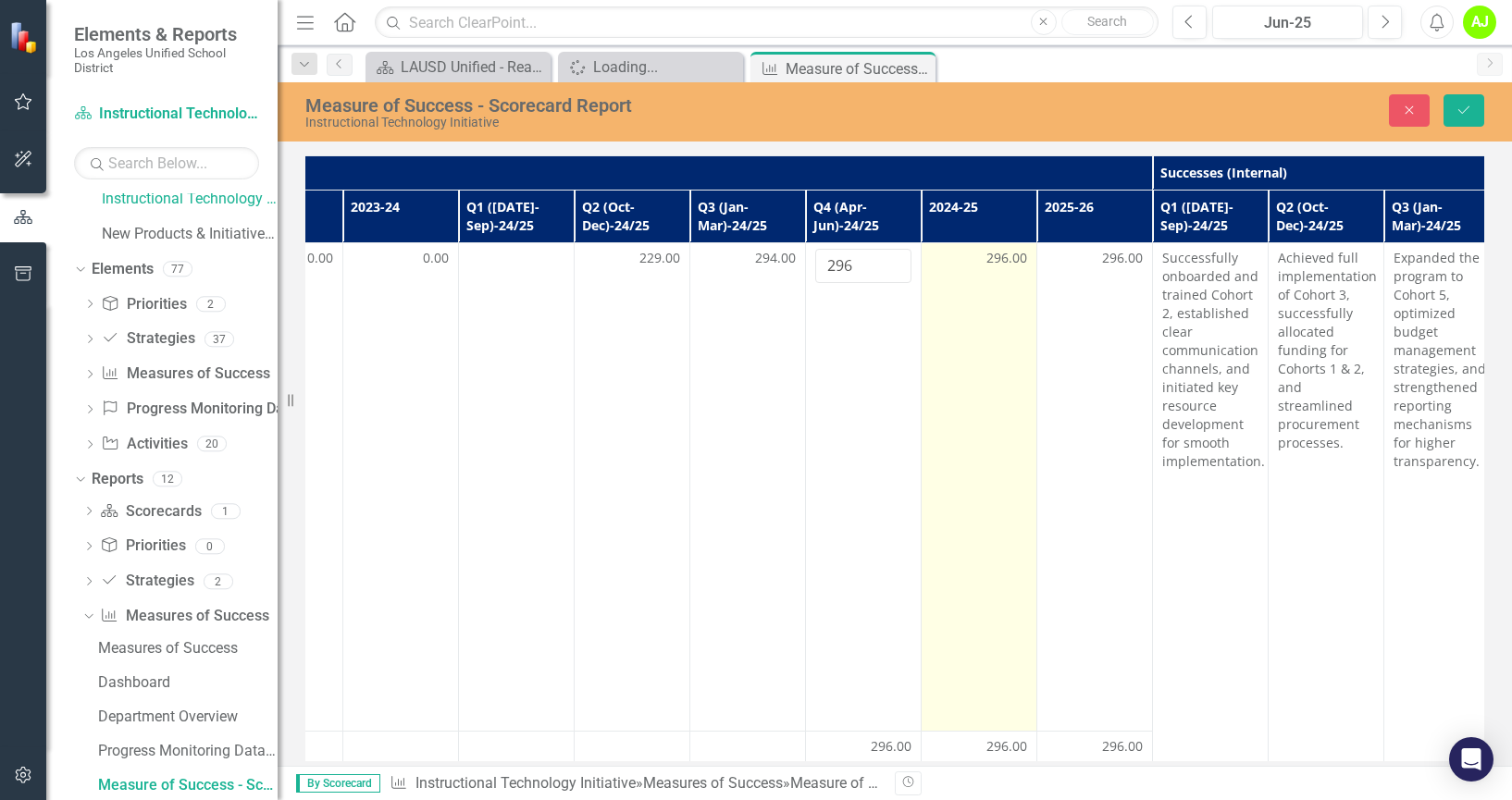 click on "296.00" at bounding box center [979, 486] 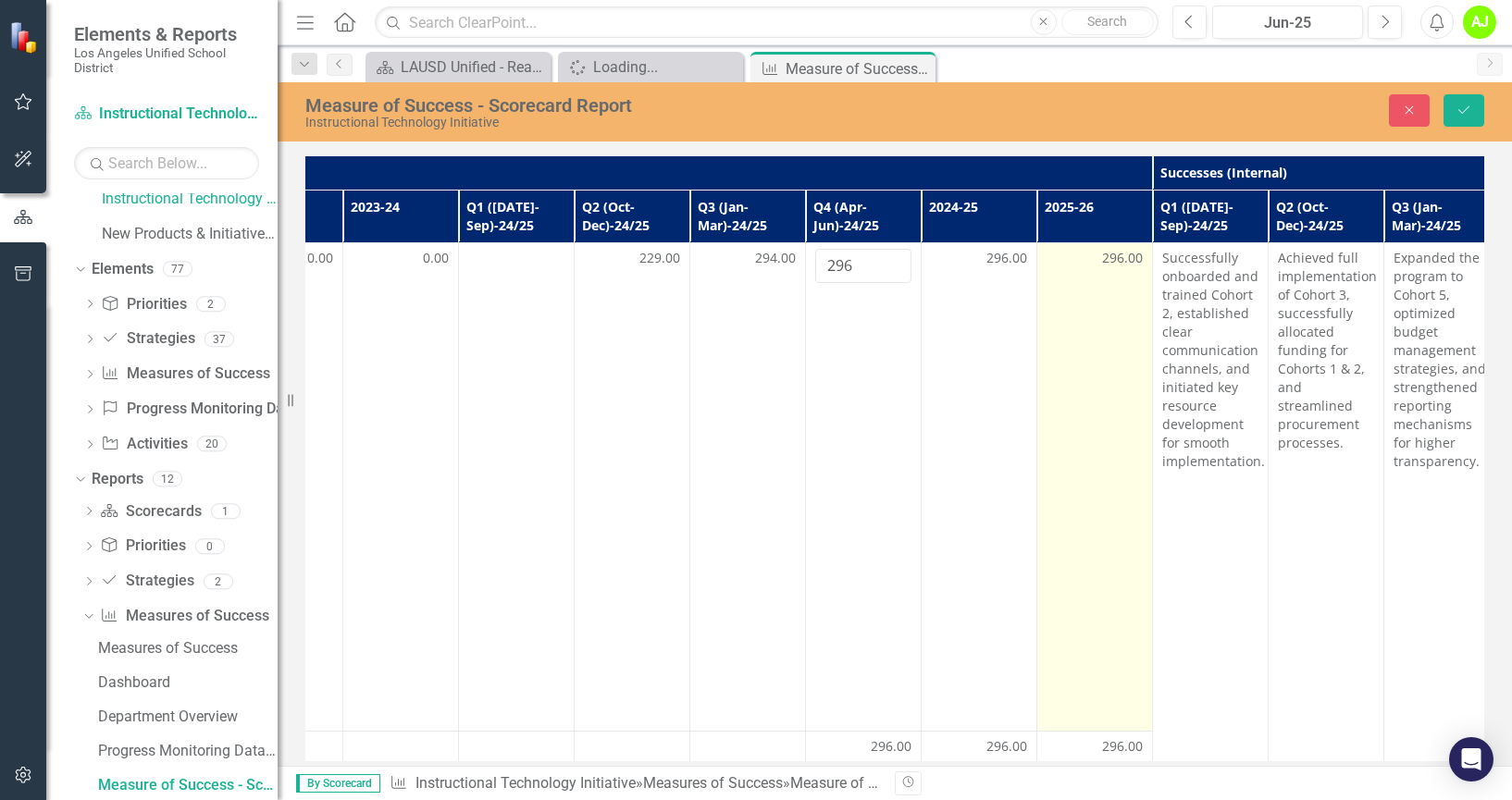 click on "296.00" at bounding box center [1095, 486] 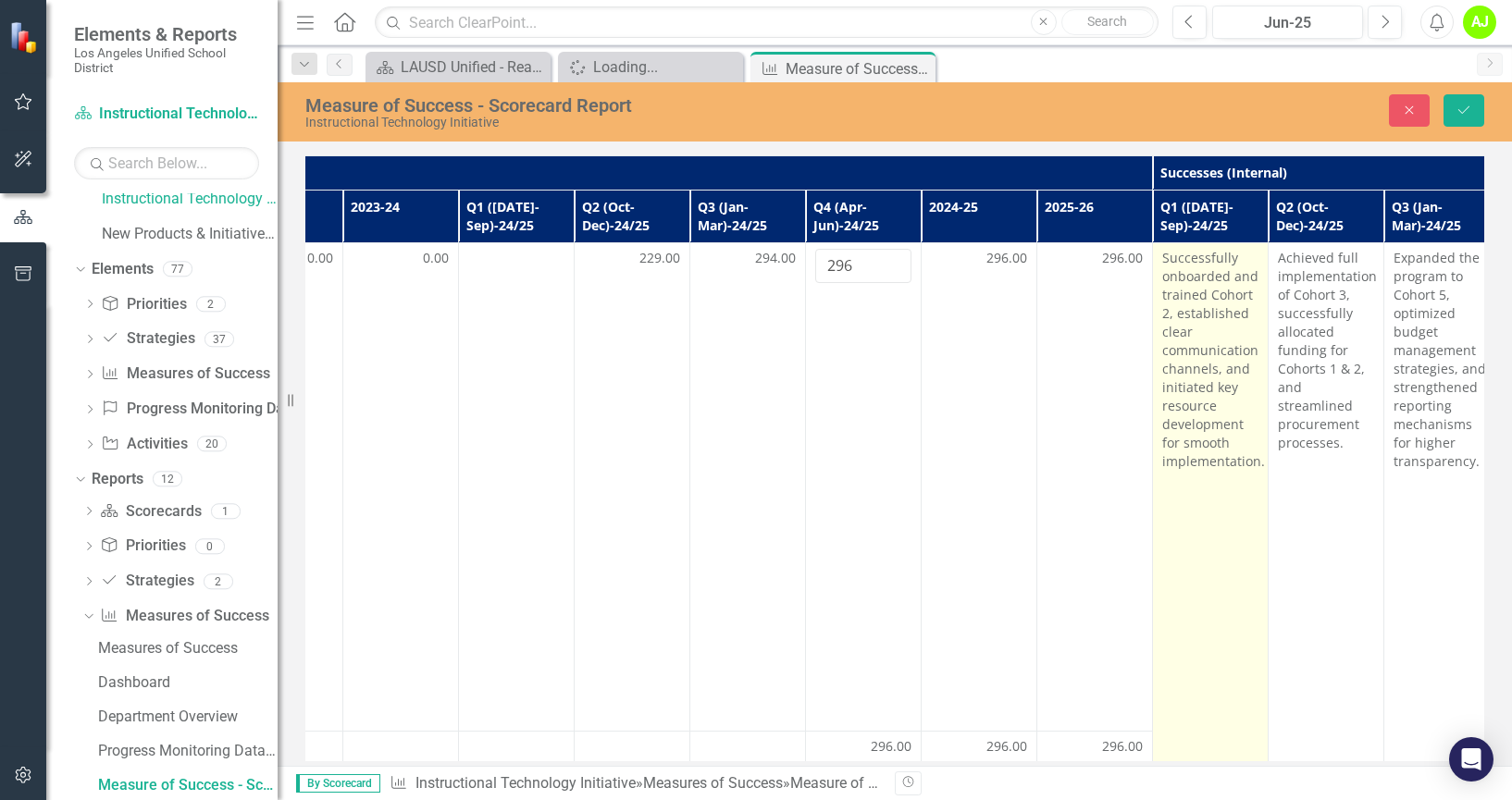 click on "Successfully onboarded and trained Cohort 2, established clear communication channels, and initiated key resource development for smooth implementation." at bounding box center (1210, 579) 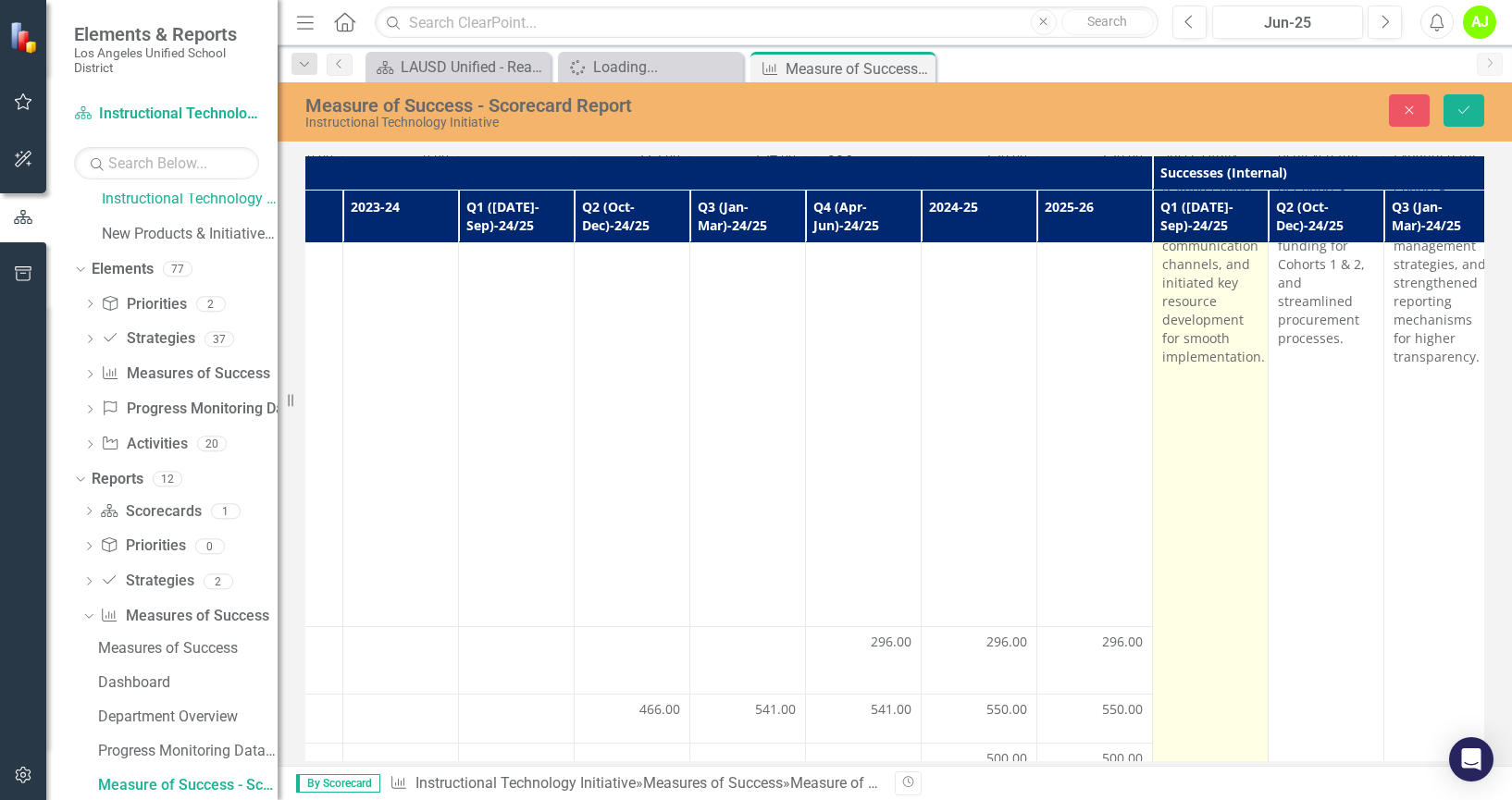 scroll, scrollTop: 0, scrollLeft: 541, axis: horizontal 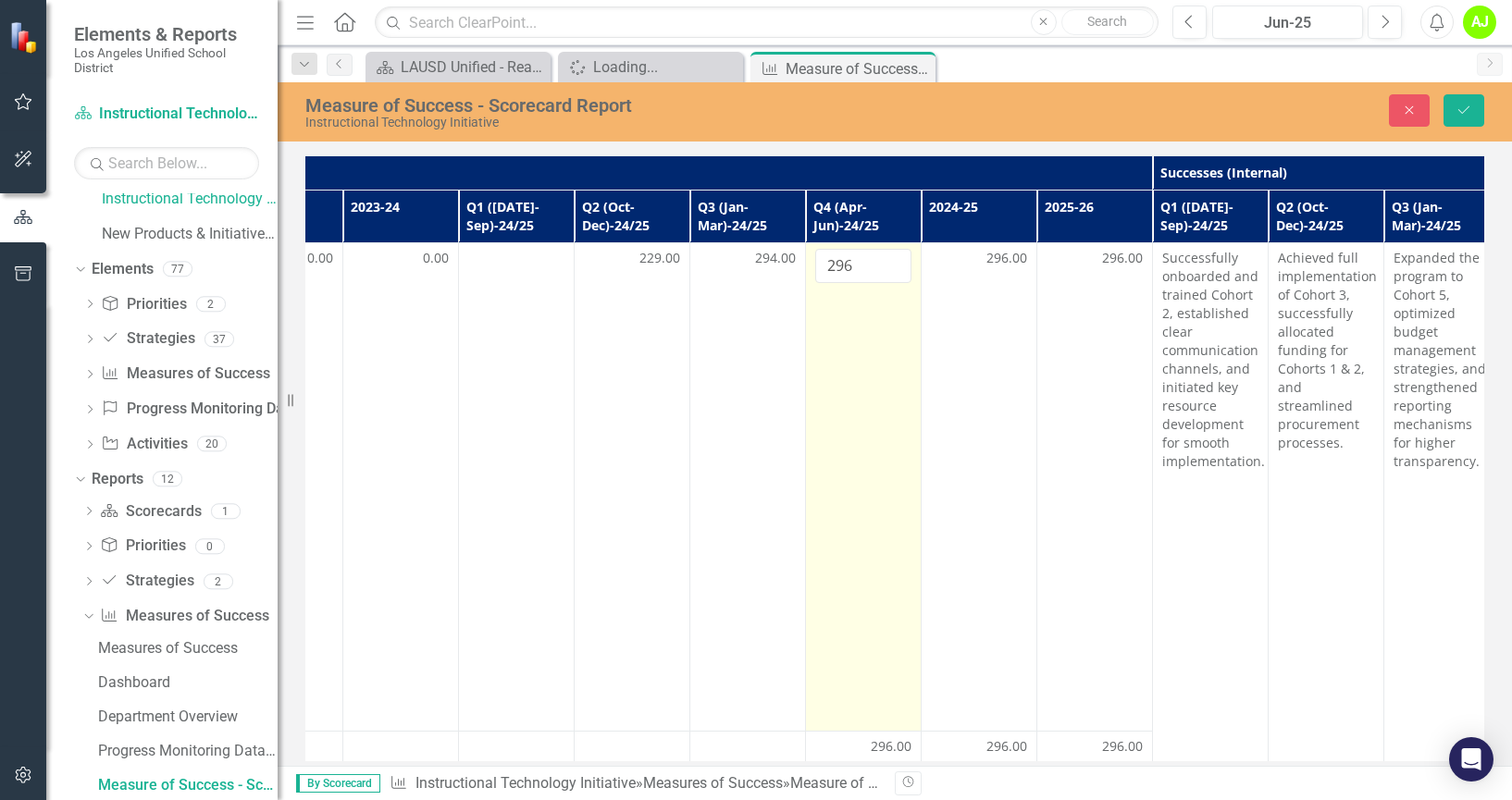click on "296" at bounding box center [863, 486] 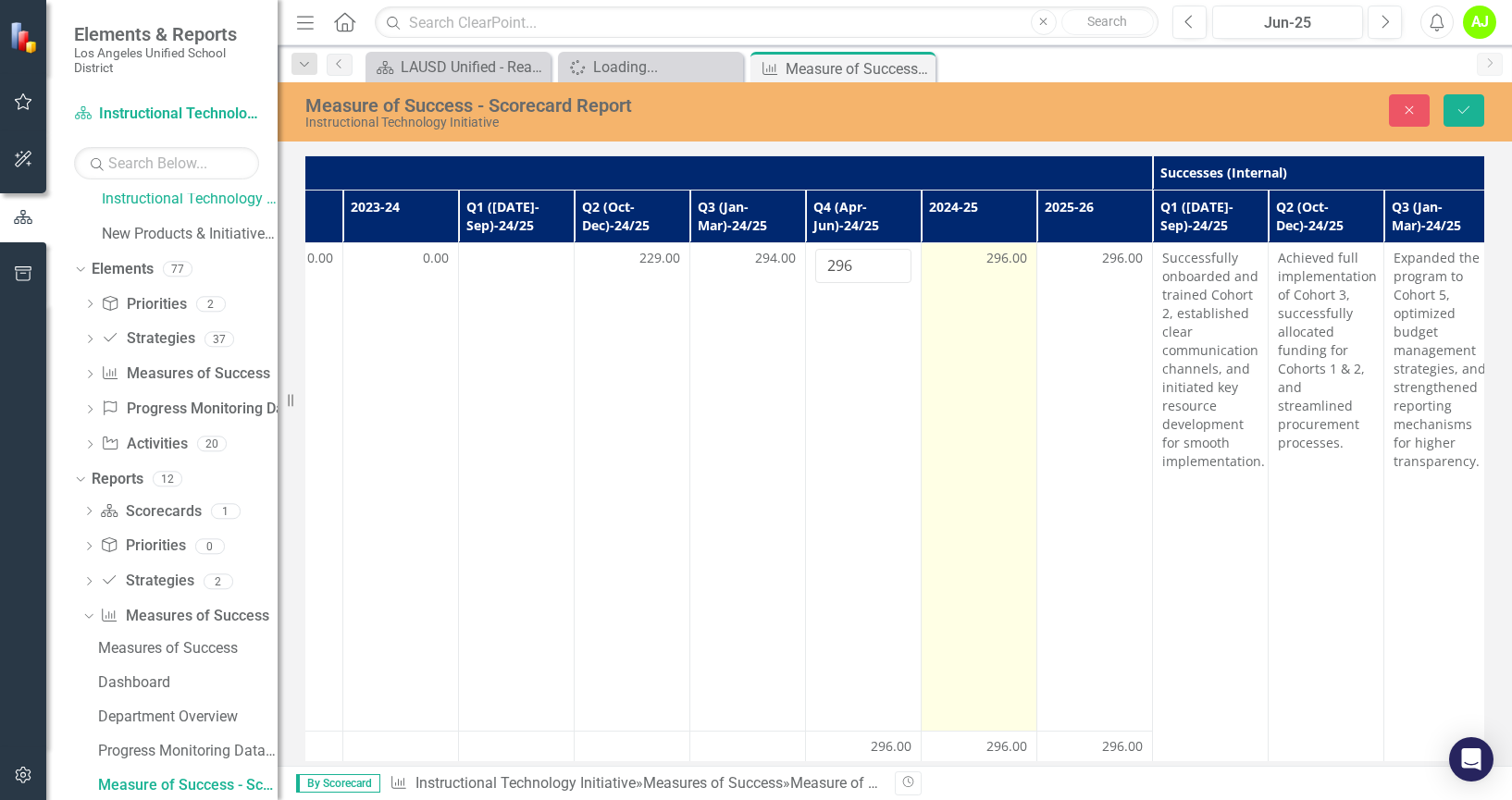 click on "296.00" at bounding box center [979, 486] 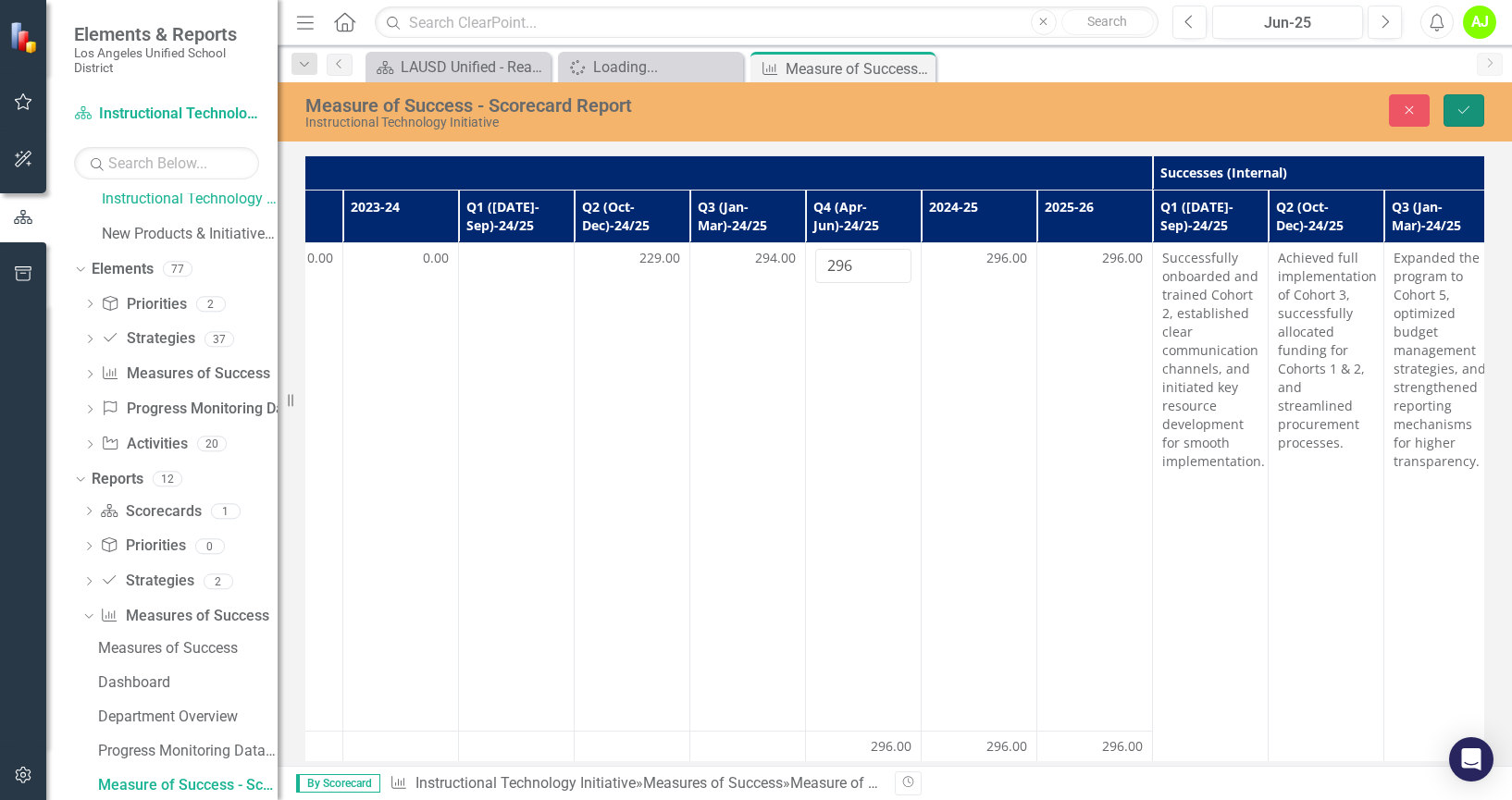 click on "Save" 